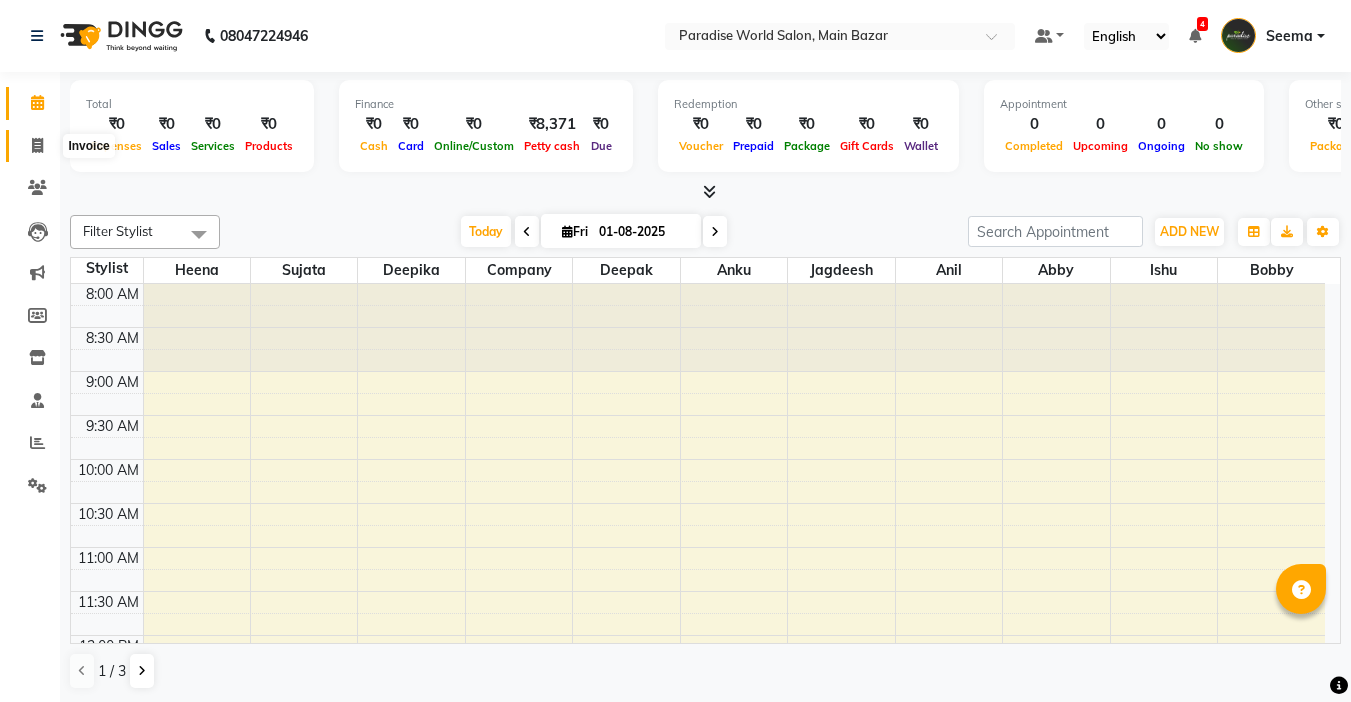 scroll, scrollTop: 0, scrollLeft: 0, axis: both 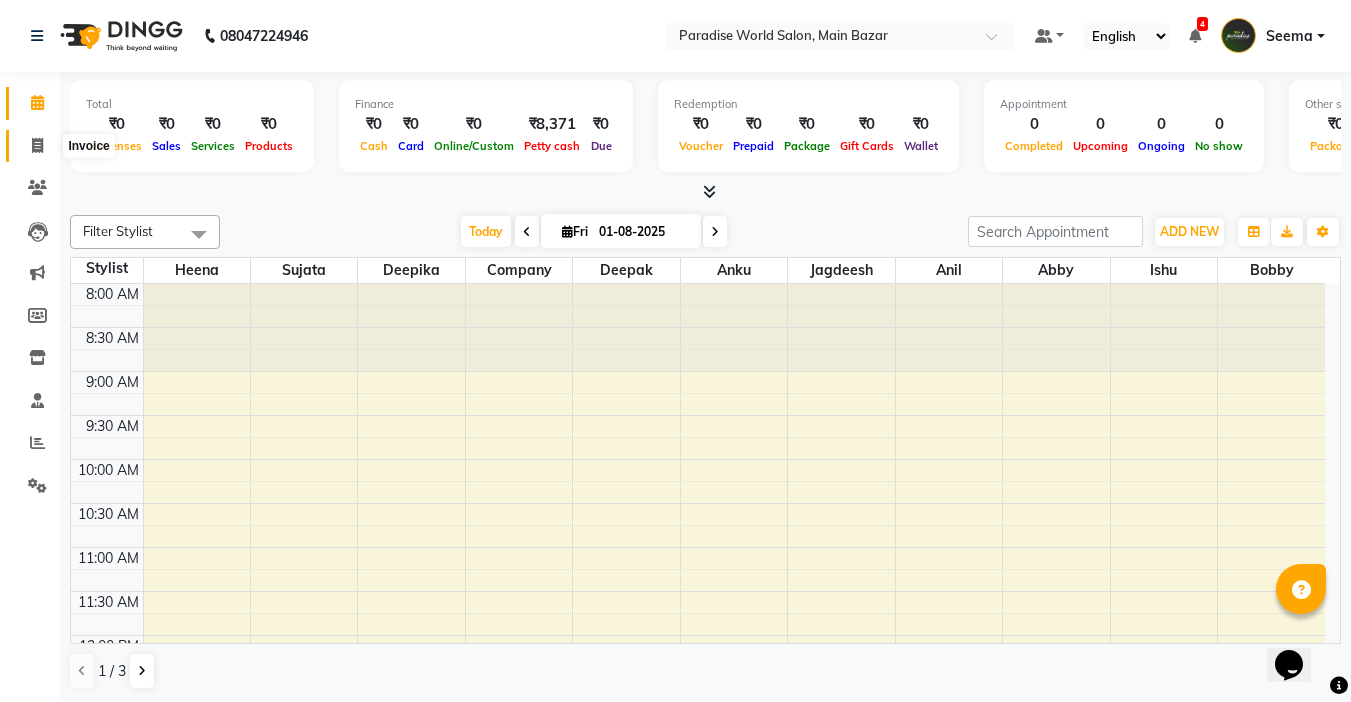click 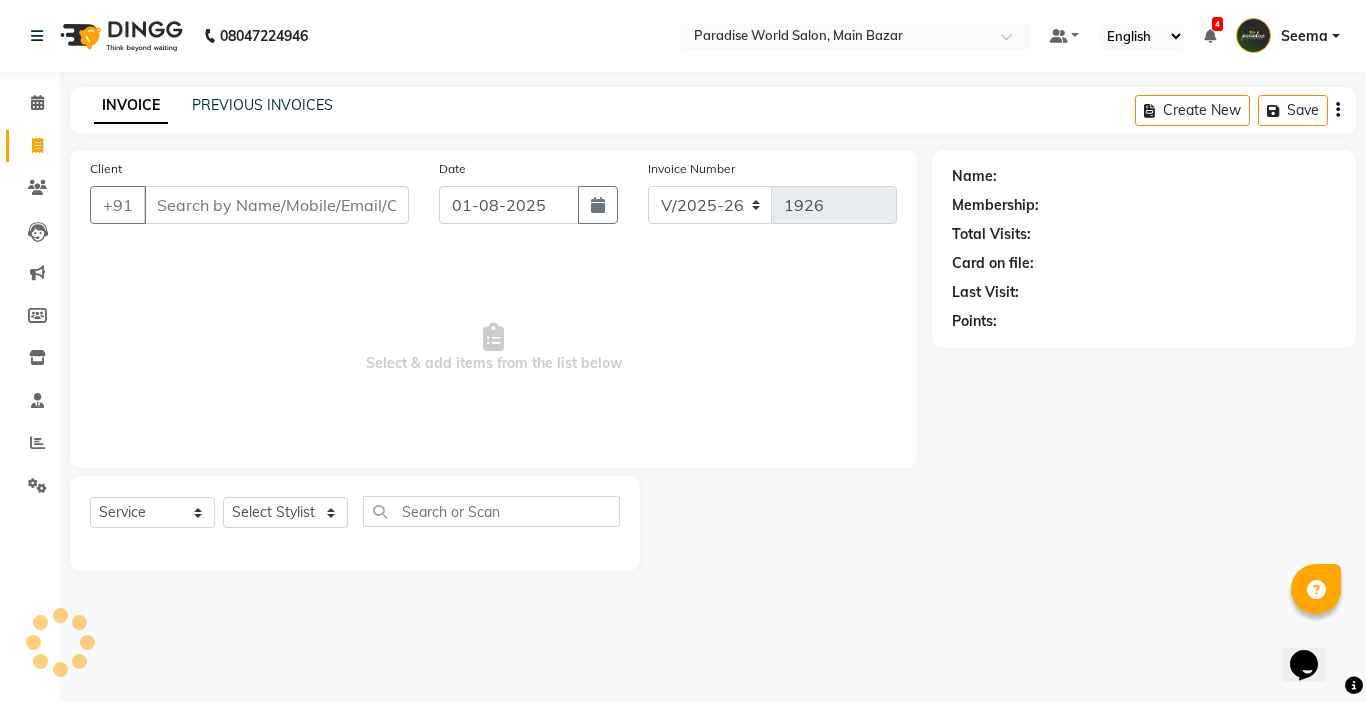 click on "Client" at bounding box center [276, 205] 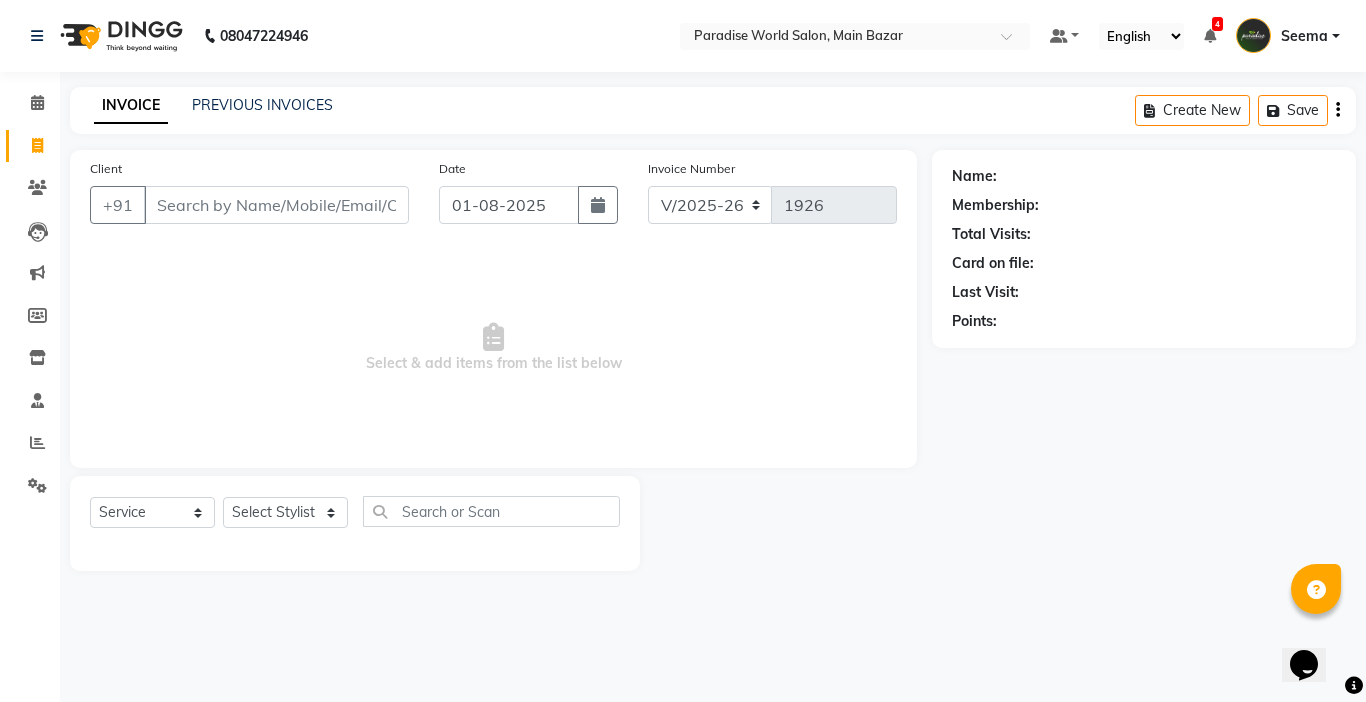 click on "Client" at bounding box center [276, 205] 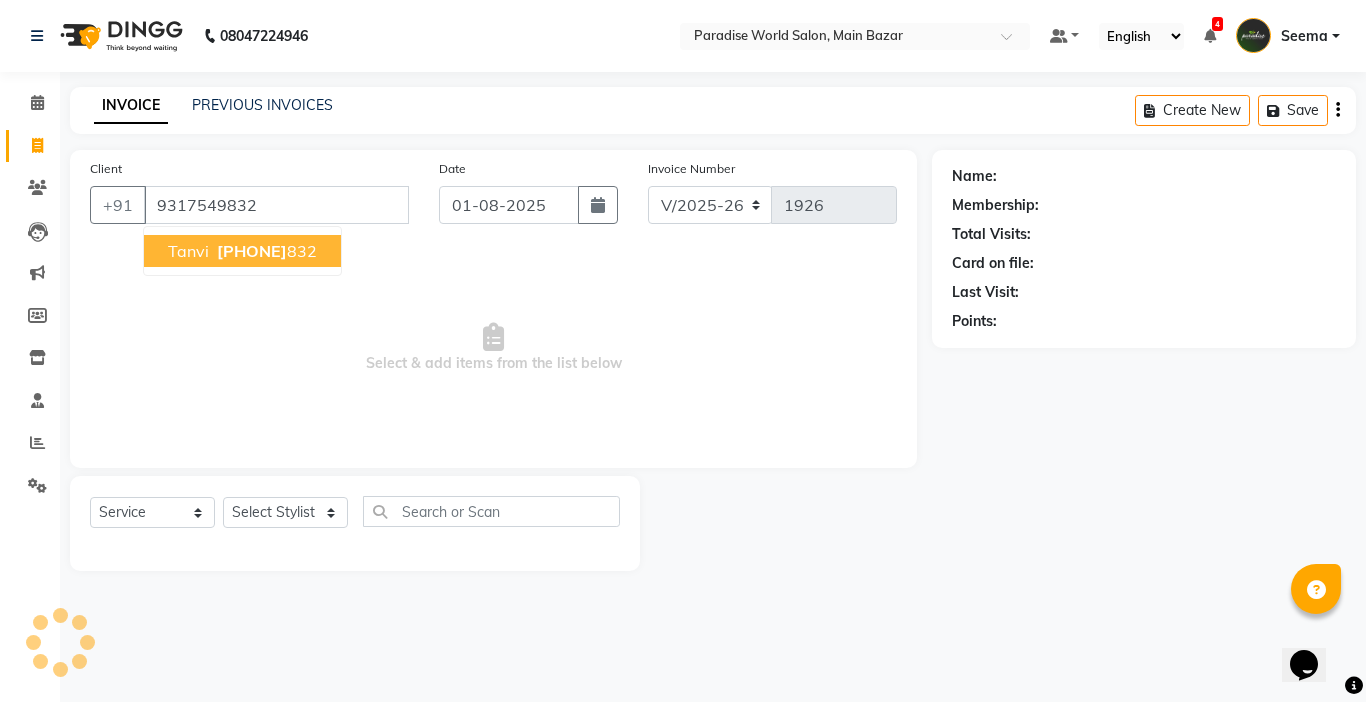 type on "9317549832" 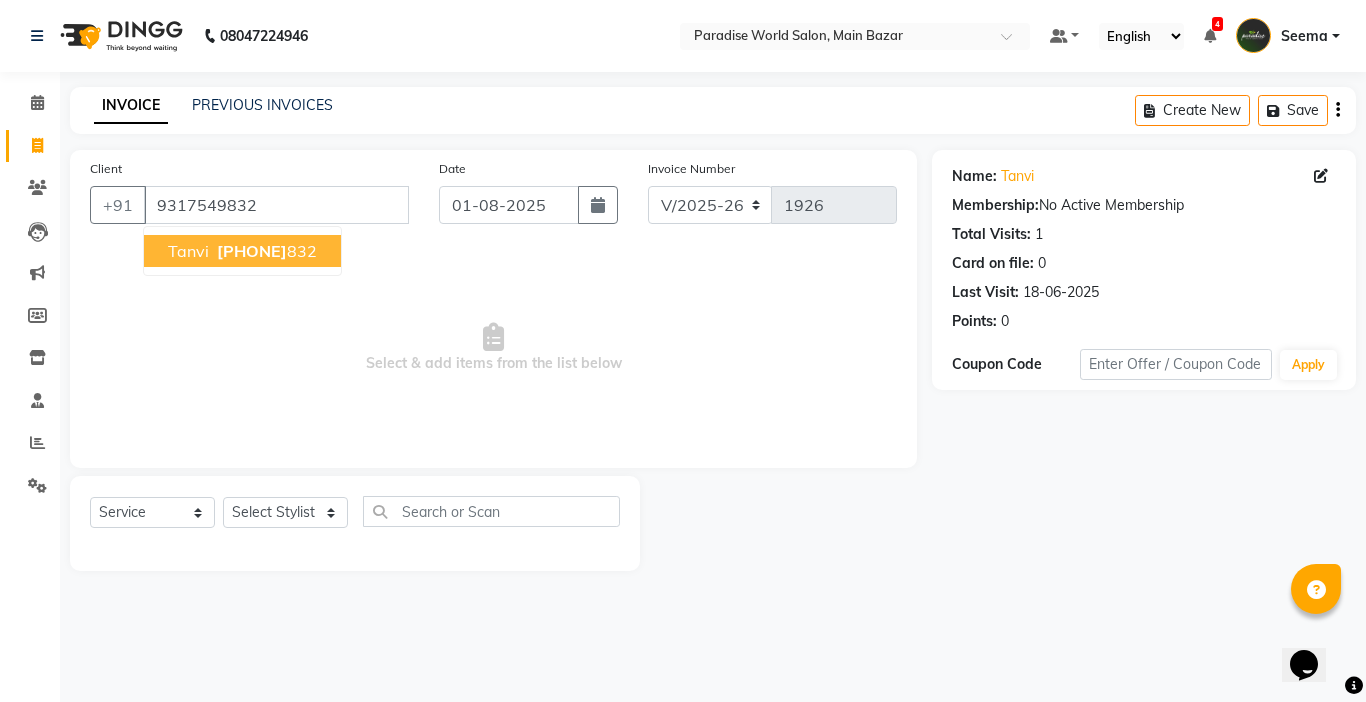 click on "[FIRST]   [PHONE]" at bounding box center (242, 251) 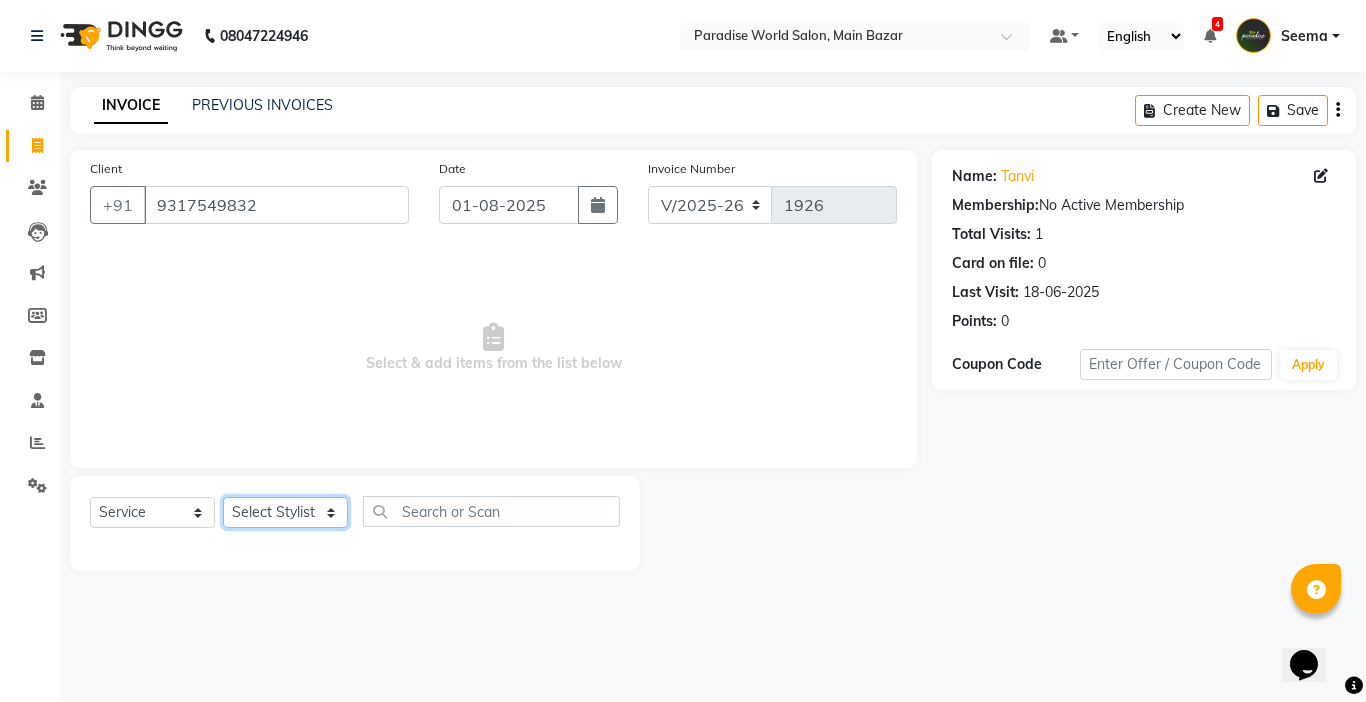 click on "Select Stylist Abby aman  Anil anku Bobby company Deepak Deepika Gourav Heena ishu Jagdeesh kanchan Love preet Maddy Manpreet student Meenu Naina Nikita Palak Palak Sharma Radika Rajneesh Student Seema Shagun Shifali - Student Shweta  Sujata Surinder Paul Vansh Vikas Vishal" 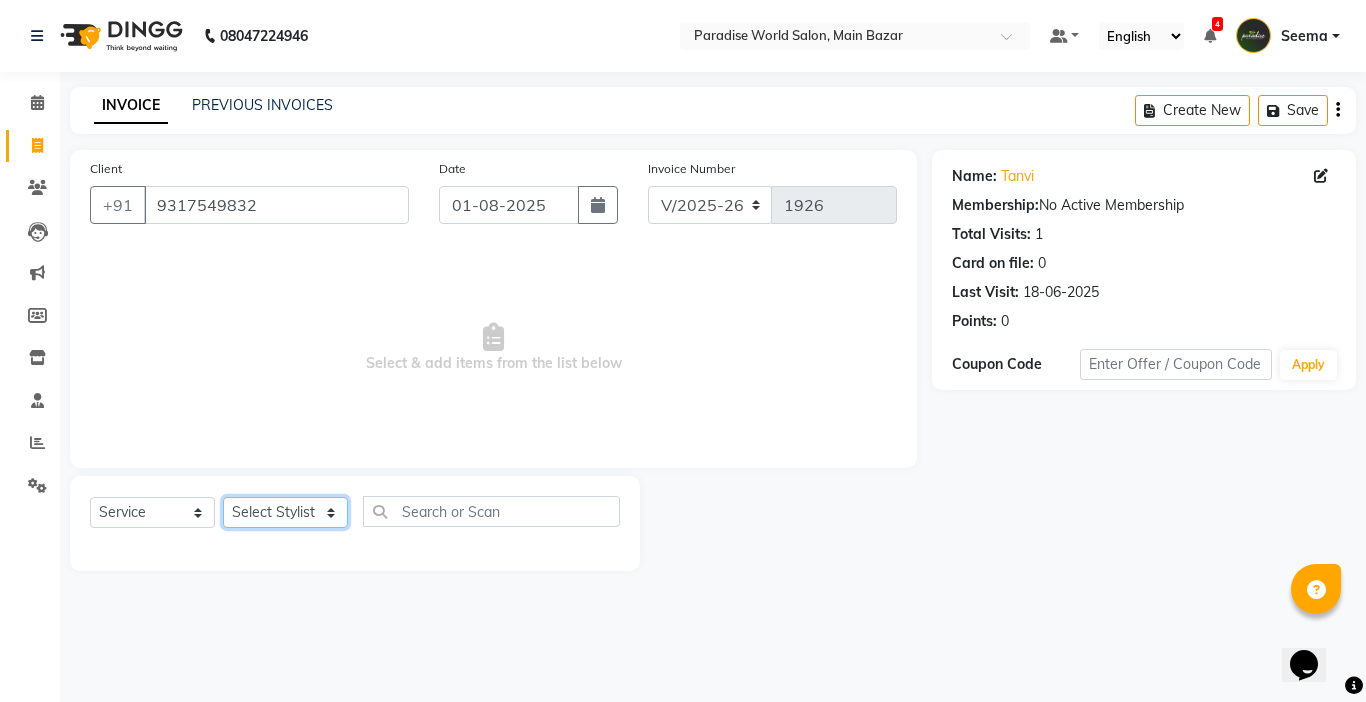select on "24939" 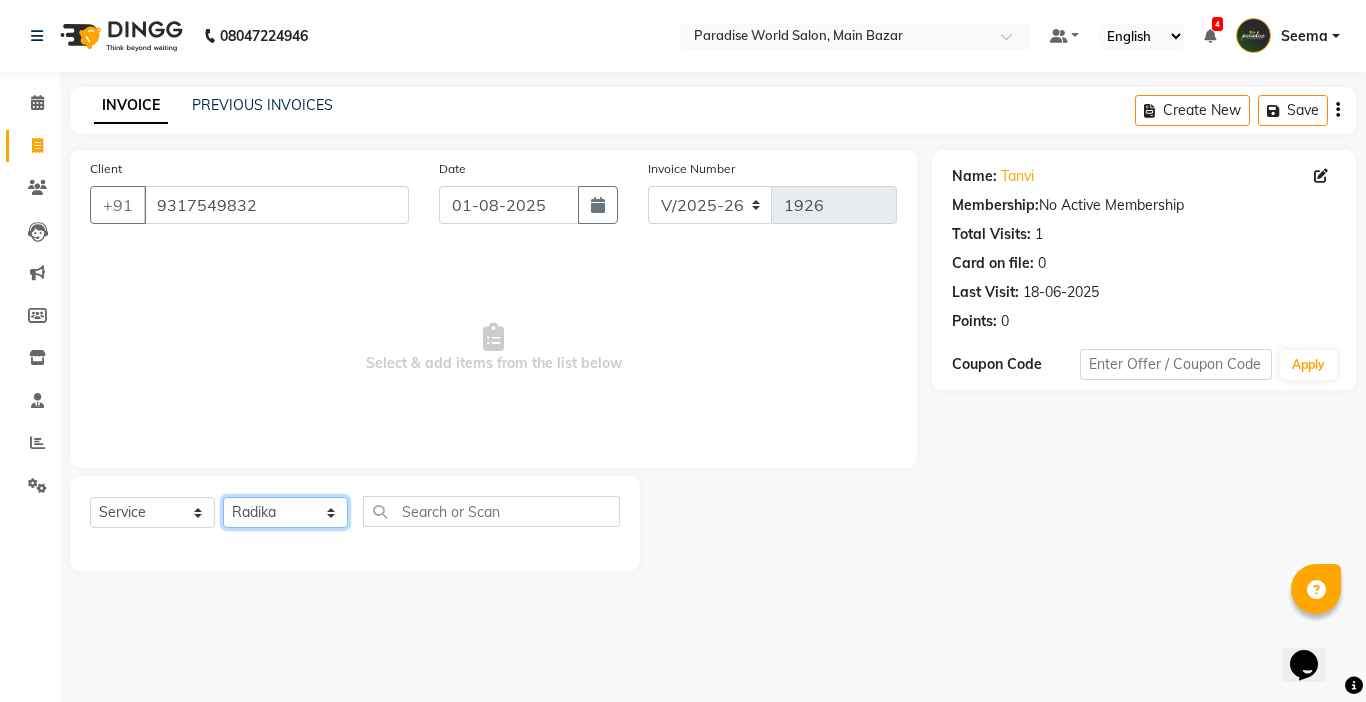 click on "Select Stylist Abby aman  Anil anku Bobby company Deepak Deepika Gourav Heena ishu Jagdeesh kanchan Love preet Maddy Manpreet student Meenu Naina Nikita Palak Palak Sharma Radika Rajneesh Student Seema Shagun Shifali - Student Shweta  Sujata Surinder Paul Vansh Vikas Vishal" 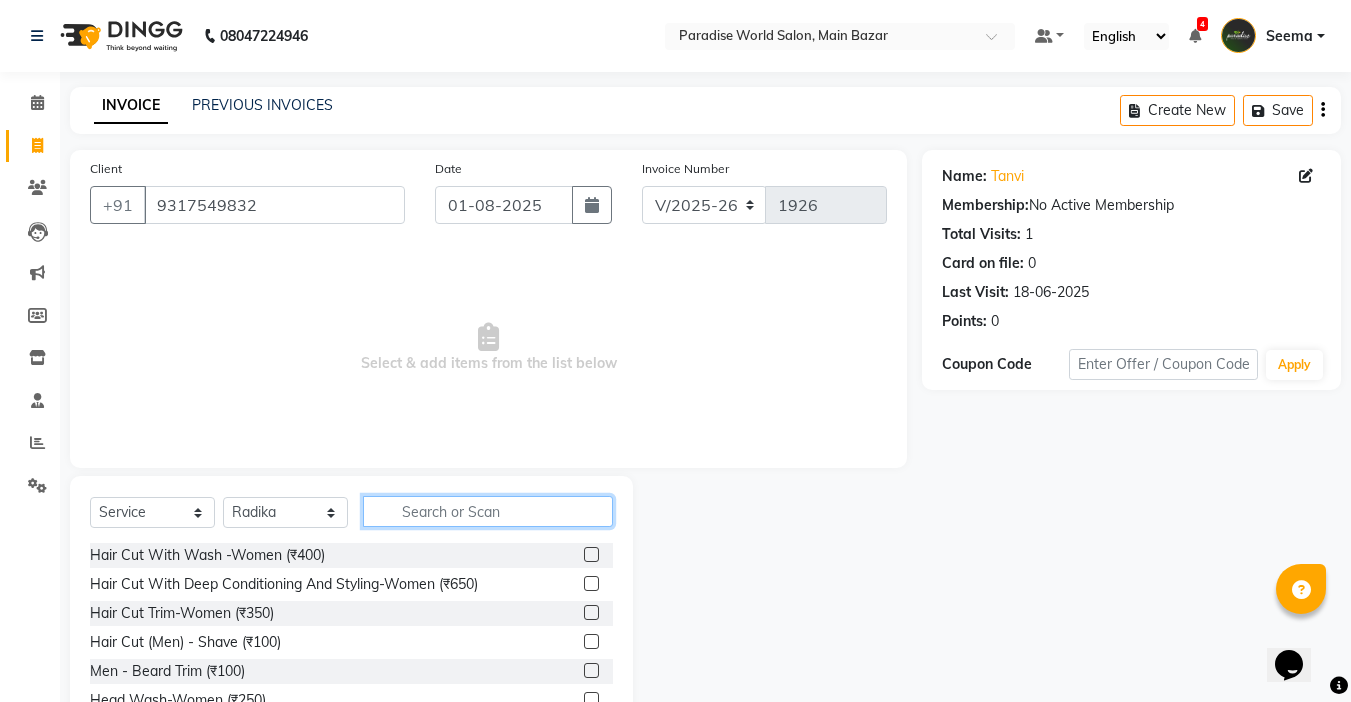 click 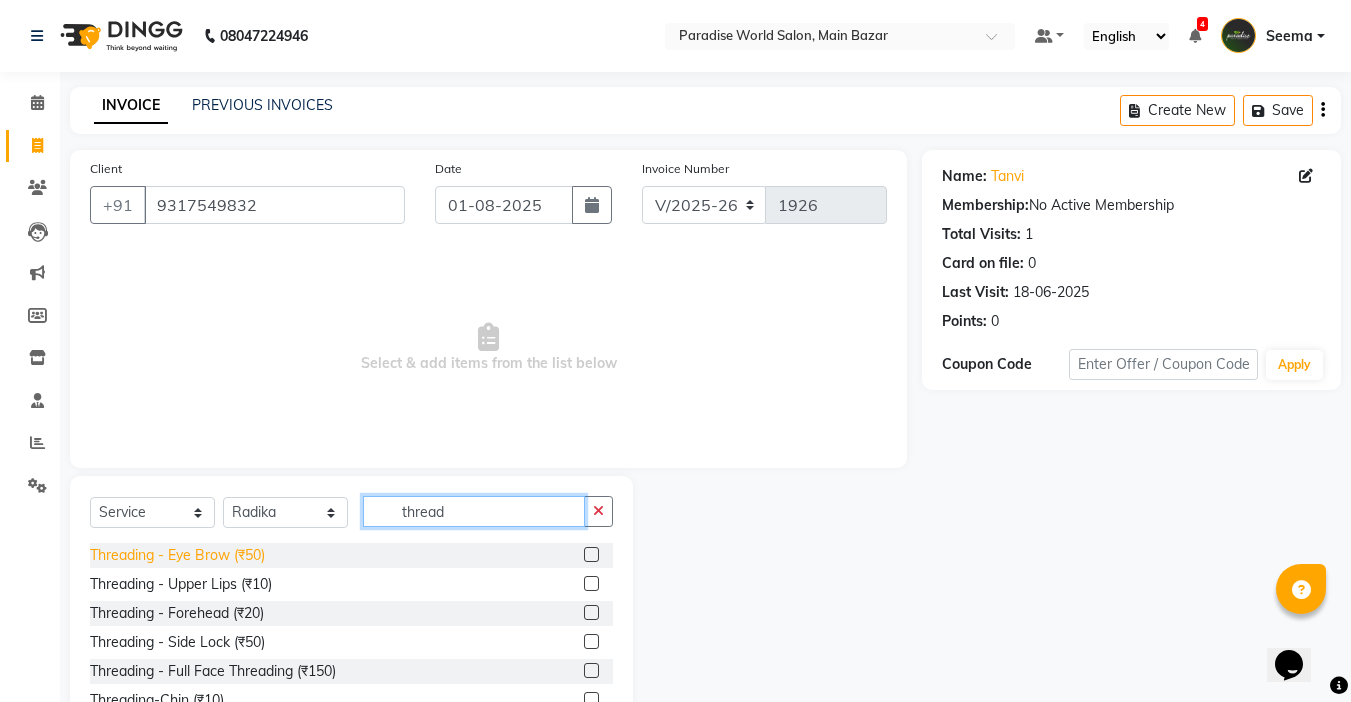 type on "thread" 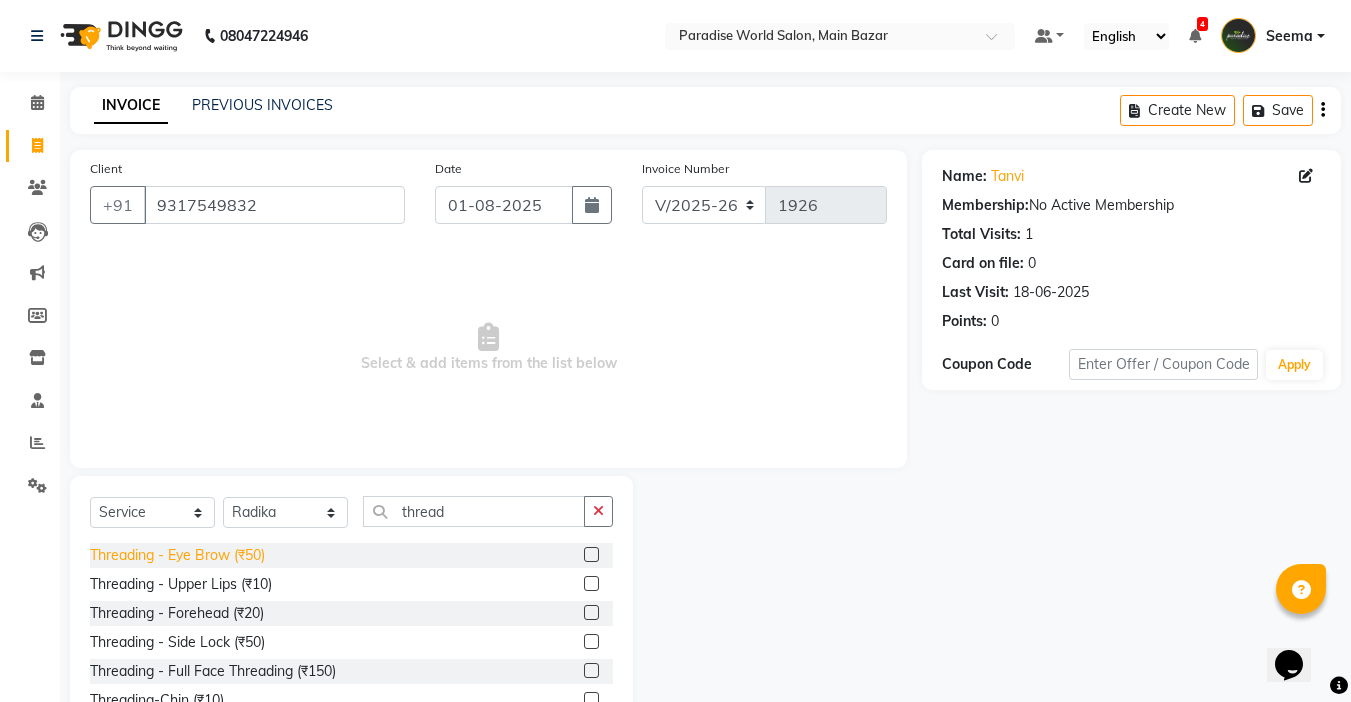 click on "Threading   -  Eye Brow (₹50)" 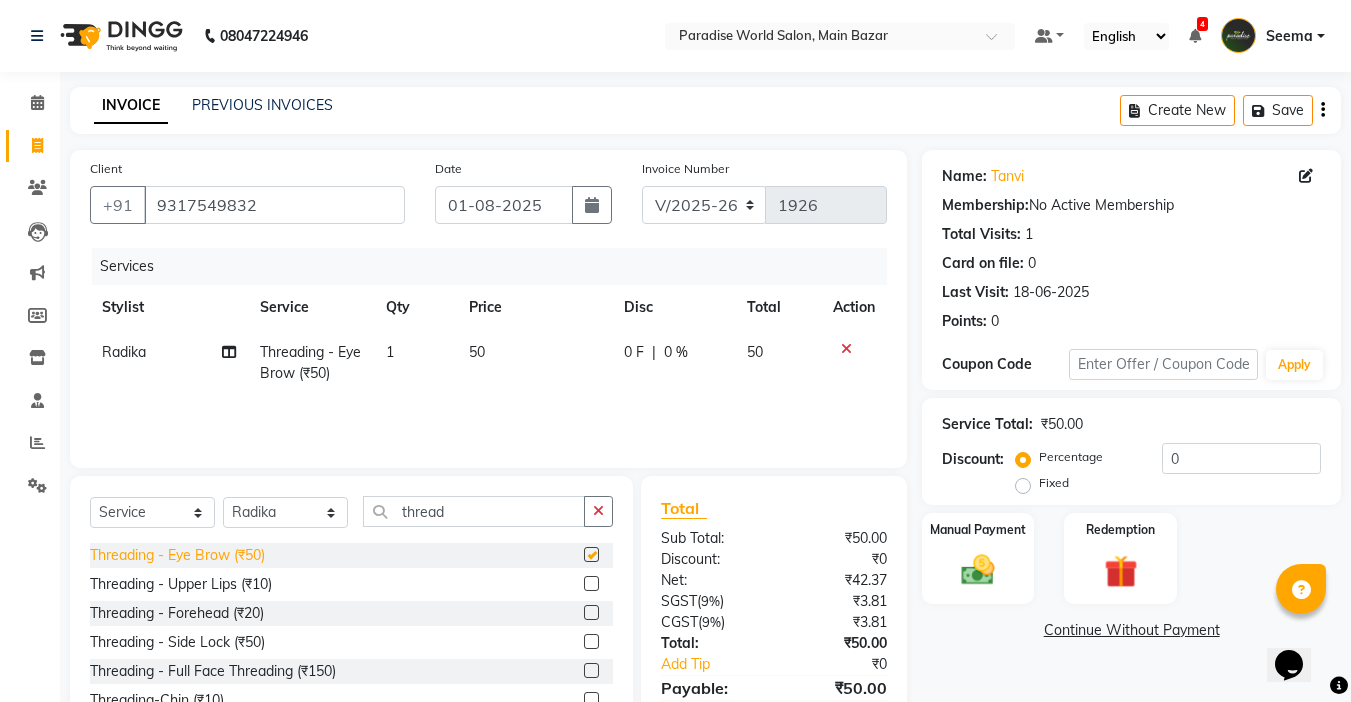 checkbox on "false" 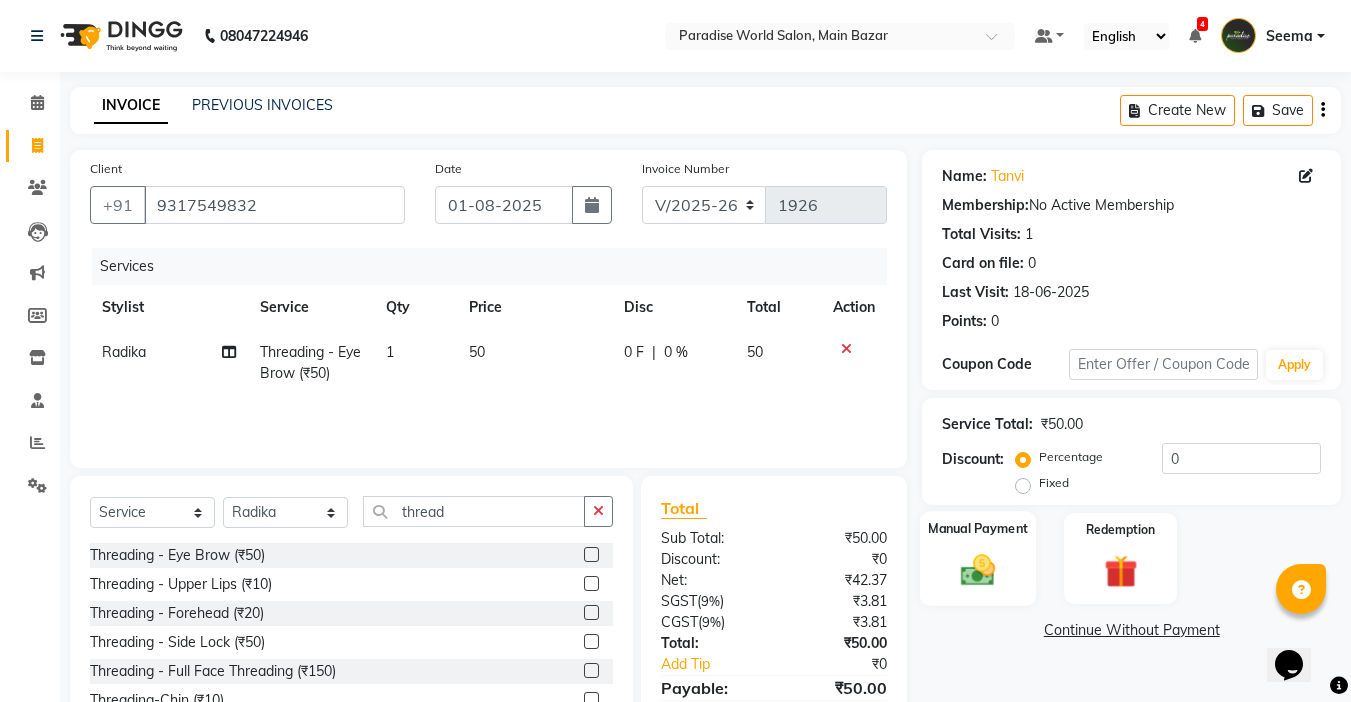 click on "Manual Payment" 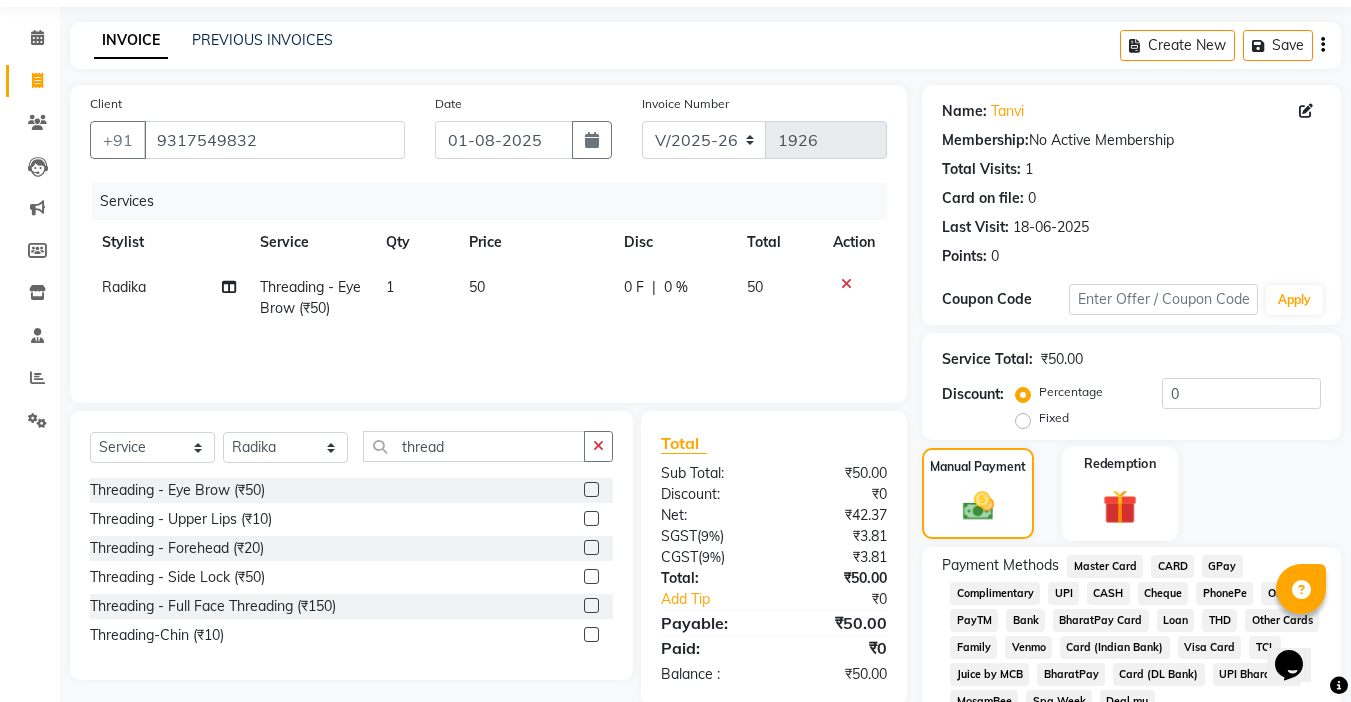 scroll, scrollTop: 100, scrollLeft: 0, axis: vertical 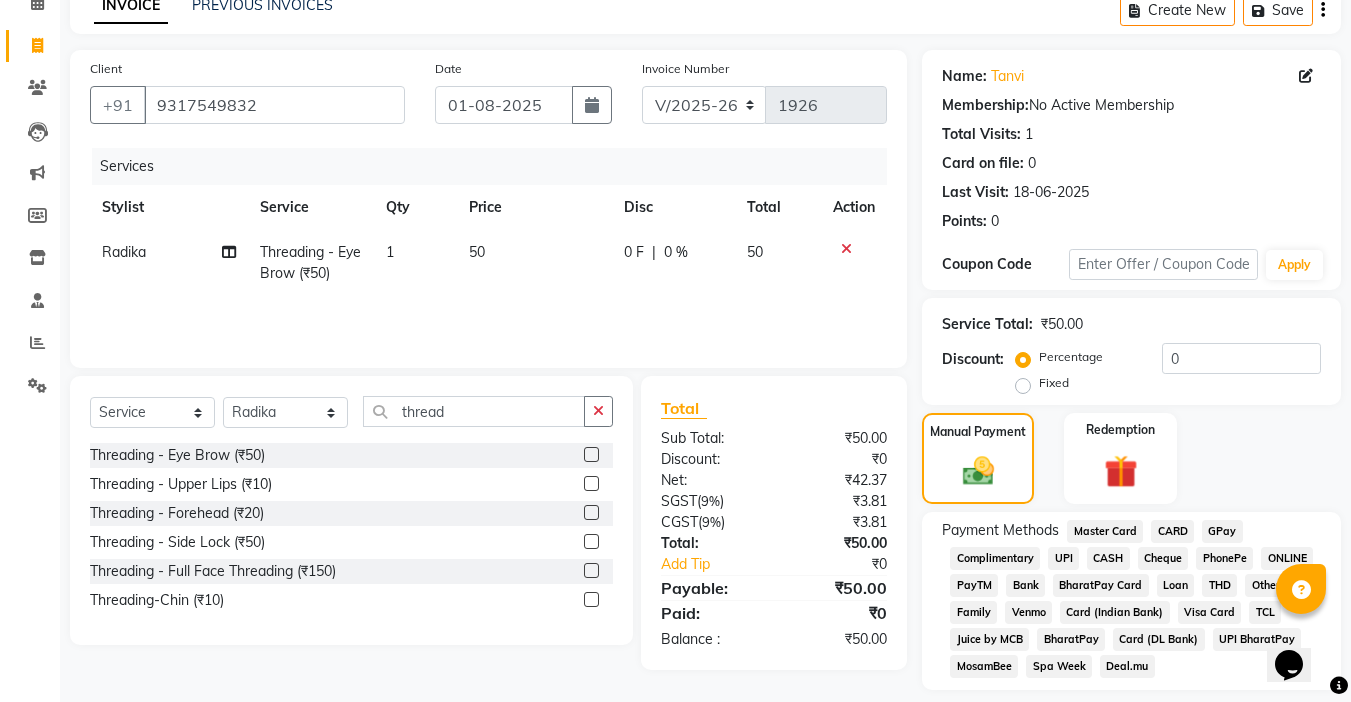 click on "CASH" 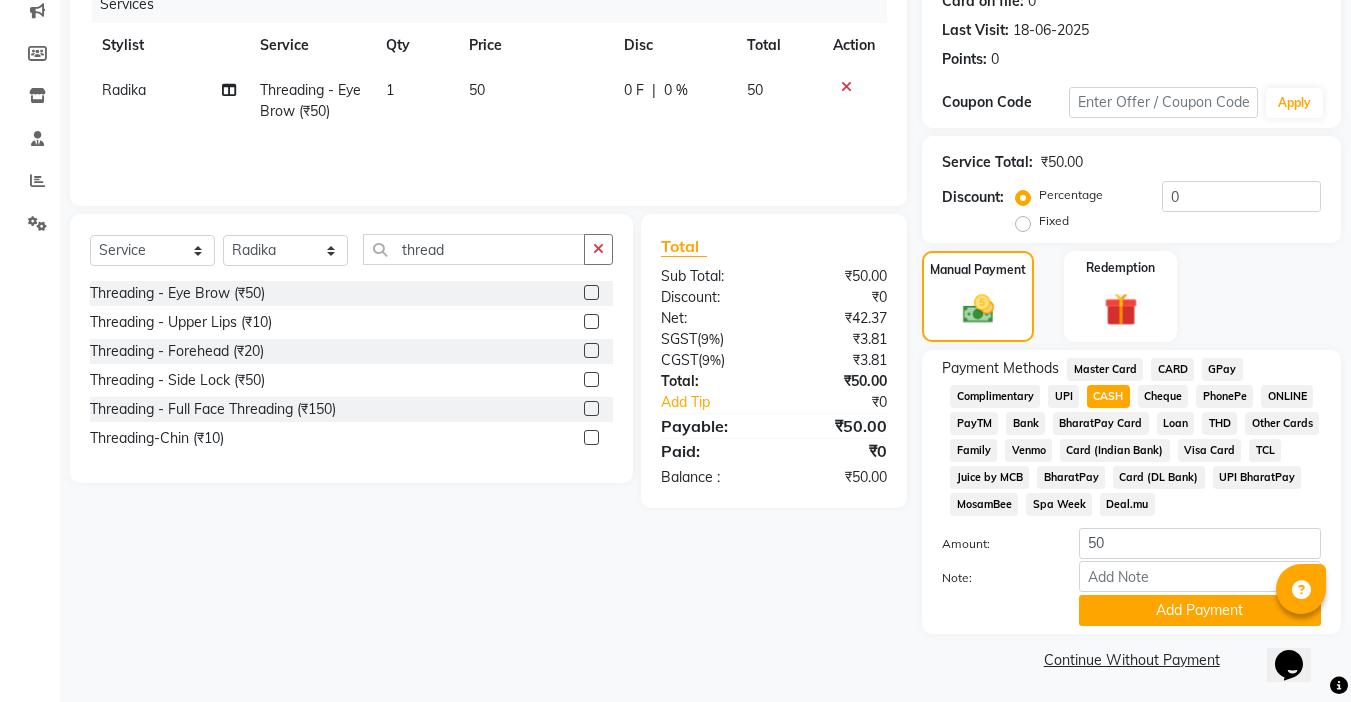scroll, scrollTop: 265, scrollLeft: 0, axis: vertical 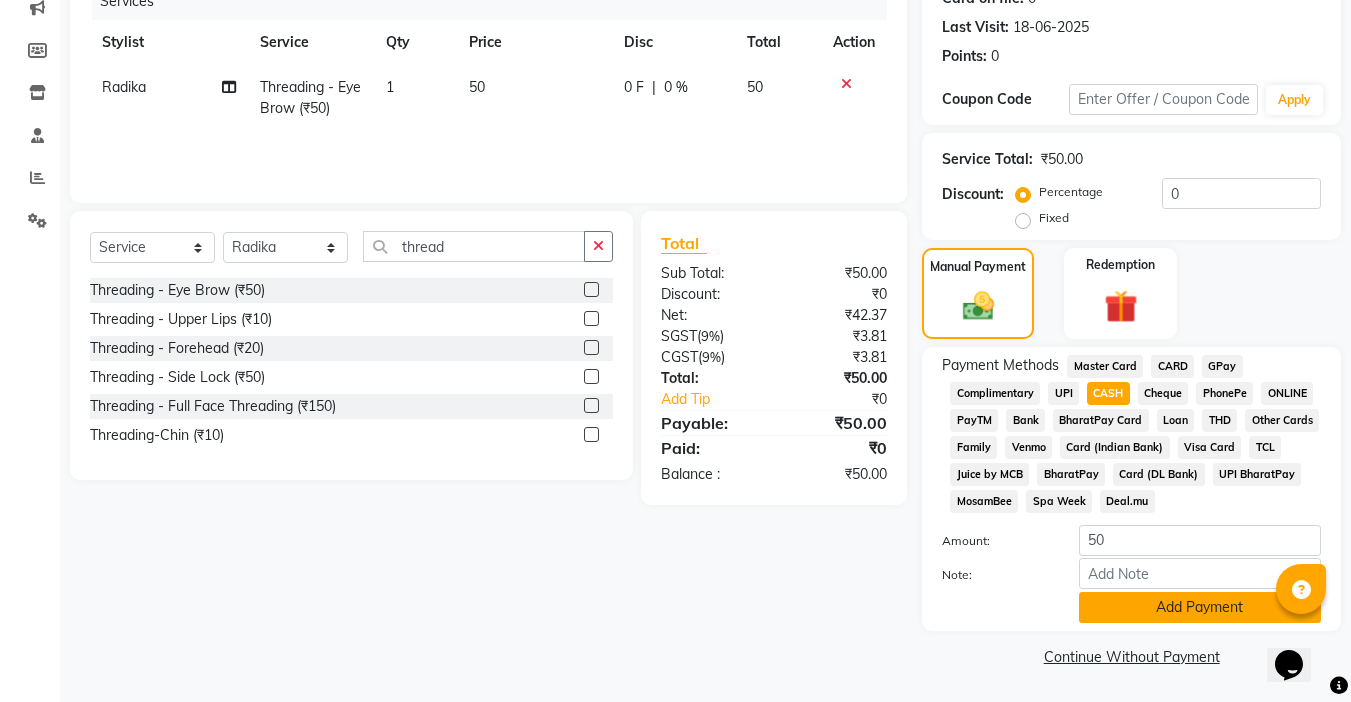 click on "Add Payment" 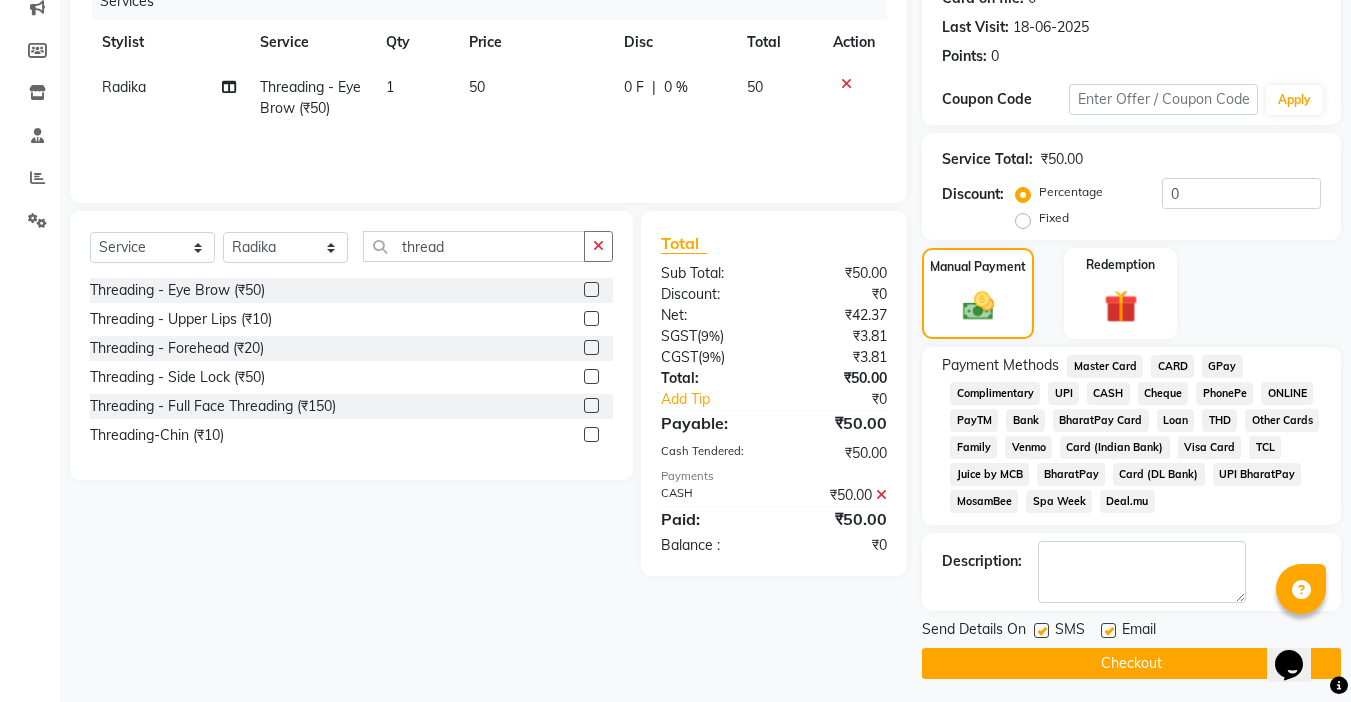click 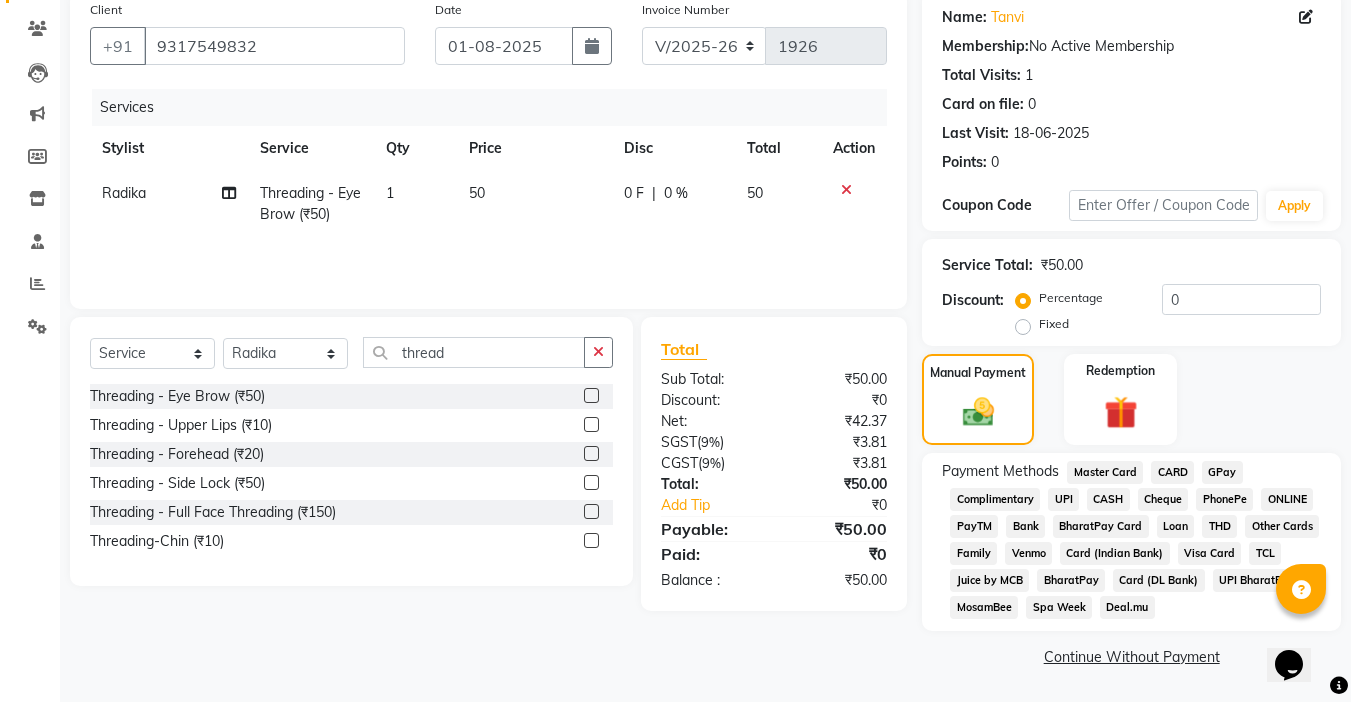 click on "UPI BharatPay" 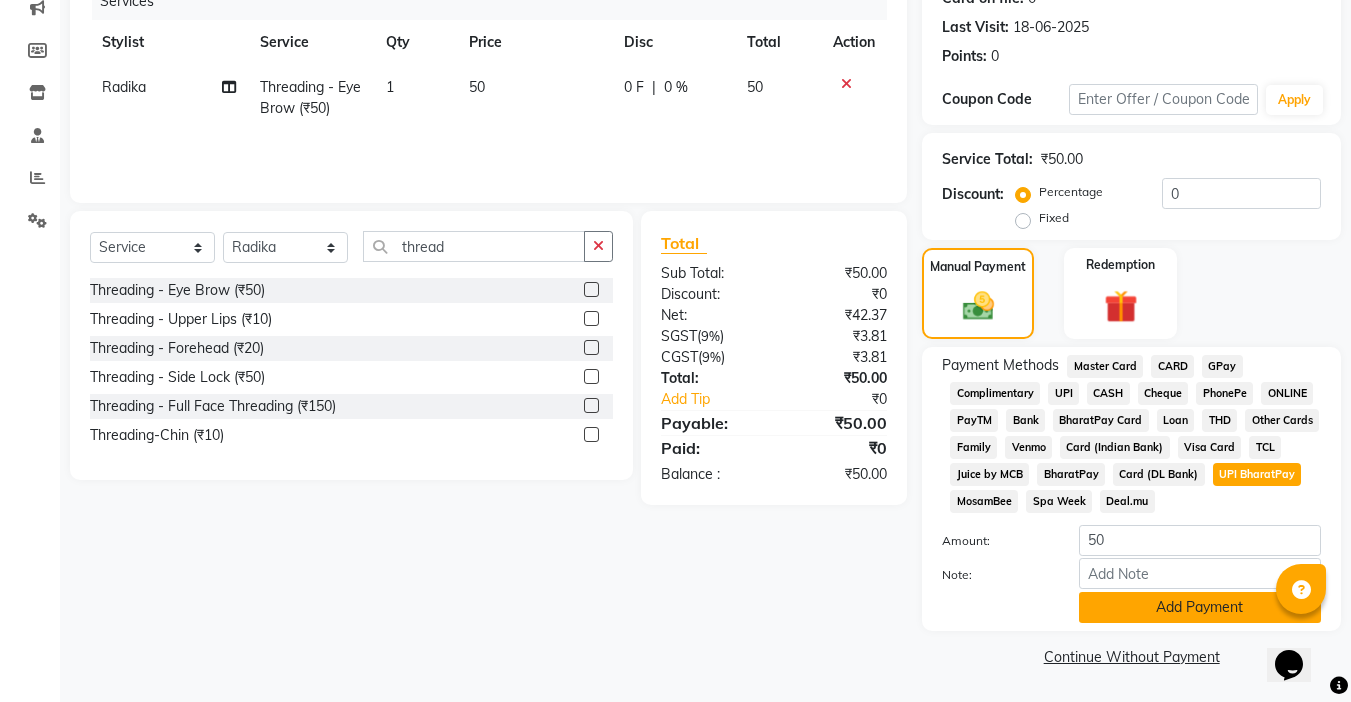 click on "Add Payment" 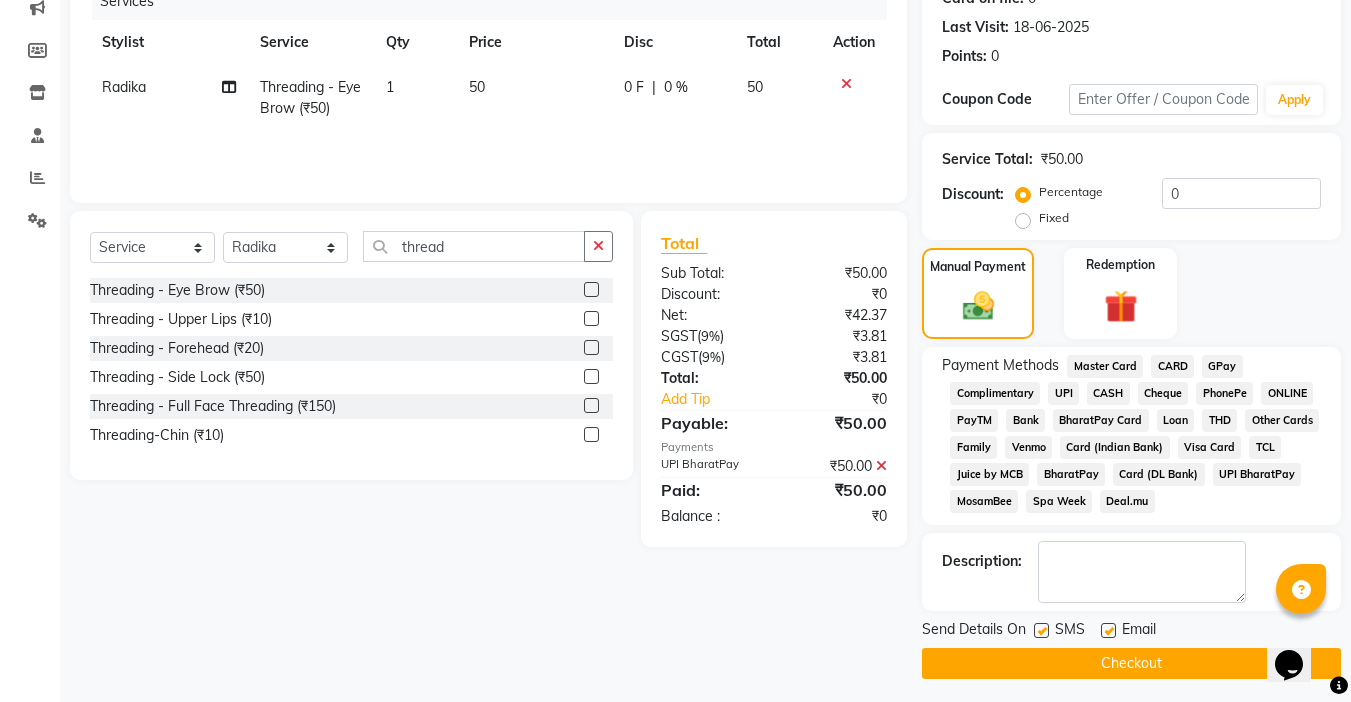 click on "Checkout" 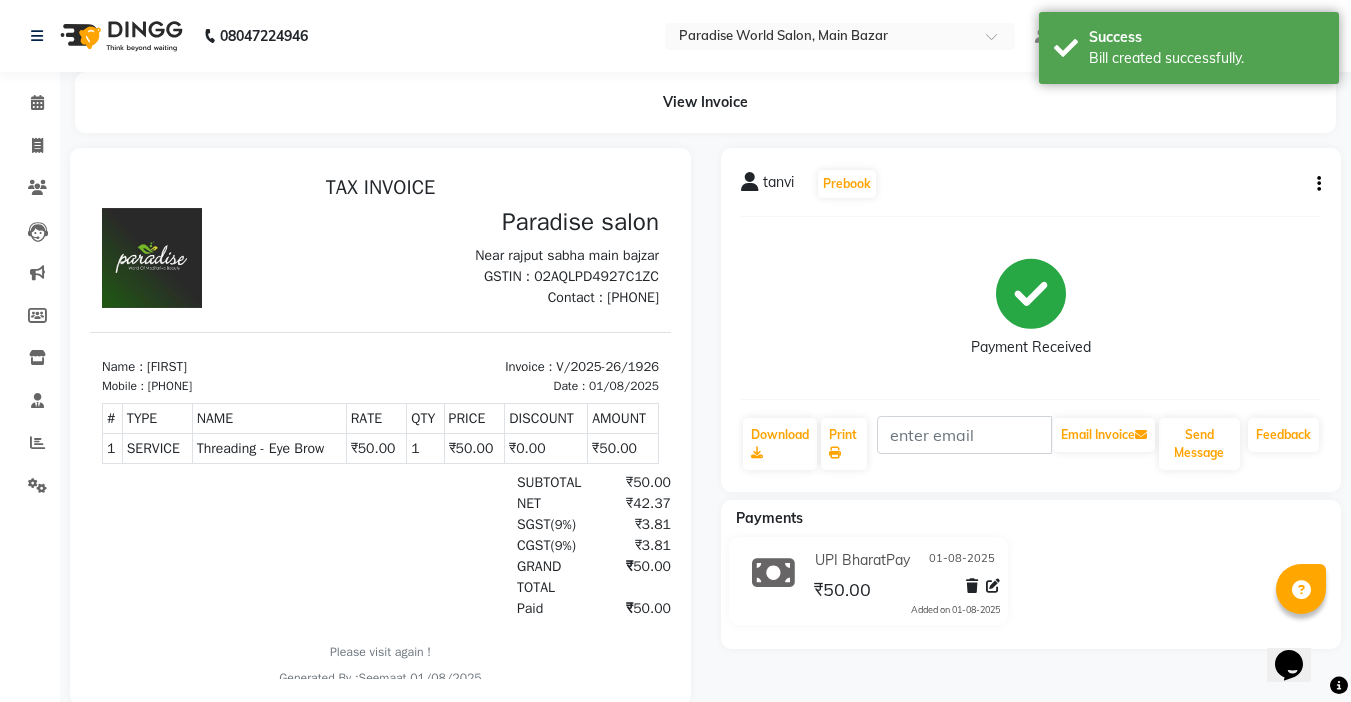 scroll, scrollTop: 0, scrollLeft: 0, axis: both 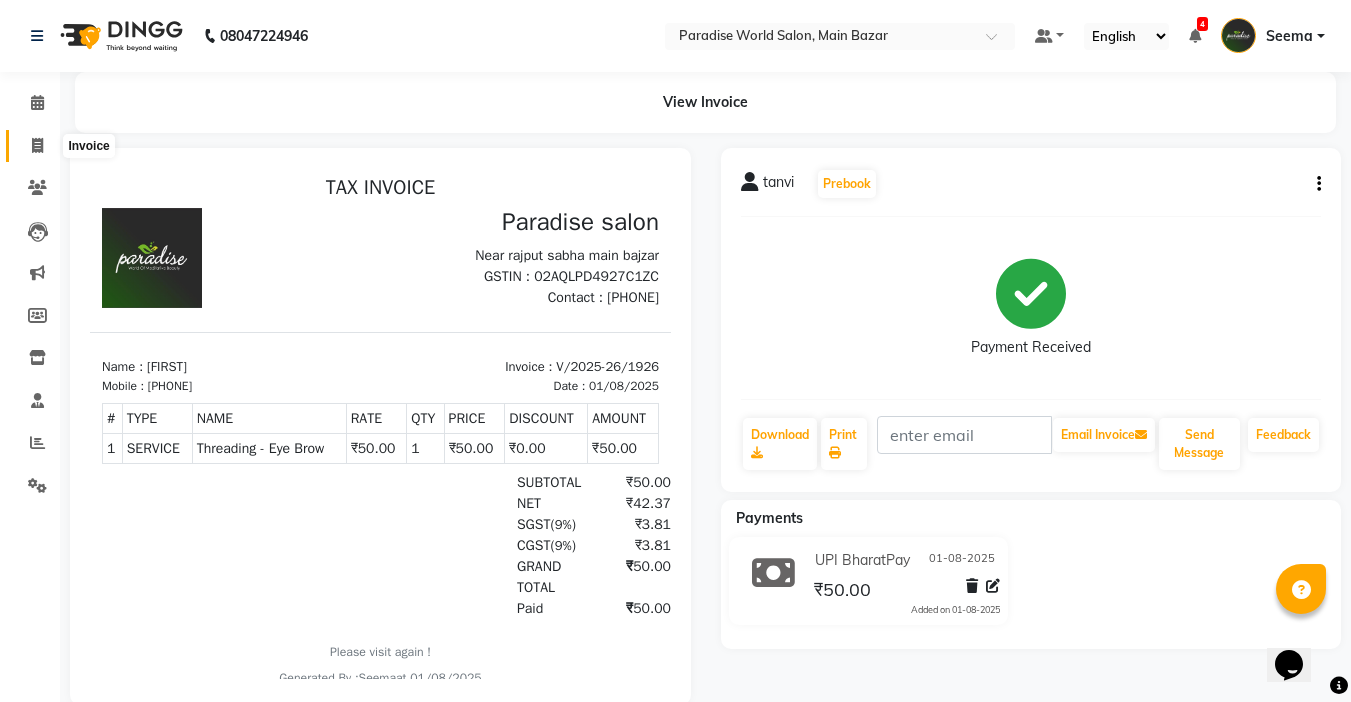 click 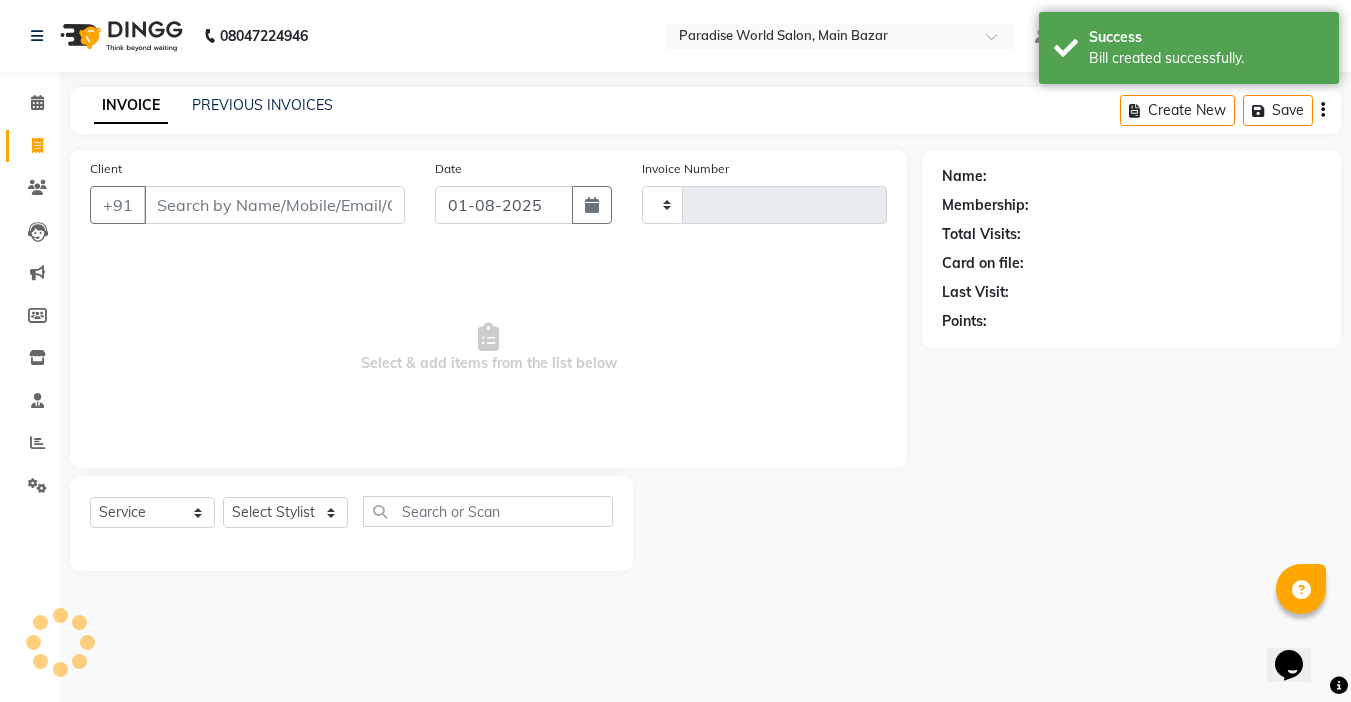 type on "1927" 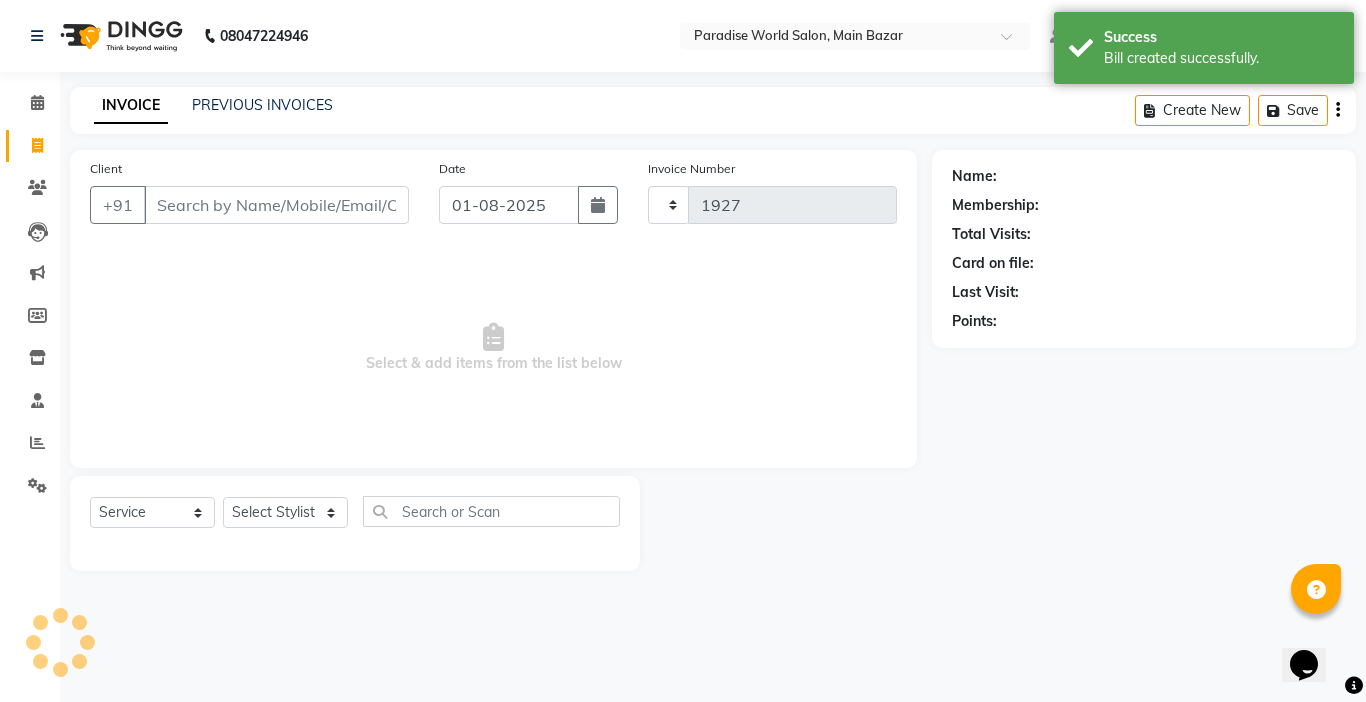 select on "4451" 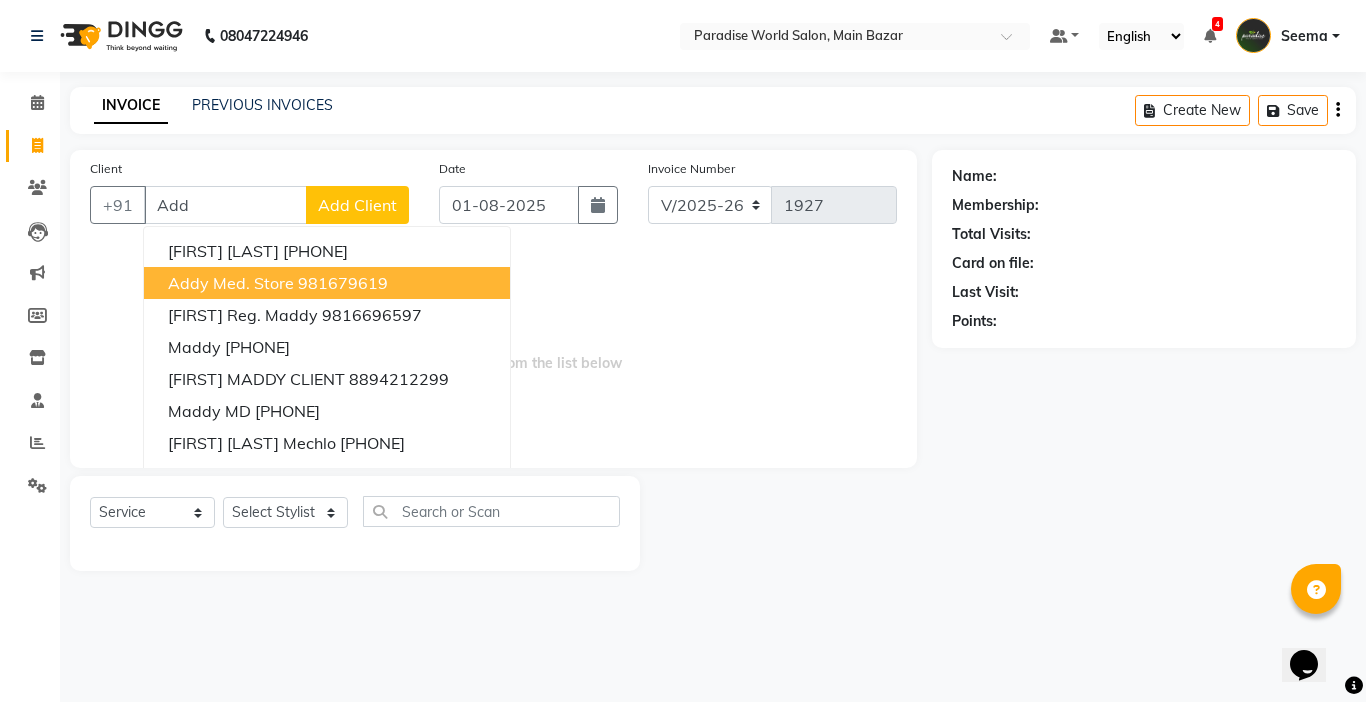click on "Addy med. store" at bounding box center [231, 283] 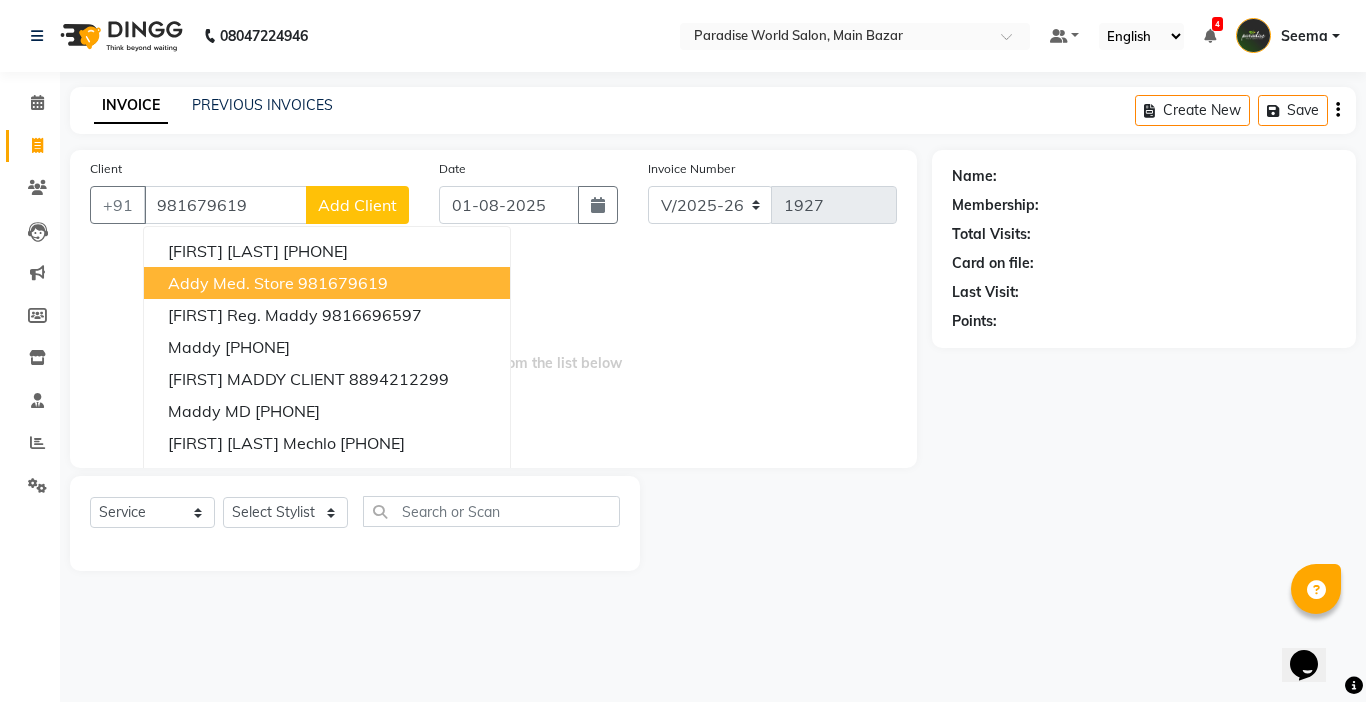 type on "981679619" 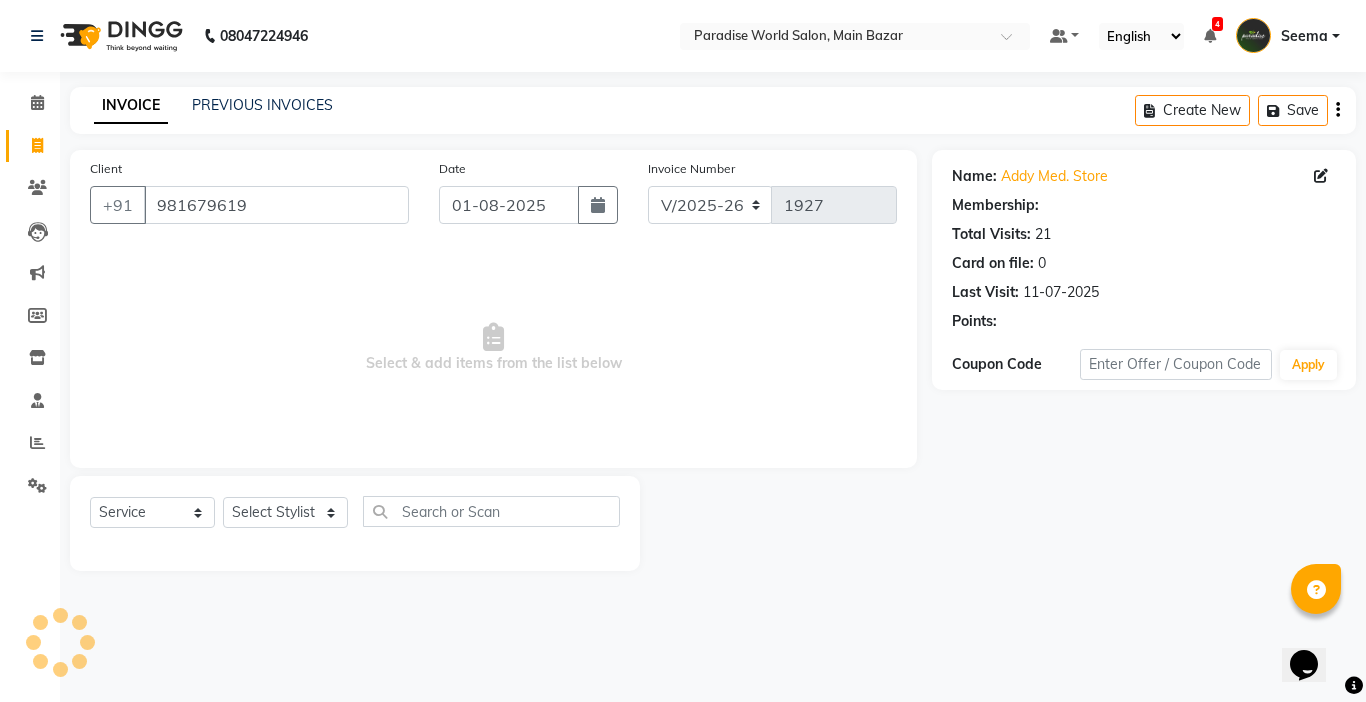select on "1: Object" 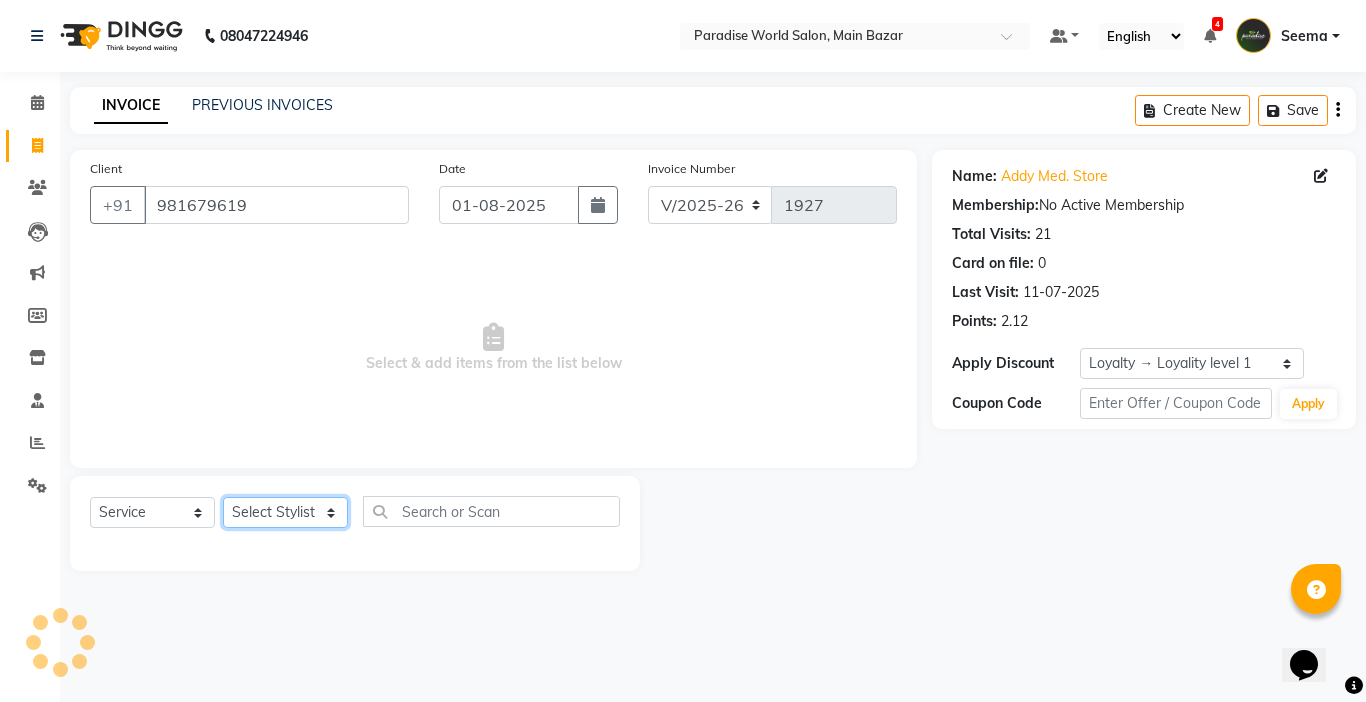 click on "Select Stylist Abby aman  Anil anku Bobby company Deepak Deepika Gourav Heena ishu Jagdeesh kanchan Love preet Maddy Manpreet student Meenu Naina Nikita Palak Palak Sharma Radika Rajneesh Student Seema Shagun Shifali - Student Shweta  Sujata Surinder Paul Vansh Vikas Vishal" 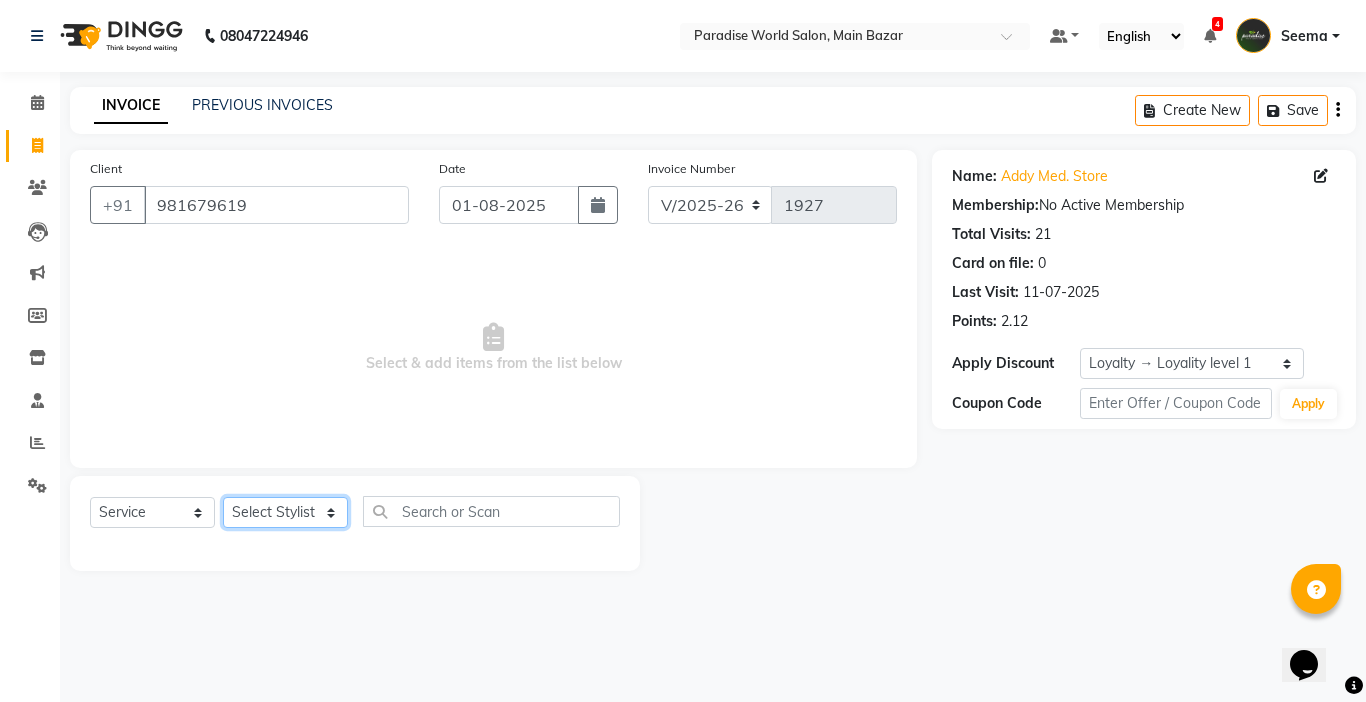 select on "24941" 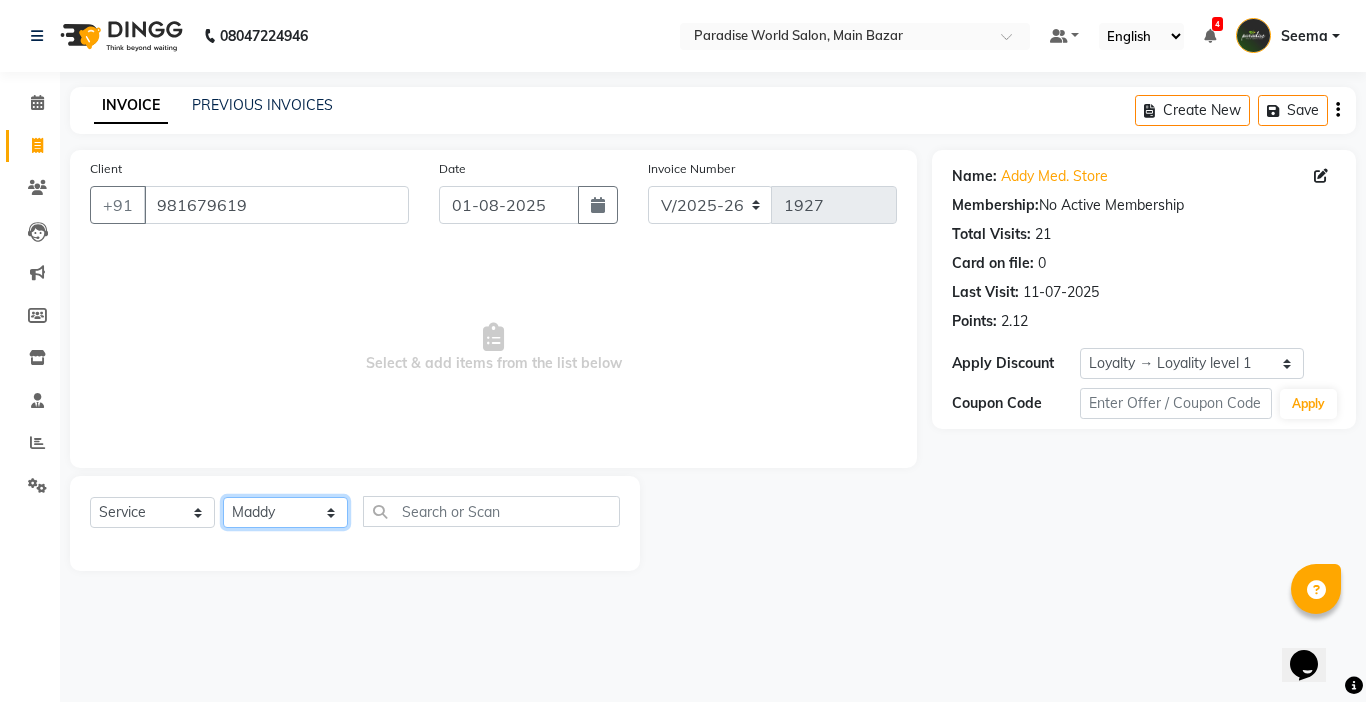 click on "Select Stylist Abby aman  Anil anku Bobby company Deepak Deepika Gourav Heena ishu Jagdeesh kanchan Love preet Maddy Manpreet student Meenu Naina Nikita Palak Palak Sharma Radika Rajneesh Student Seema Shagun Shifali - Student Shweta  Sujata Surinder Paul Vansh Vikas Vishal" 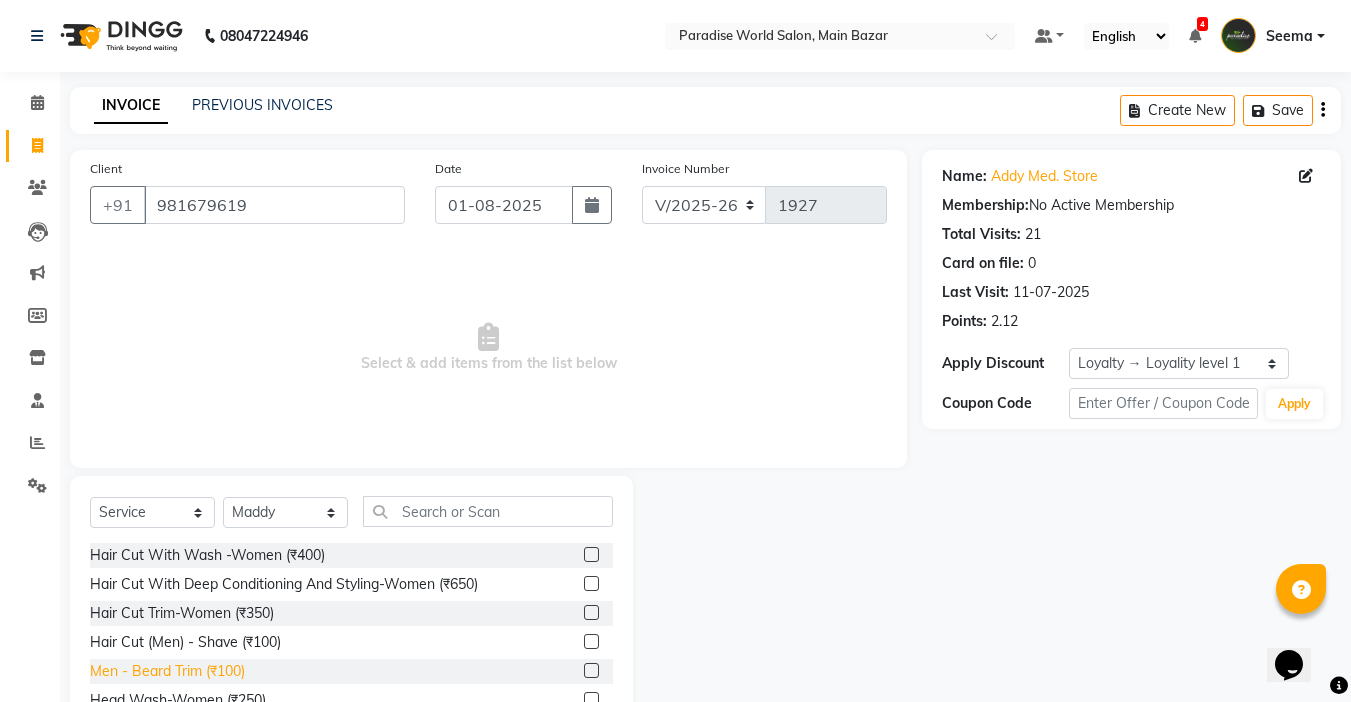 click on "Men  -  Beard Trim (₹100)" 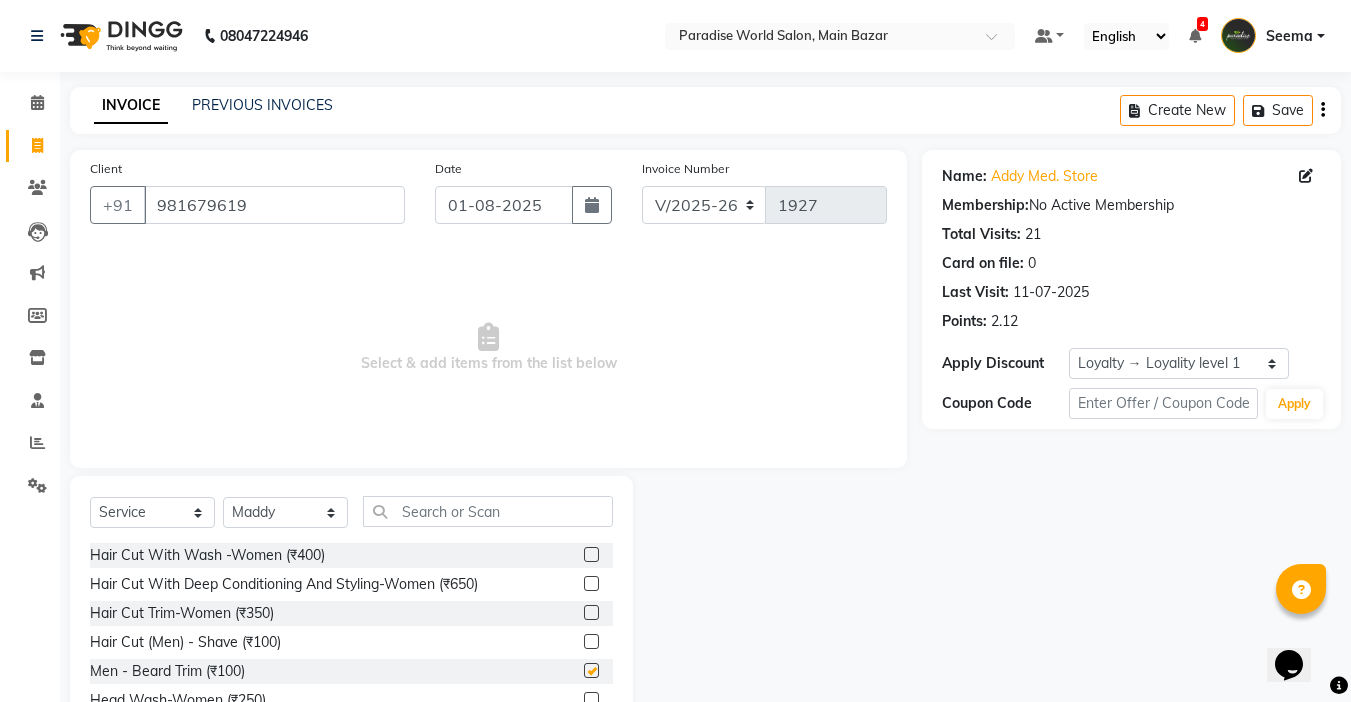 checkbox on "false" 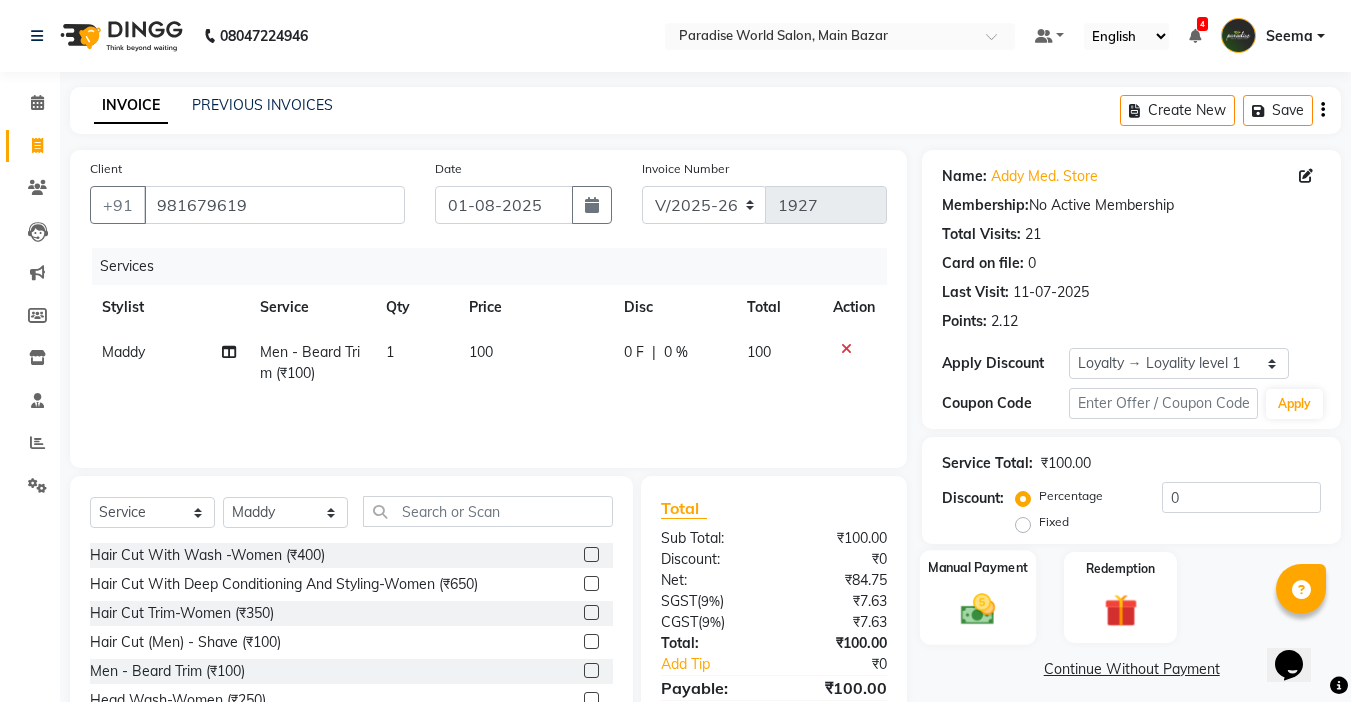 click on "Manual Payment" 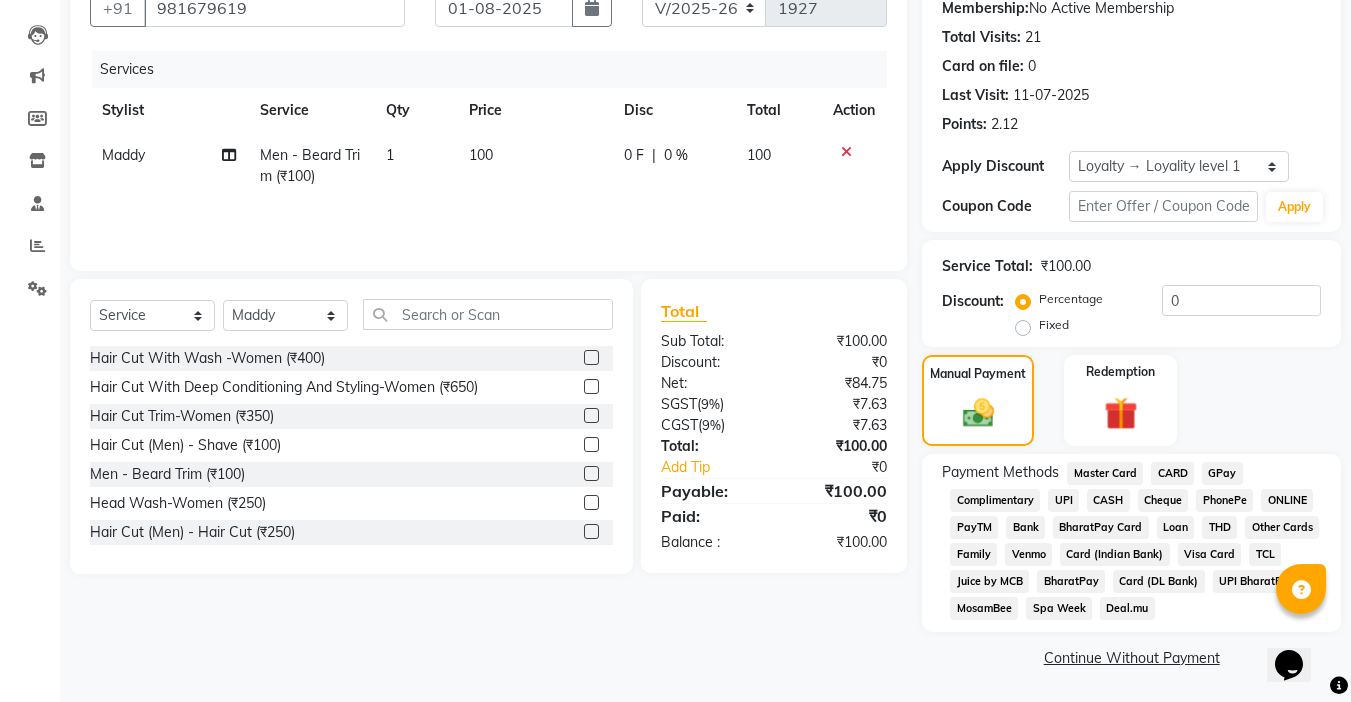 scroll, scrollTop: 198, scrollLeft: 0, axis: vertical 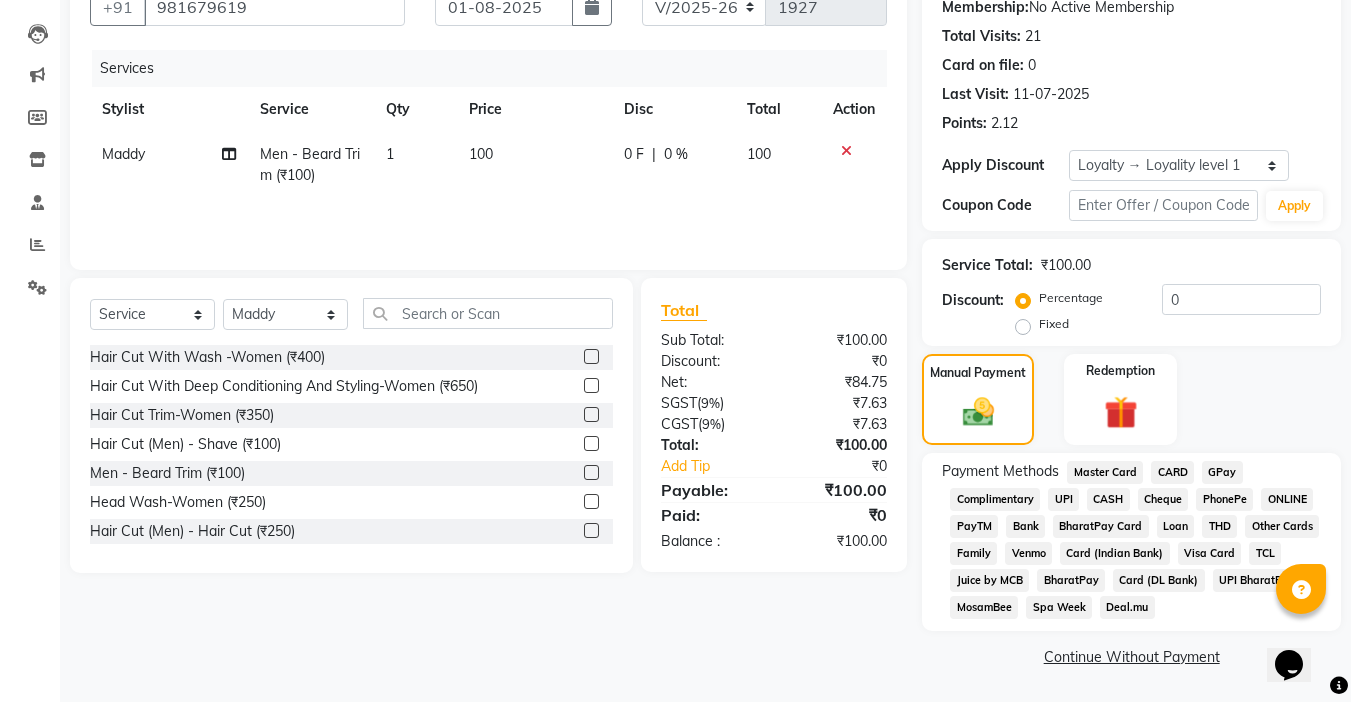 click on "UPI BharatPay" 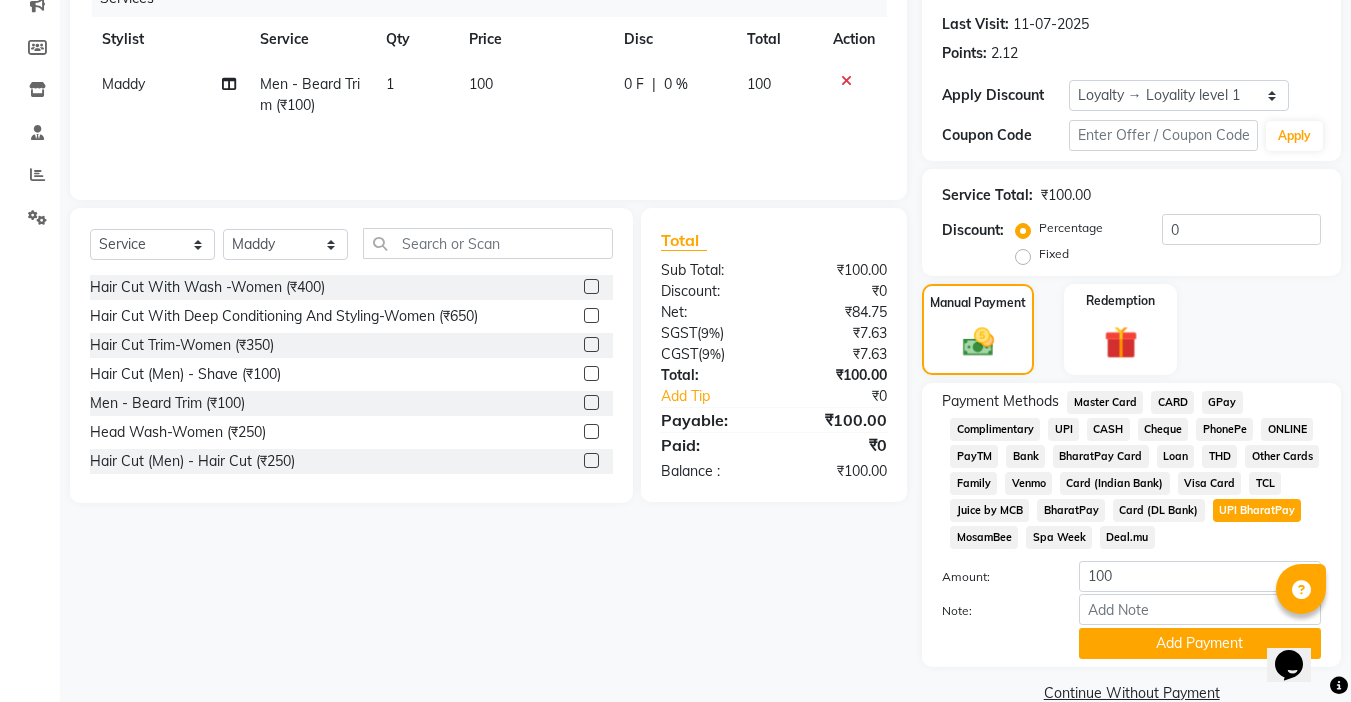 scroll, scrollTop: 304, scrollLeft: 0, axis: vertical 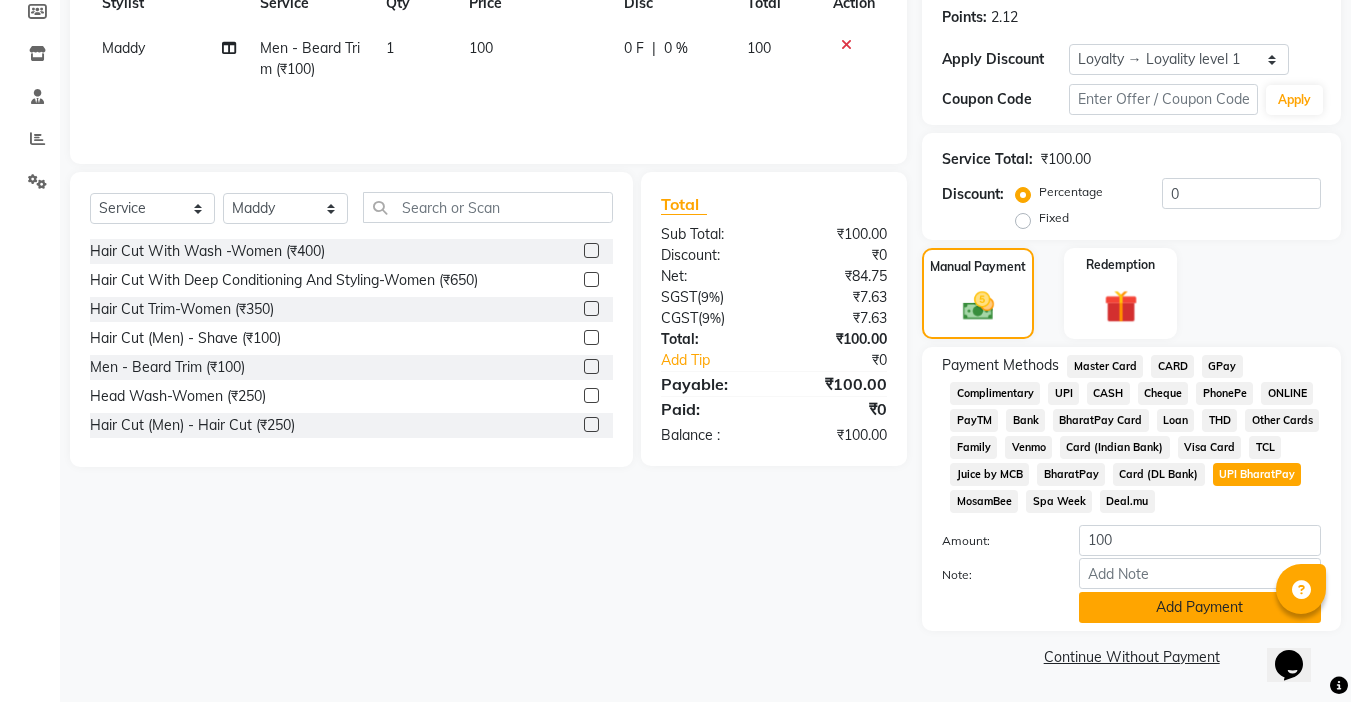 click on "Add Payment" 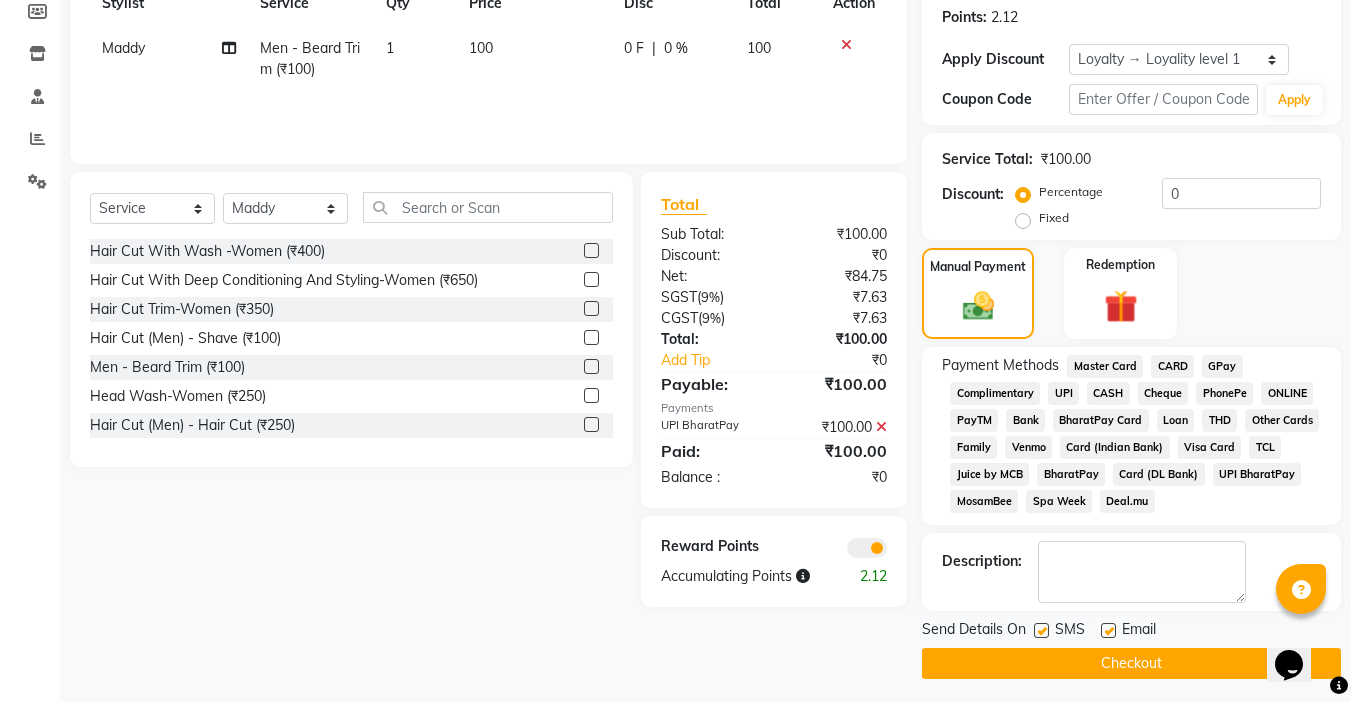 click 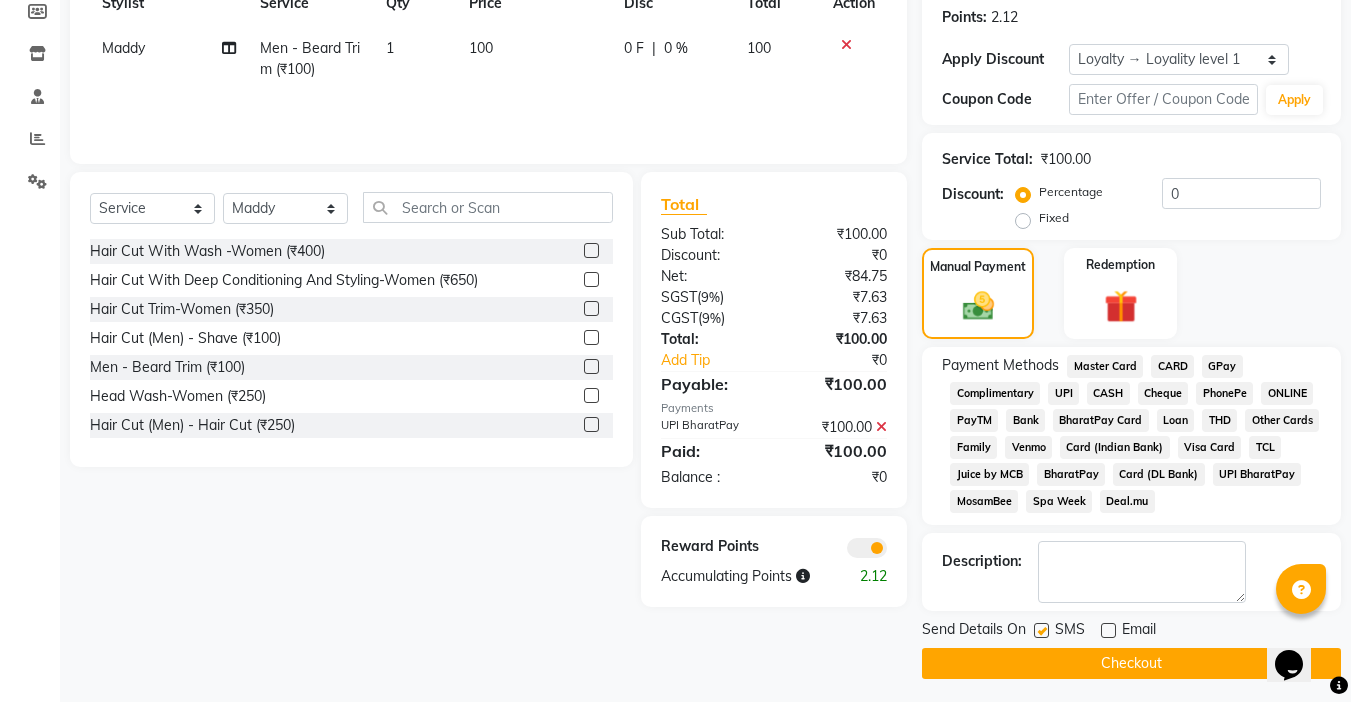 click on "Checkout" 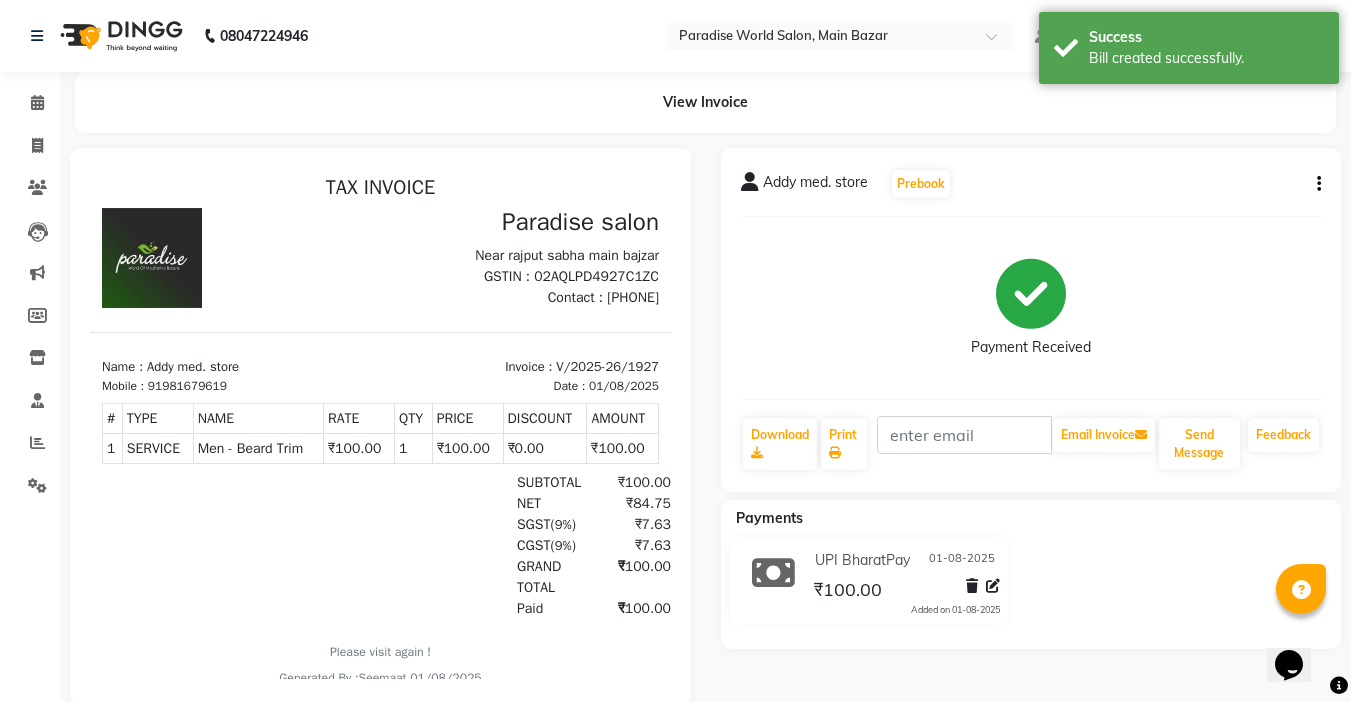 scroll, scrollTop: 0, scrollLeft: 0, axis: both 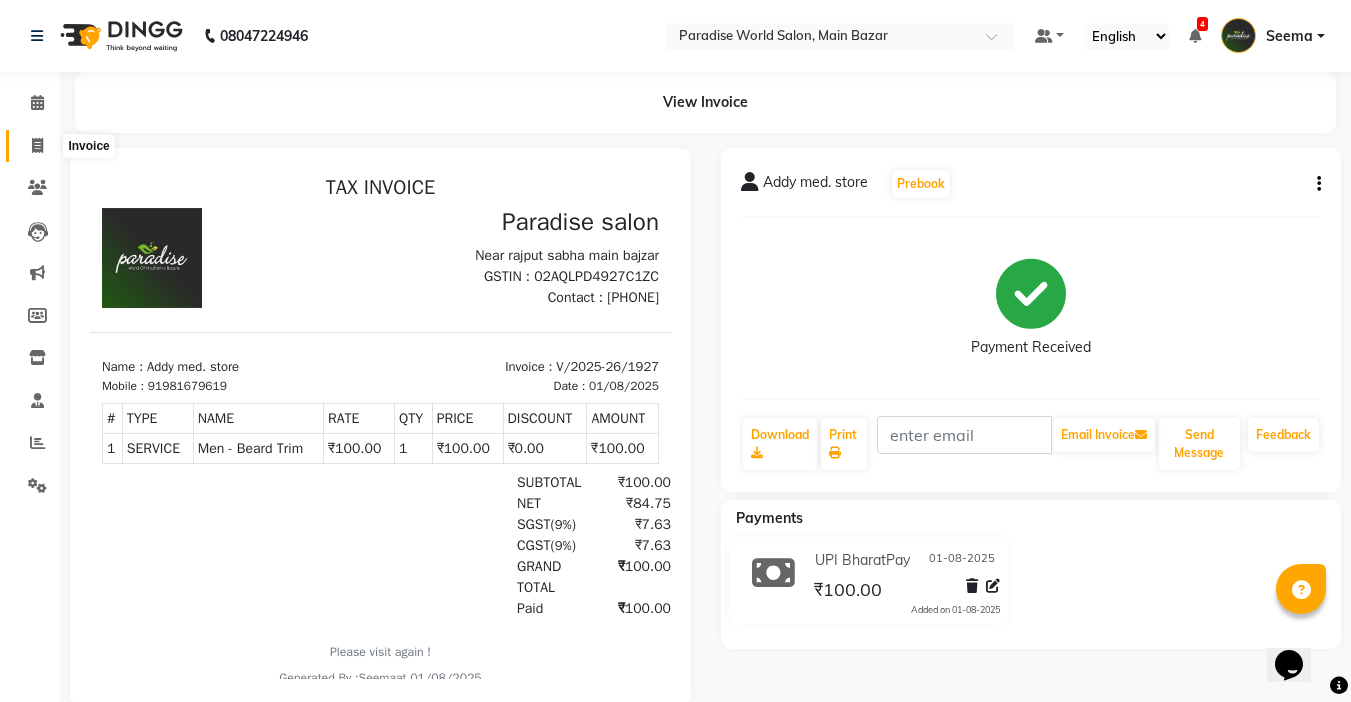 click 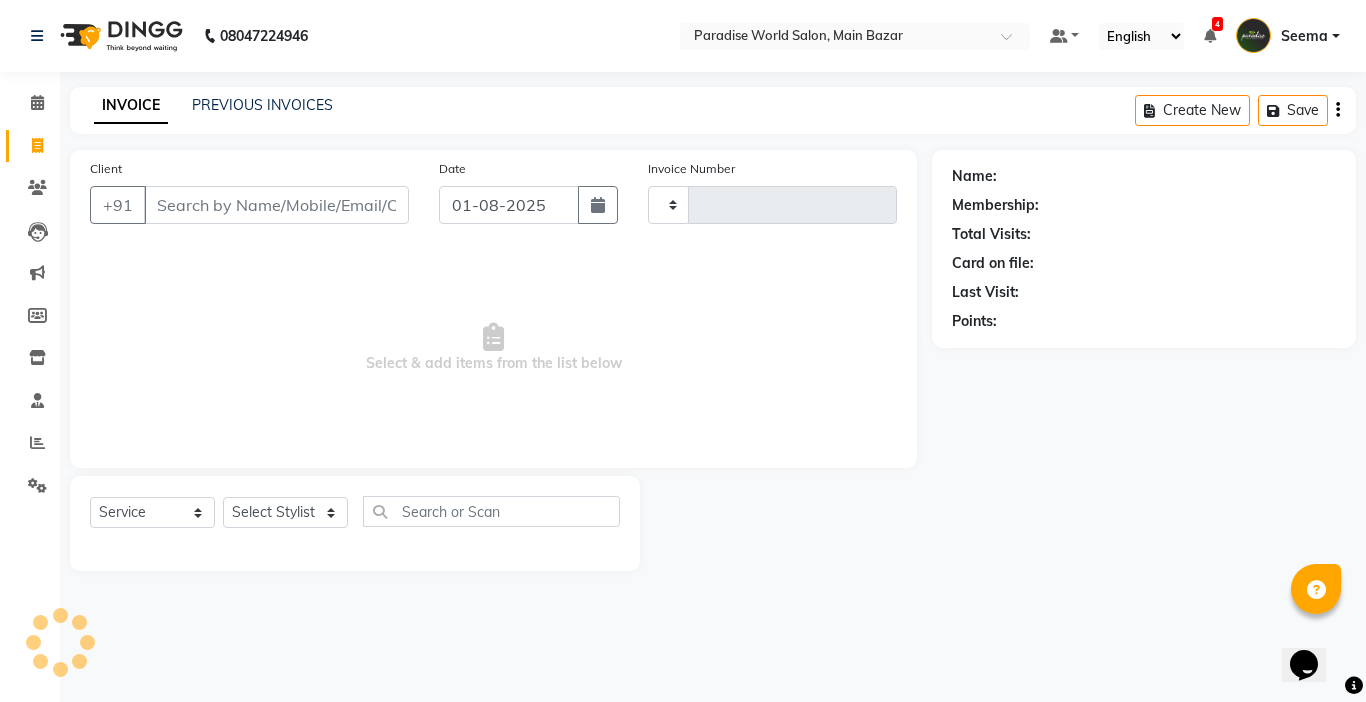 type on "1928" 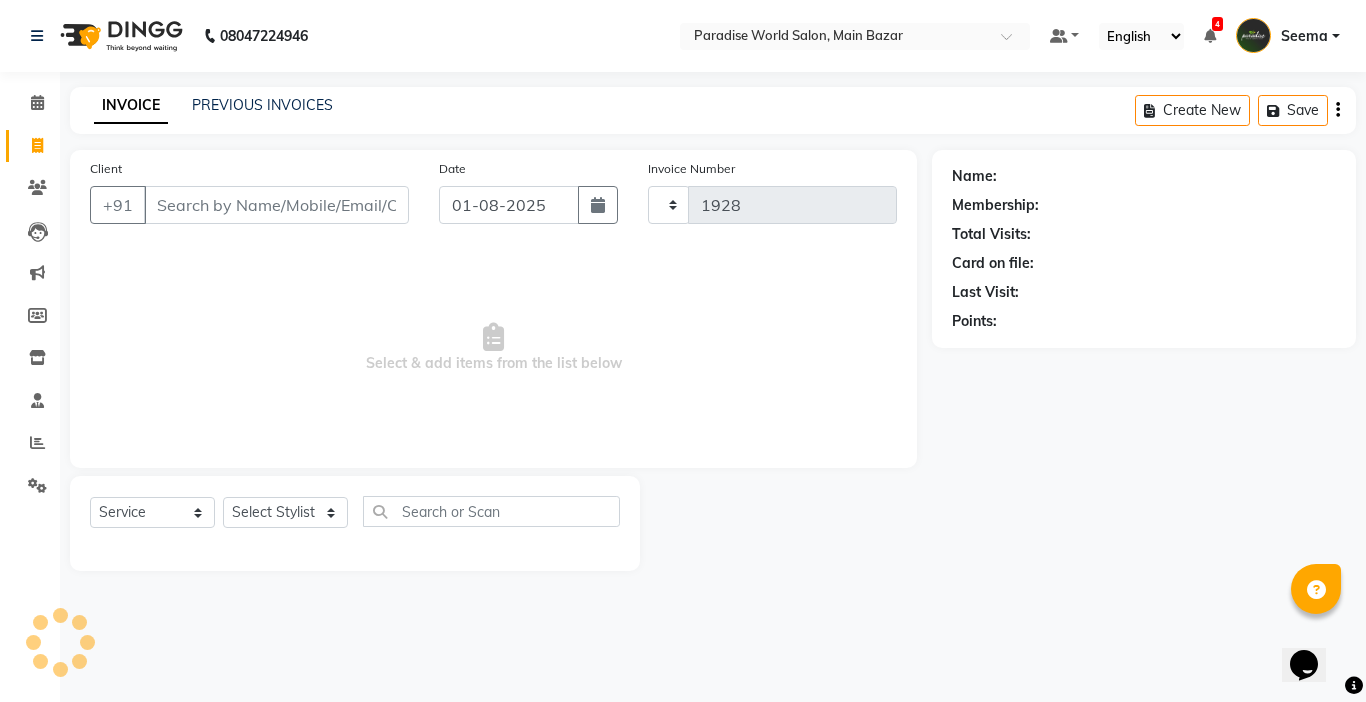 select on "4451" 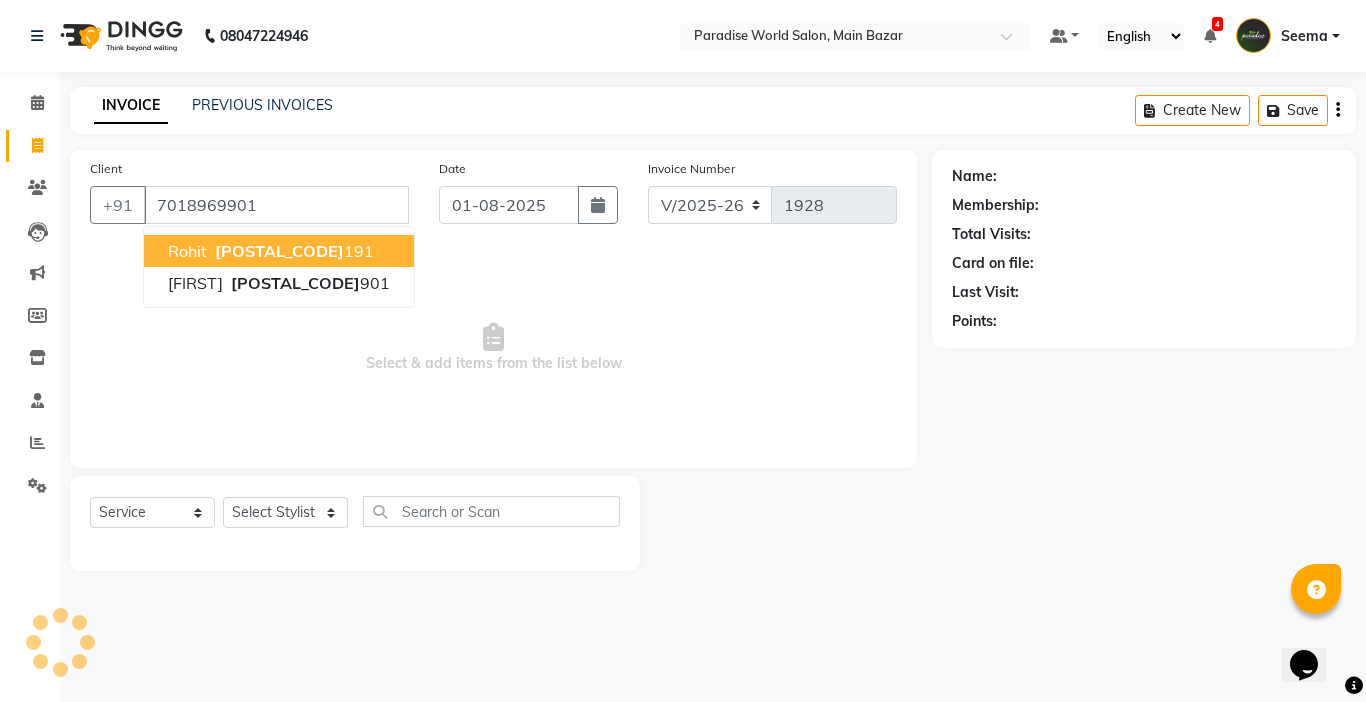 type on "7018969901" 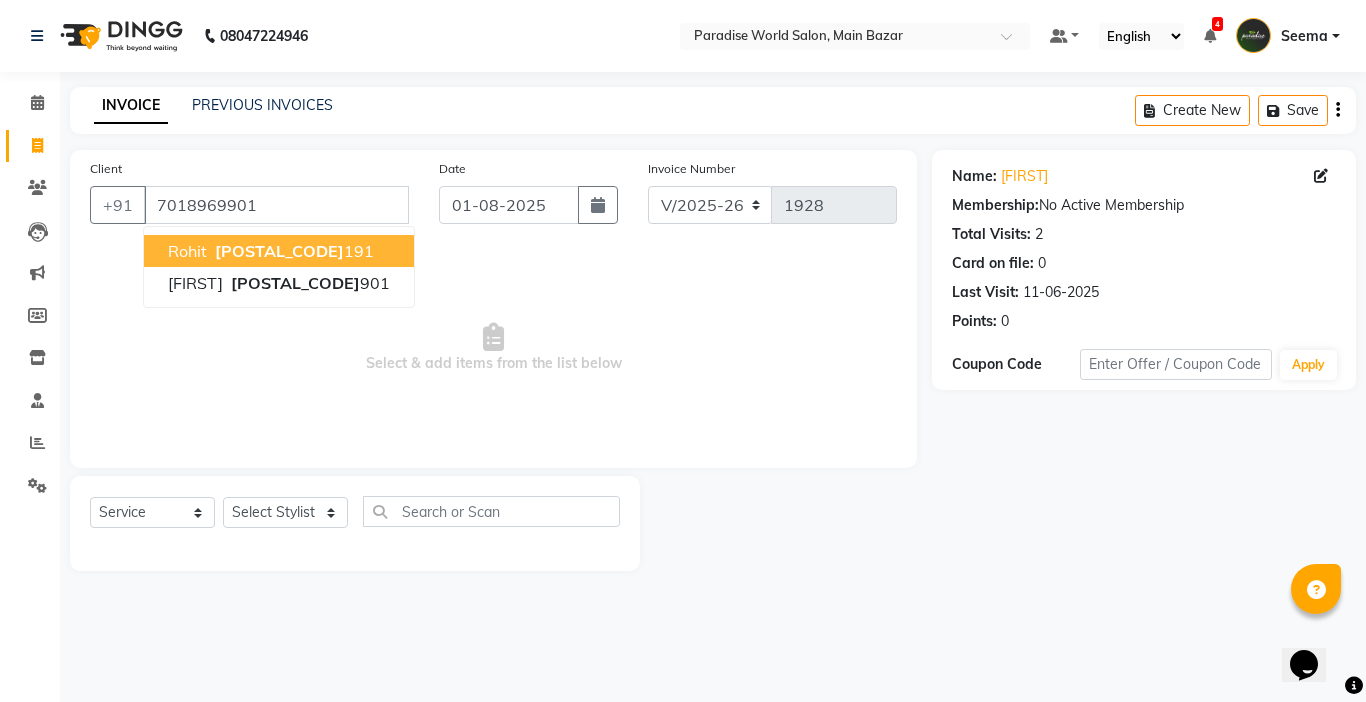 click on "Select & add items from the list below" at bounding box center (493, 348) 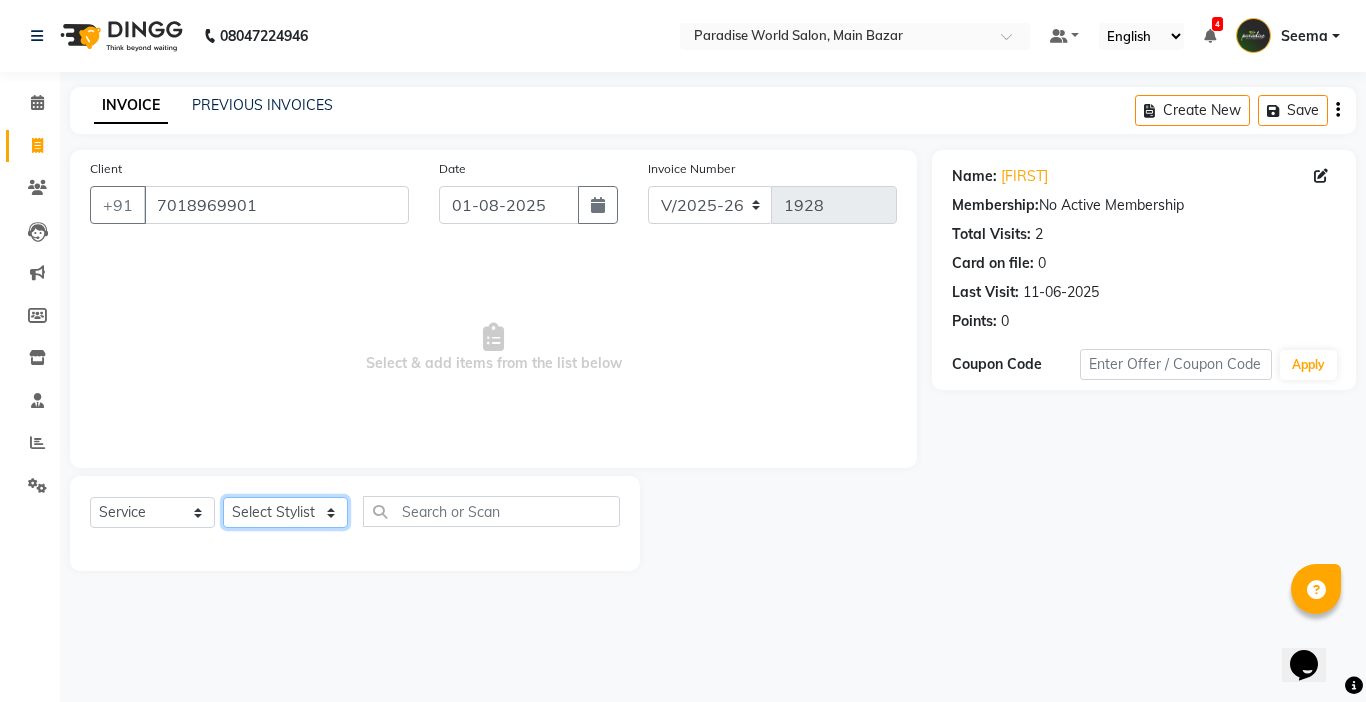 click on "Select Stylist Abby aman  Anil anku Bobby company Deepak Deepika Gourav Heena ishu Jagdeesh kanchan Love preet Maddy Manpreet student Meenu Naina Nikita Palak Palak Sharma Radika Rajneesh Student Seema Shagun Shifali - Student Shweta  Sujata Surinder Paul Vansh Vikas Vishal" 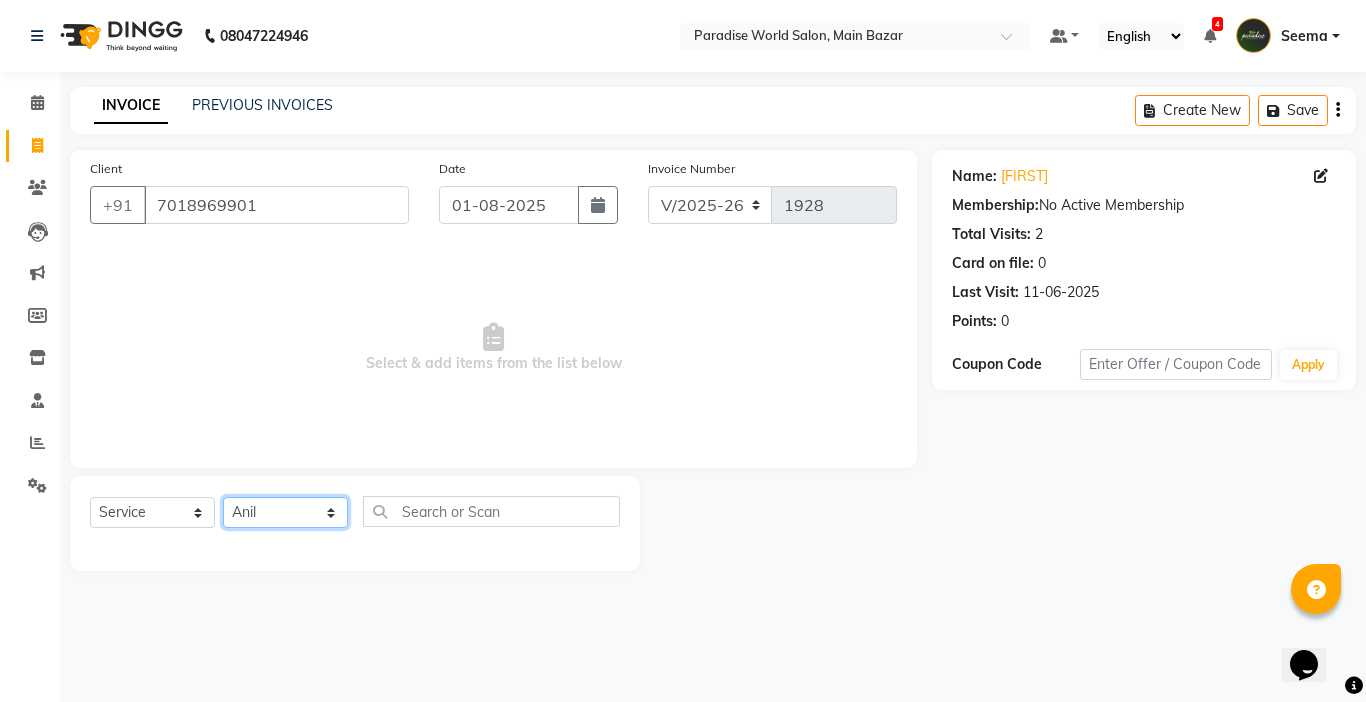 click on "Select Stylist Abby aman  Anil anku Bobby company Deepak Deepika Gourav Heena ishu Jagdeesh kanchan Love preet Maddy Manpreet student Meenu Naina Nikita Palak Palak Sharma Radika Rajneesh Student Seema Shagun Shifali - Student Shweta  Sujata Surinder Paul Vansh Vikas Vishal" 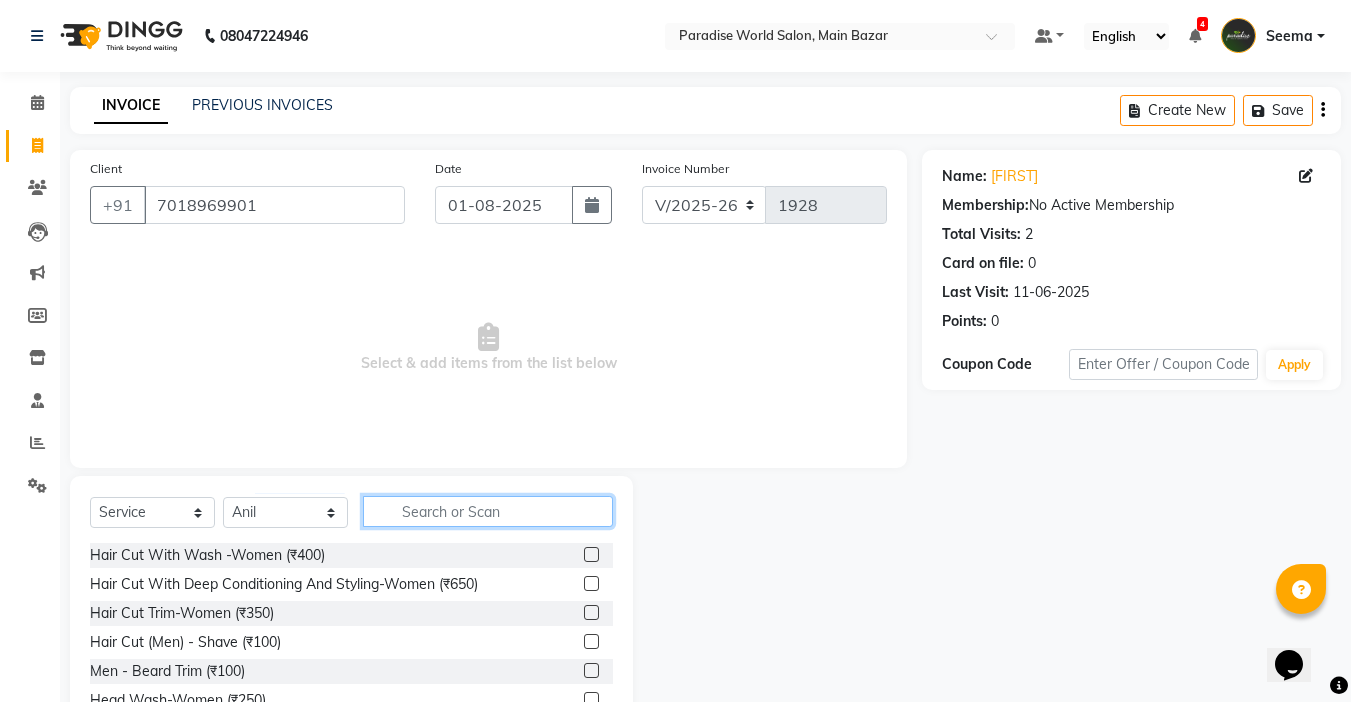 click 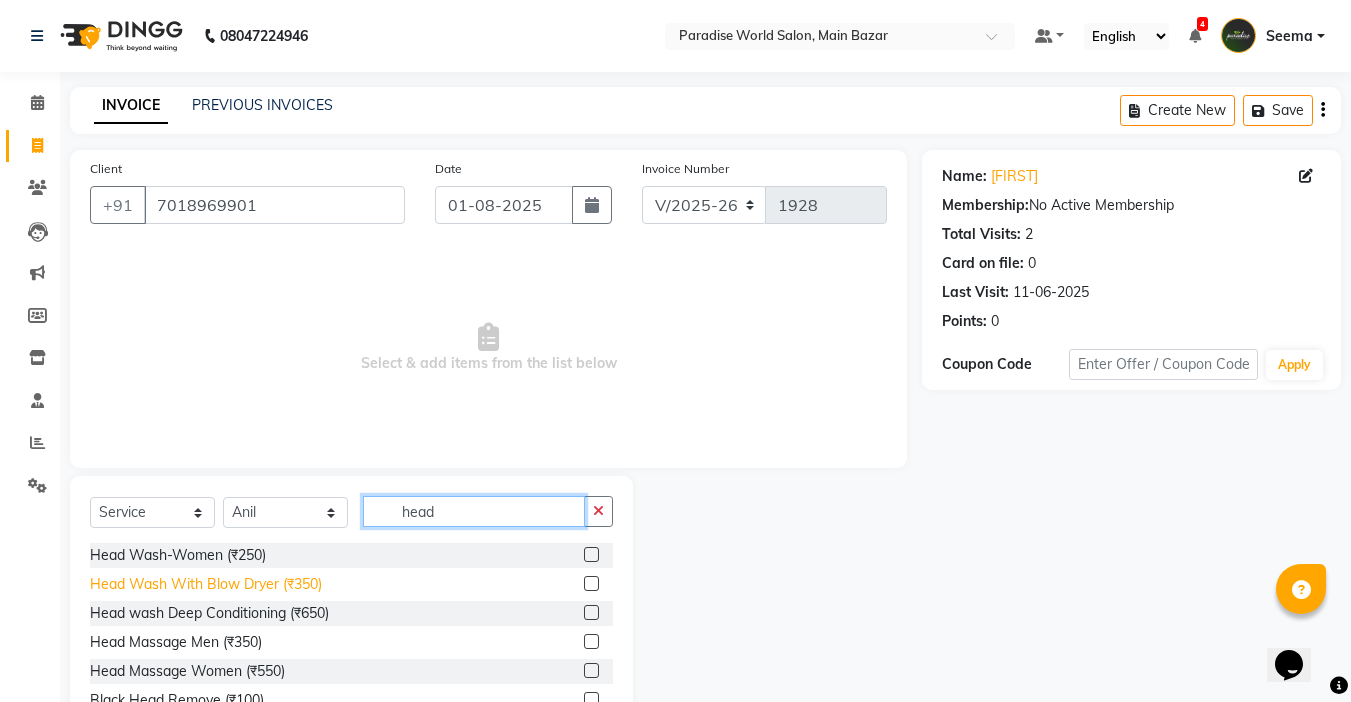 type on "head" 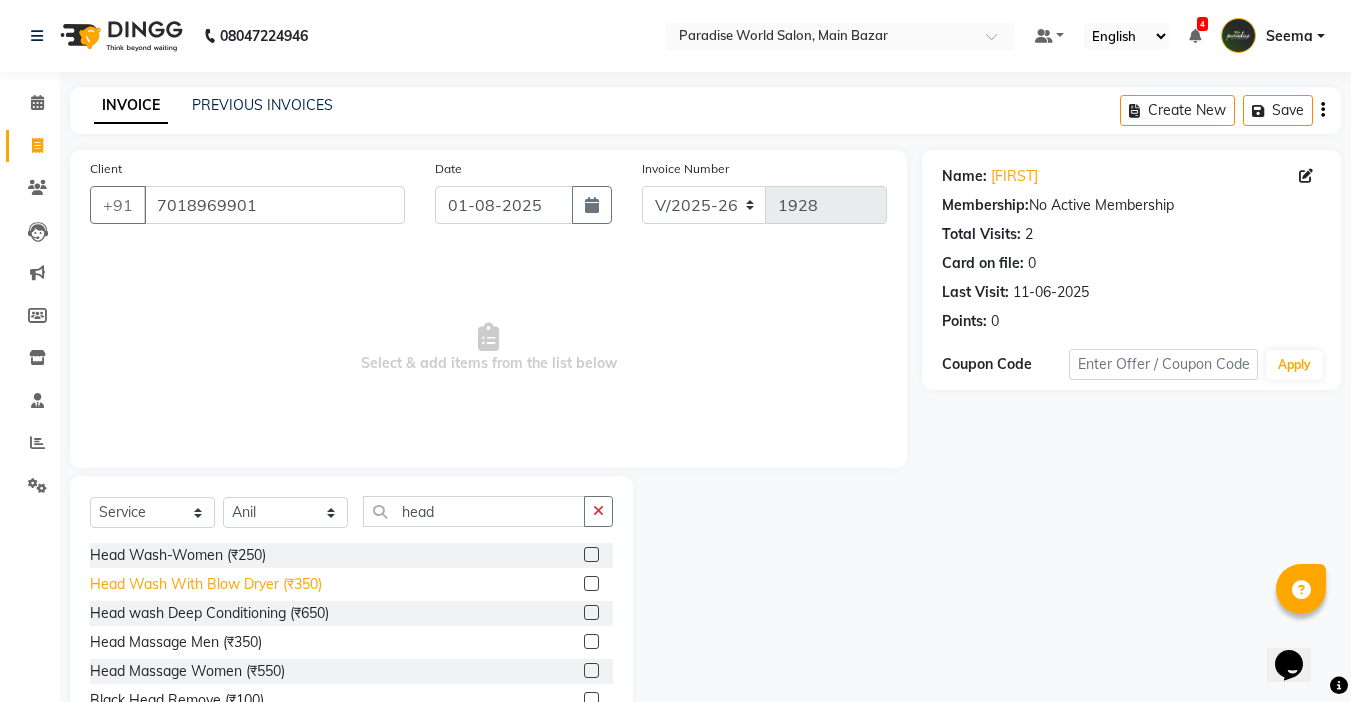 click on "Head Wash With Blow Dryer (₹350)" 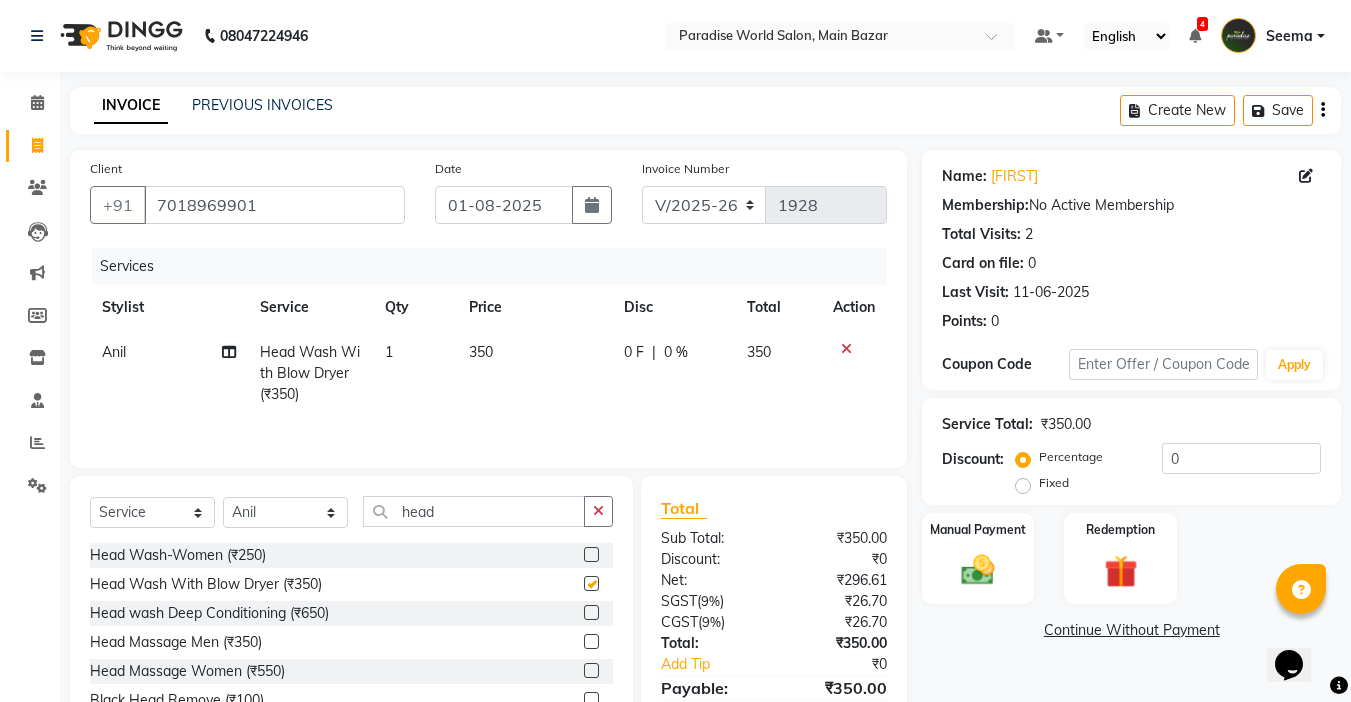 checkbox on "false" 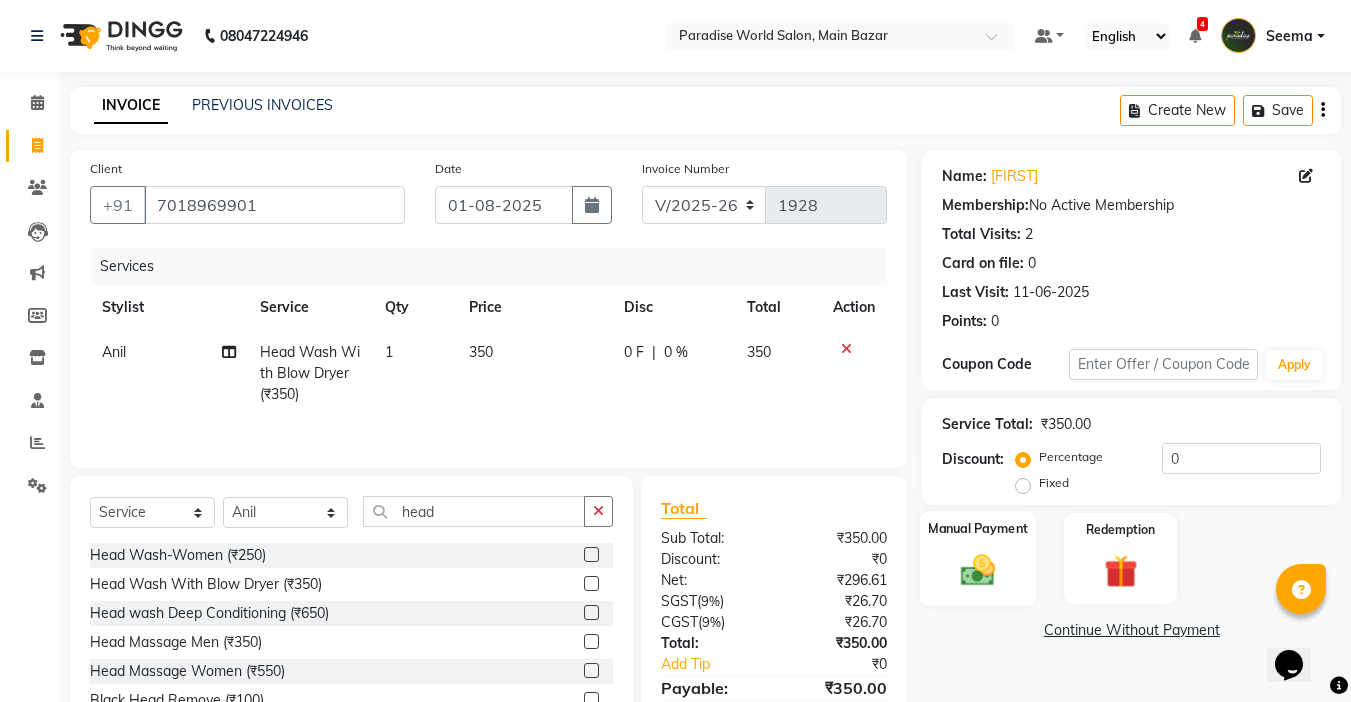 click 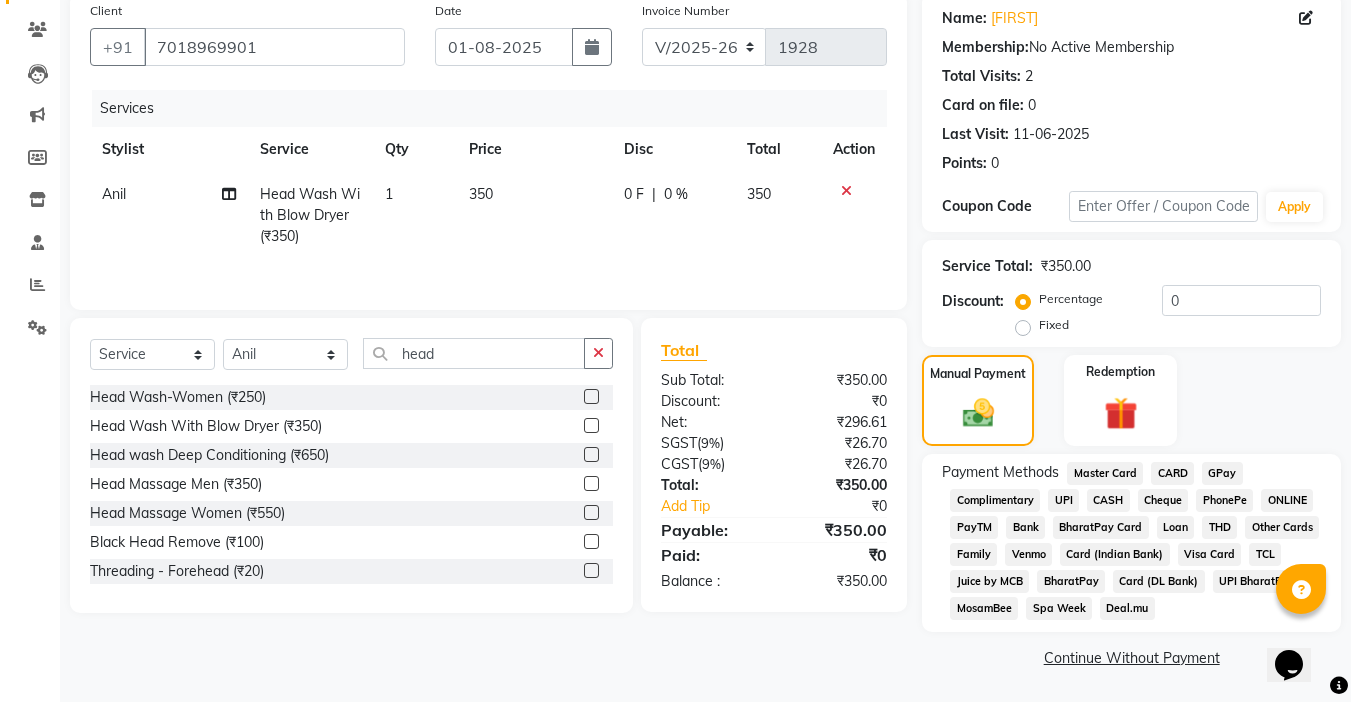 scroll, scrollTop: 159, scrollLeft: 0, axis: vertical 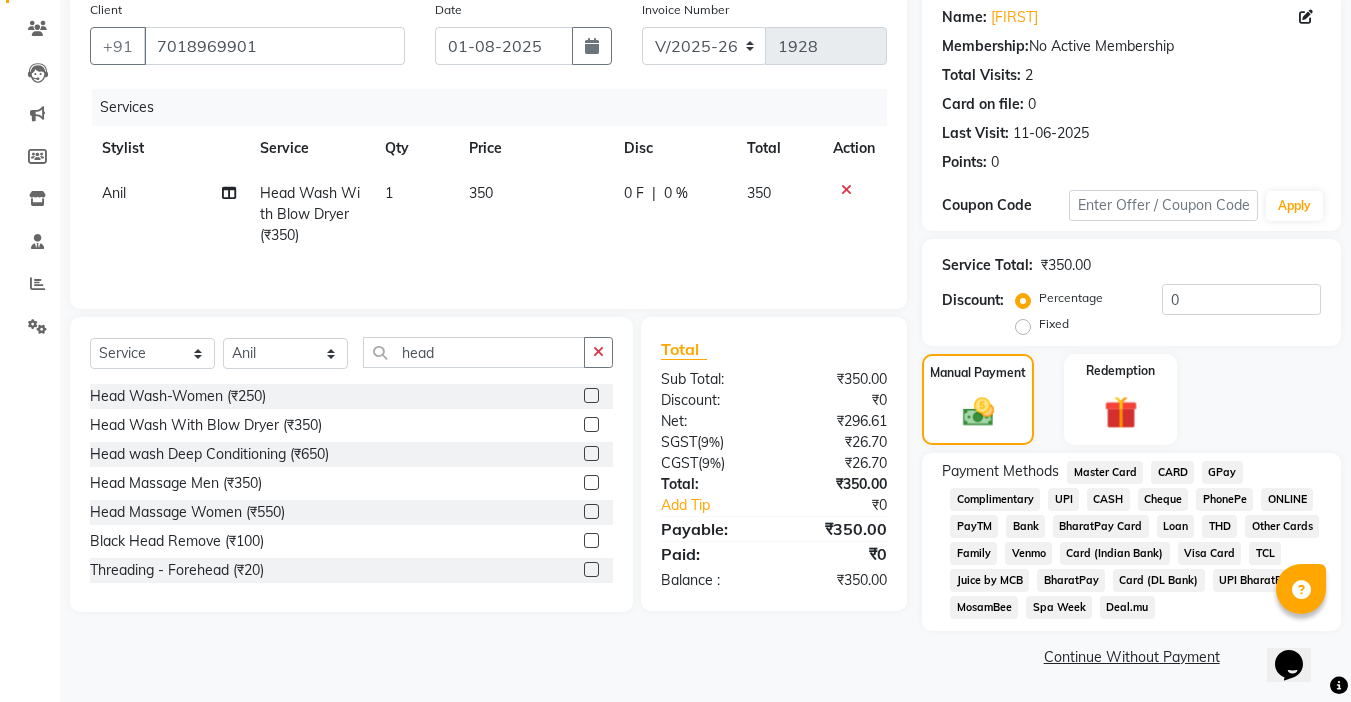 click on "UPI BharatPay" 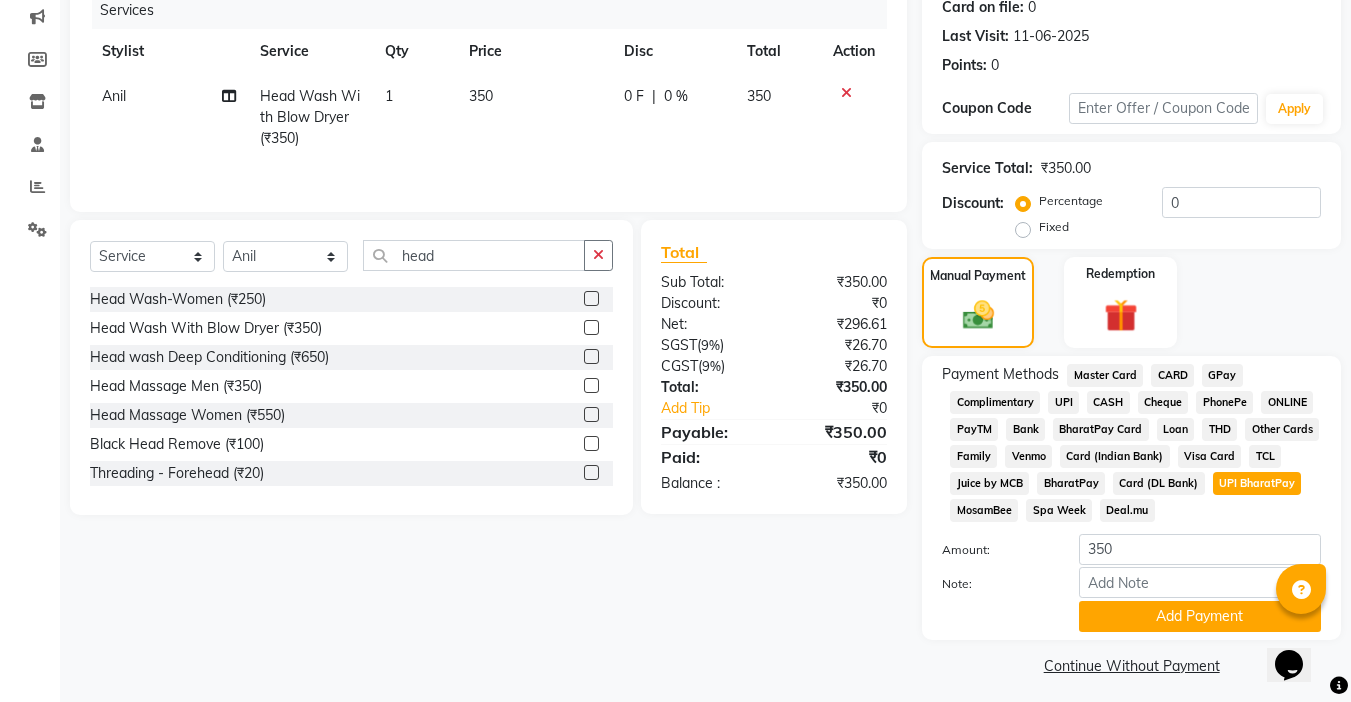 scroll, scrollTop: 265, scrollLeft: 0, axis: vertical 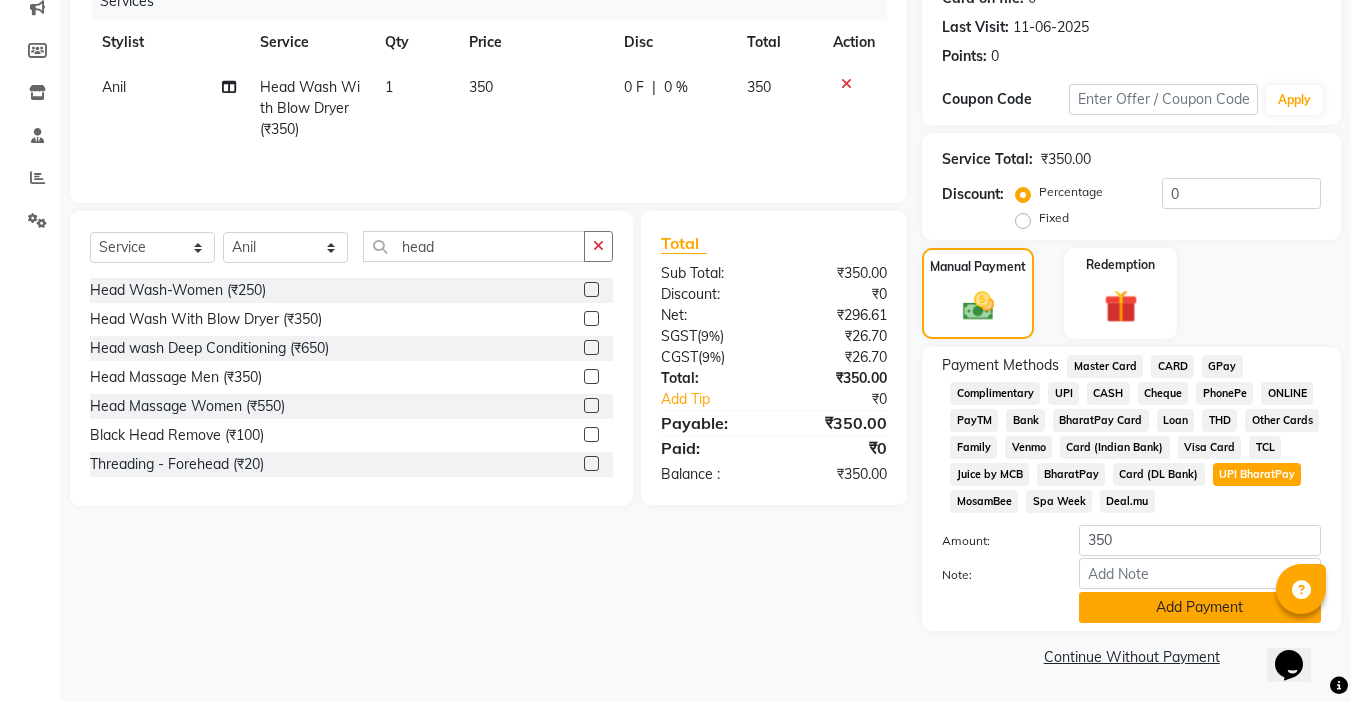 click on "Add Payment" 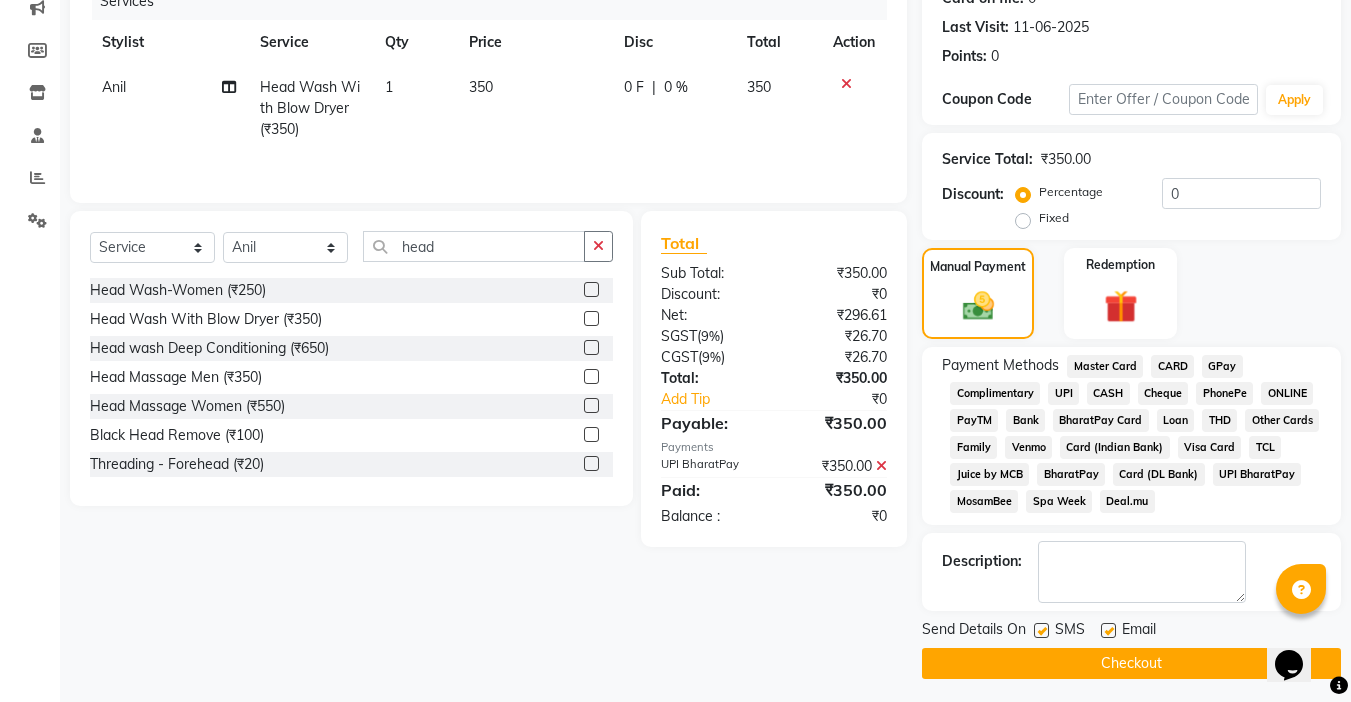 click on "Checkout" 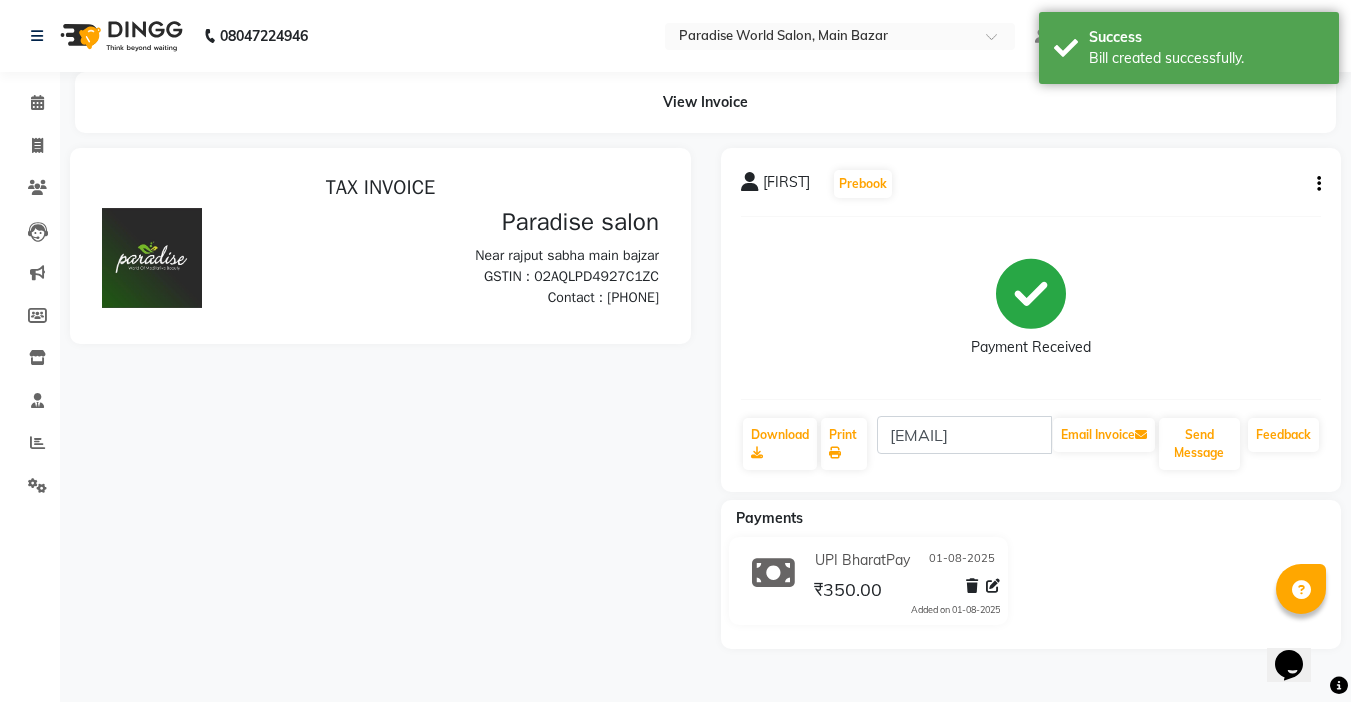 scroll, scrollTop: 0, scrollLeft: 0, axis: both 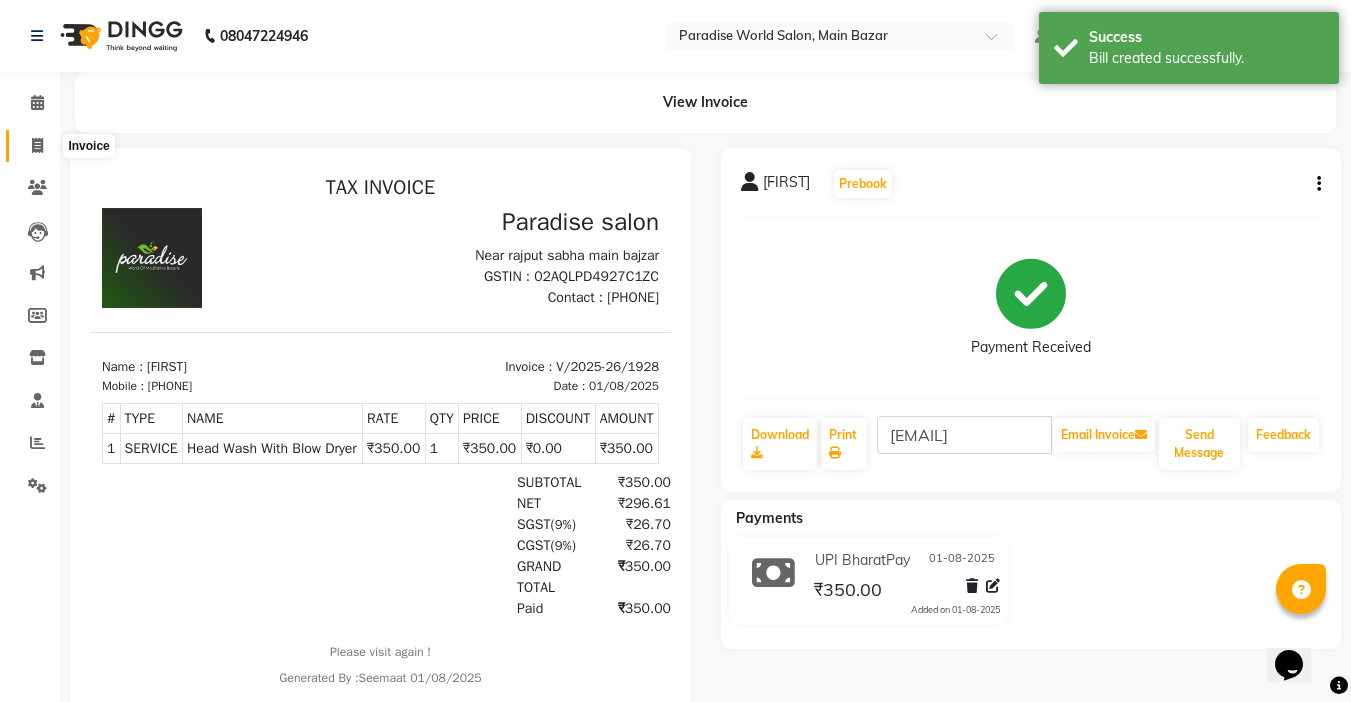 click 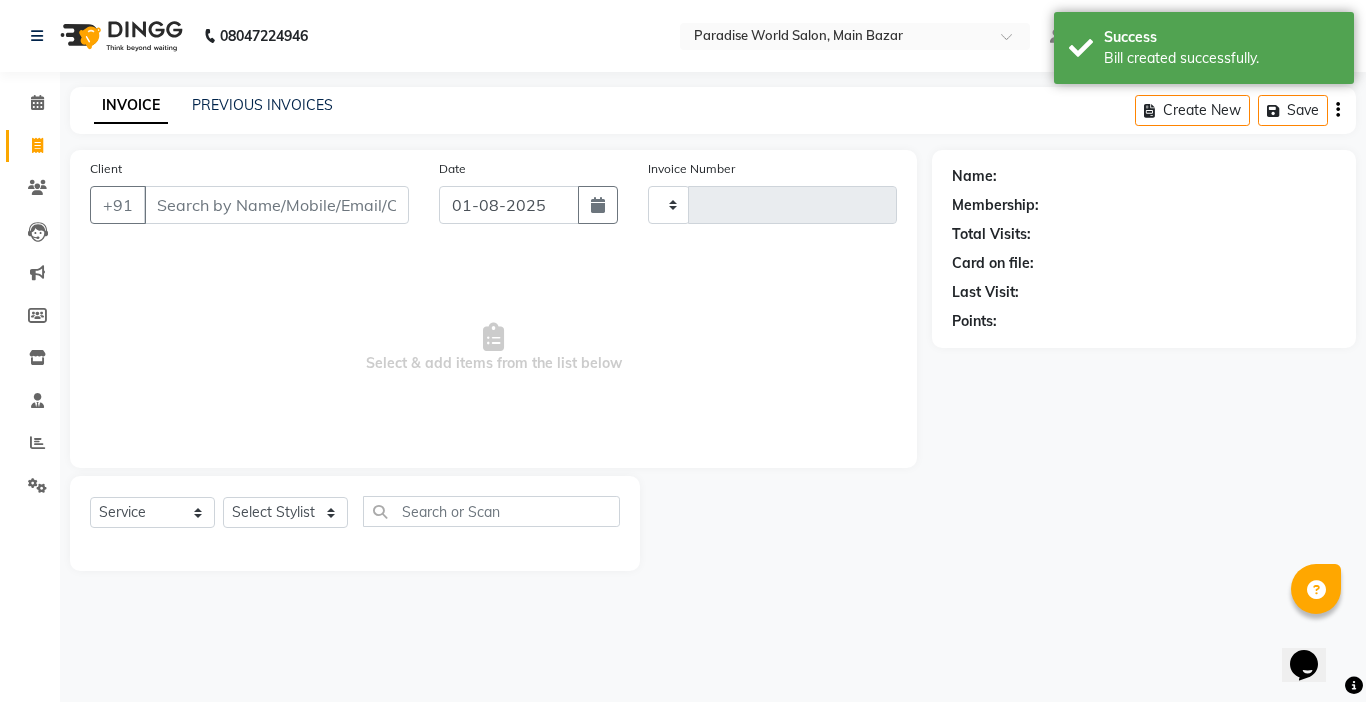 type on "1929" 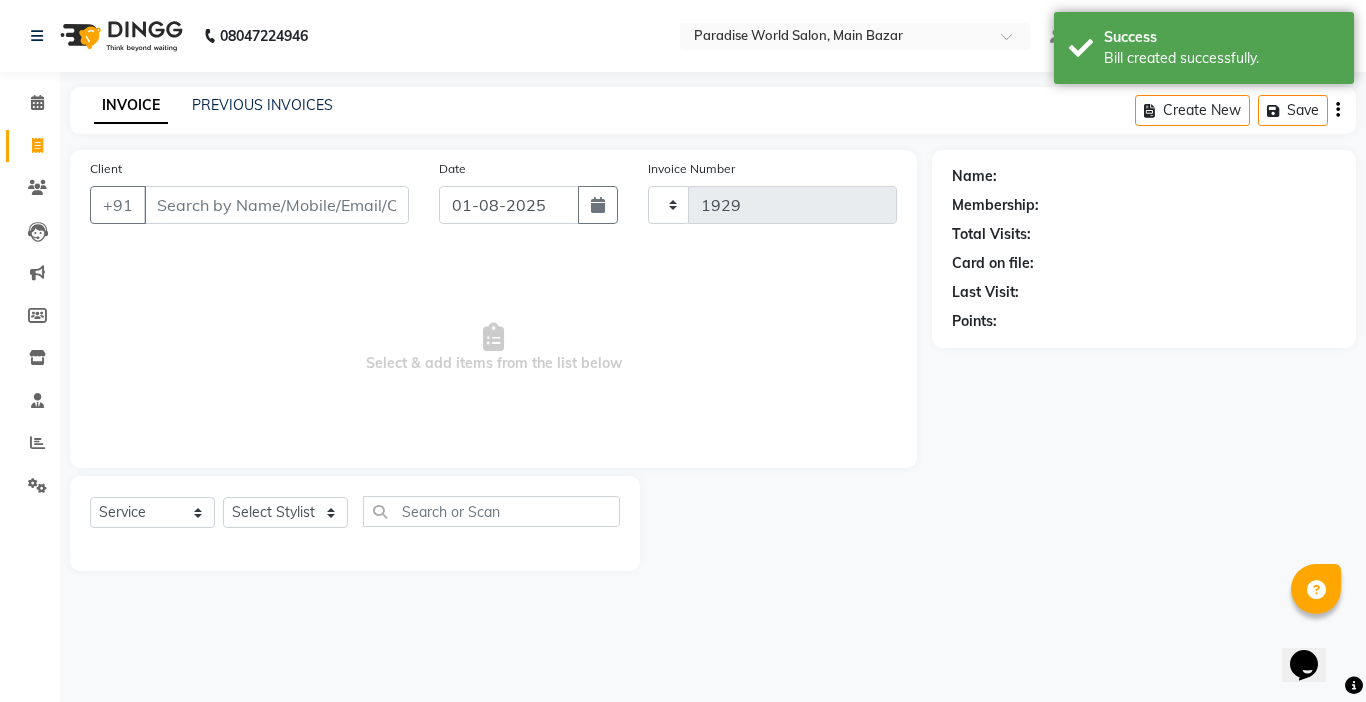select on "4451" 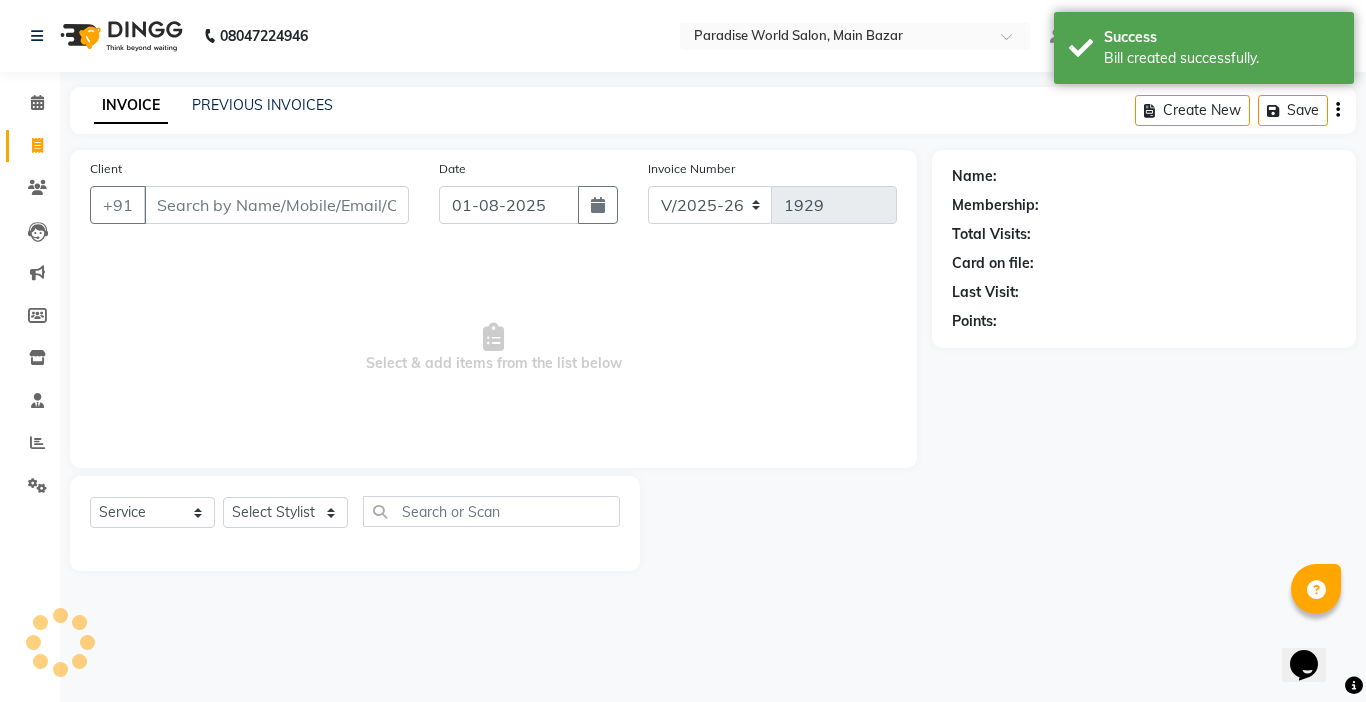 click on "Client" at bounding box center [276, 205] 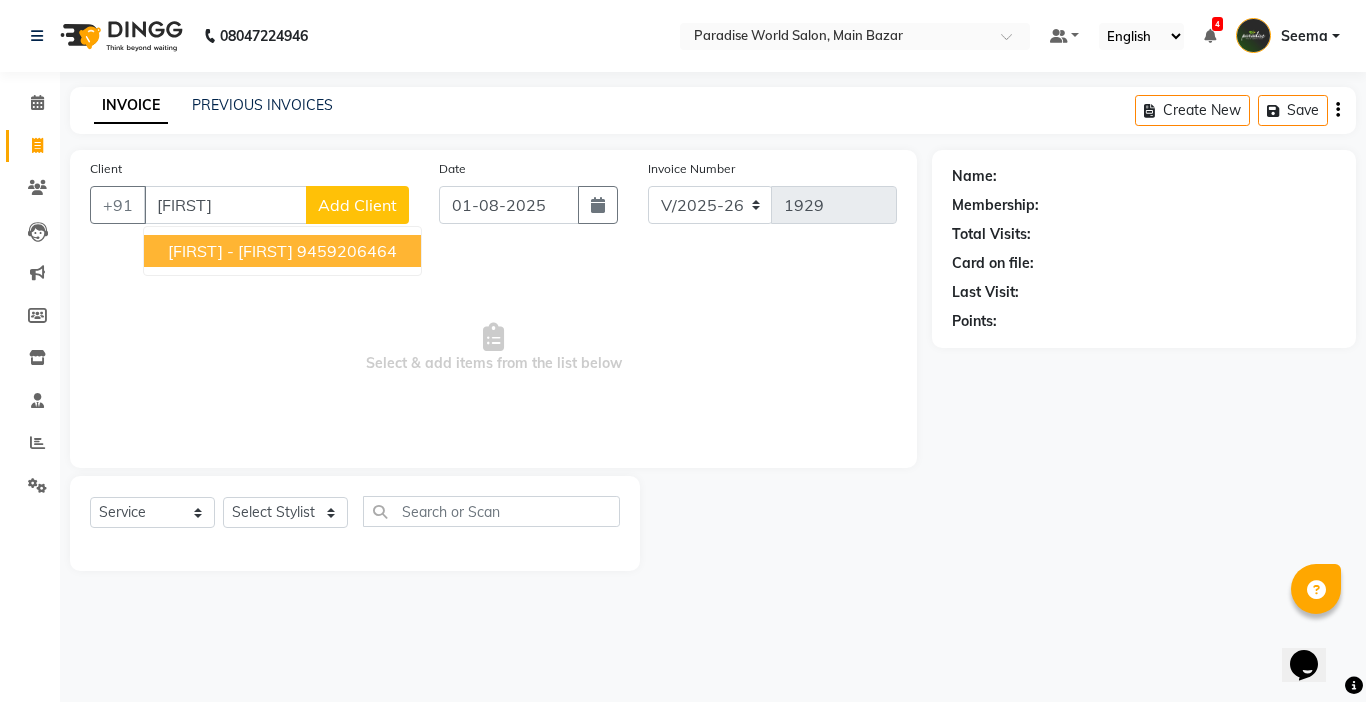 click on "[FIRST] - [FIRST]" at bounding box center [230, 251] 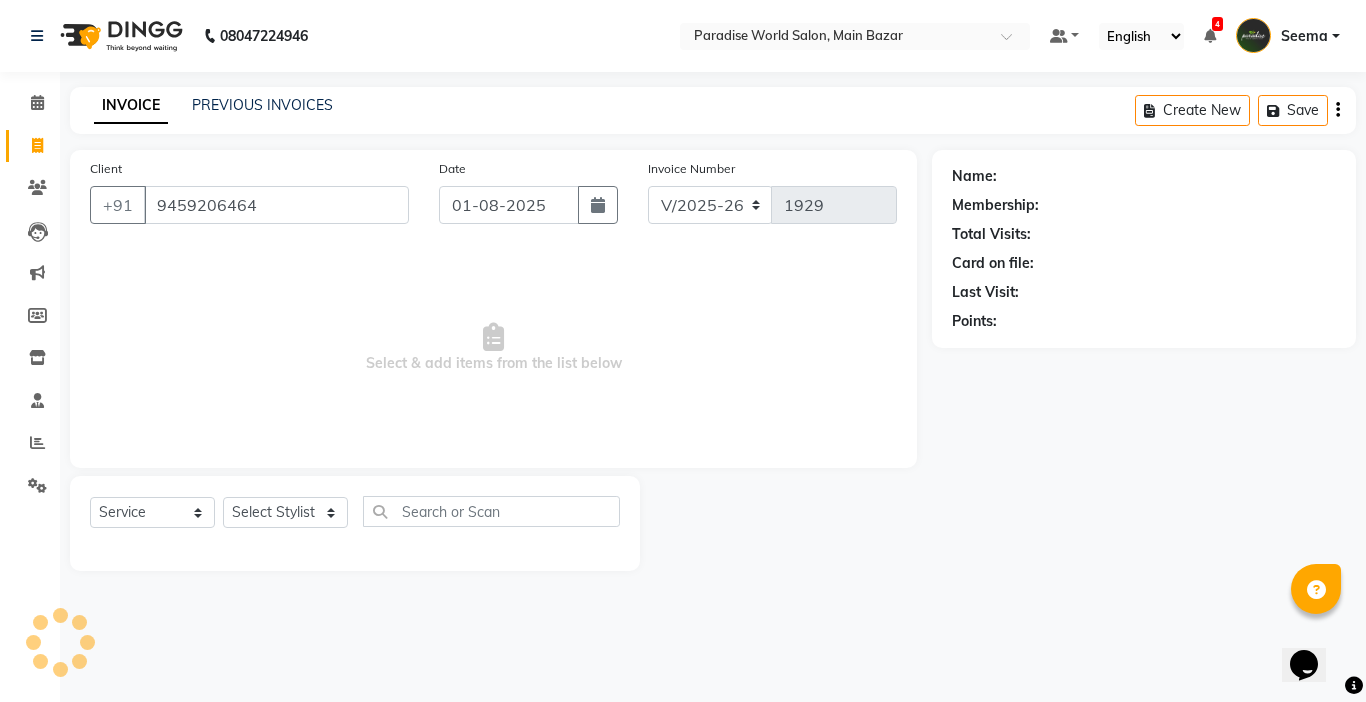 type on "9459206464" 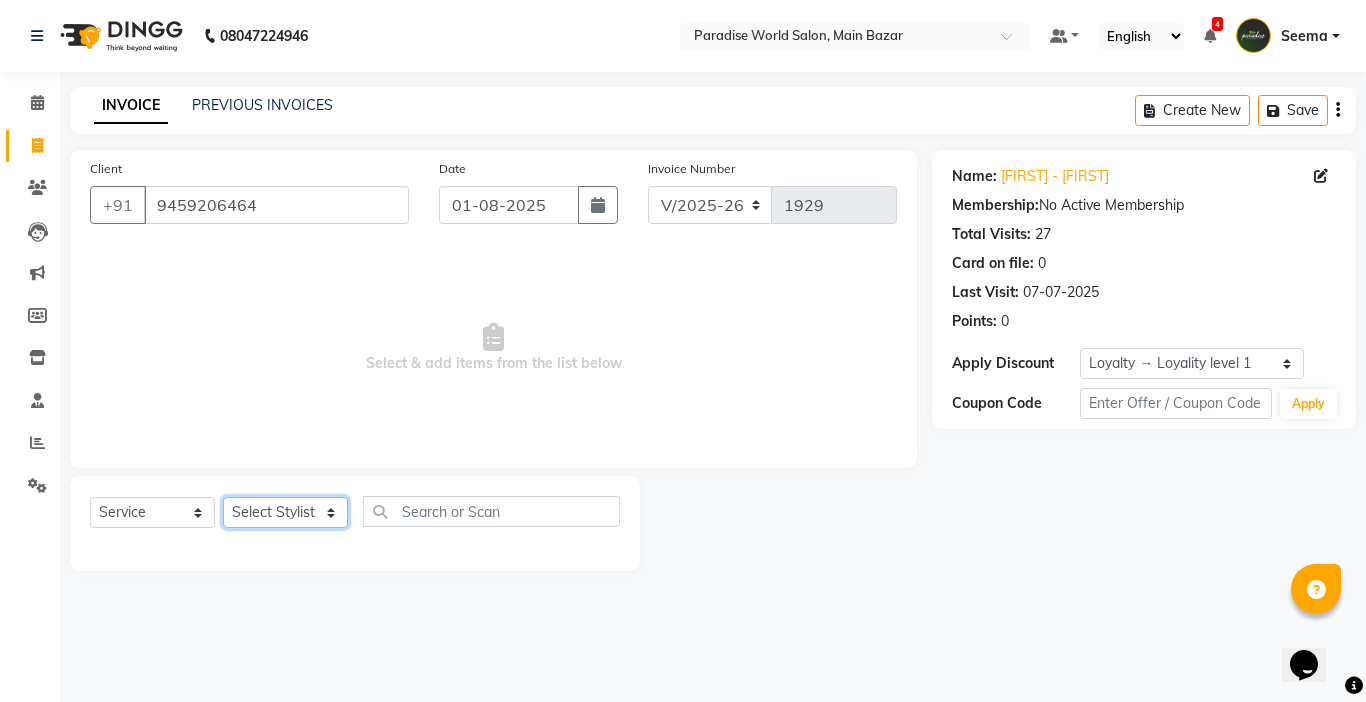 click on "Select Stylist Abby aman  Anil anku Bobby company Deepak Deepika Gourav Heena ishu Jagdeesh kanchan Love preet Maddy Manpreet student Meenu Naina Nikita Palak Palak Sharma Radika Rajneesh Student Seema Shagun Shifali - Student Shweta  Sujata Surinder Paul Vansh Vikas Vishal" 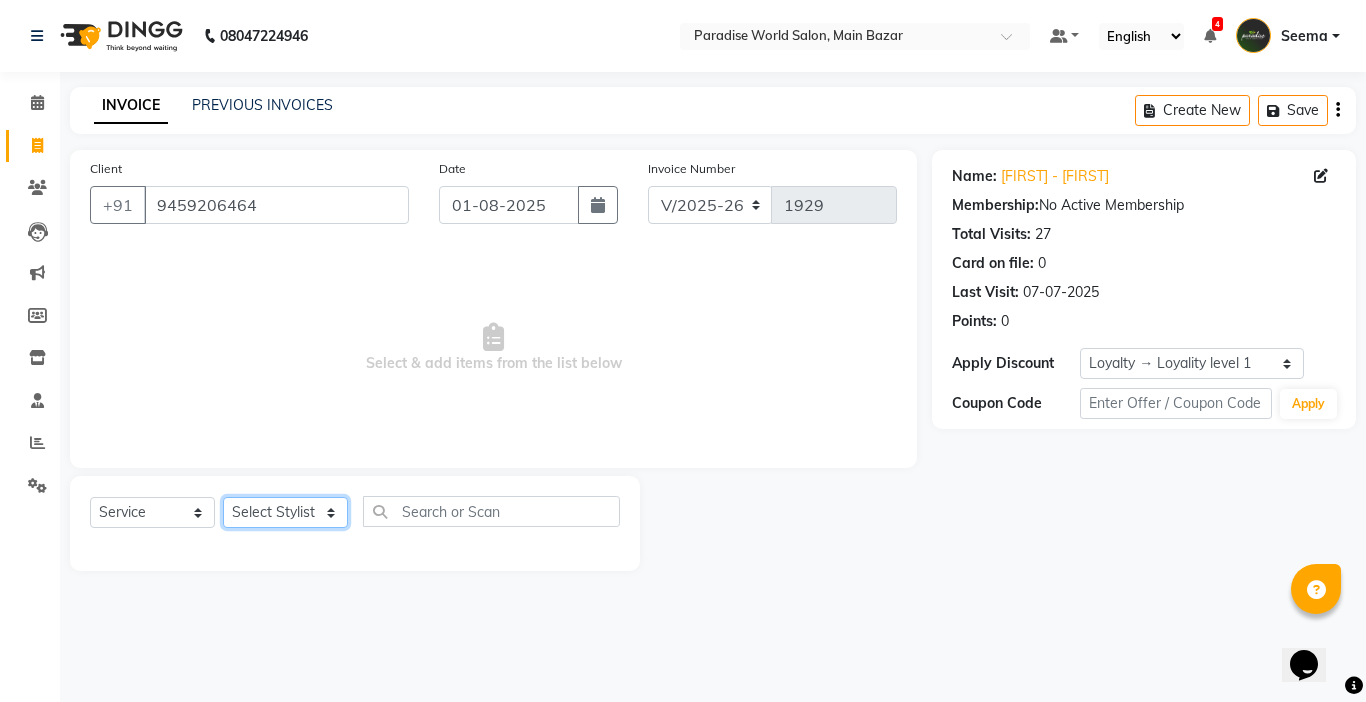 select on "24938" 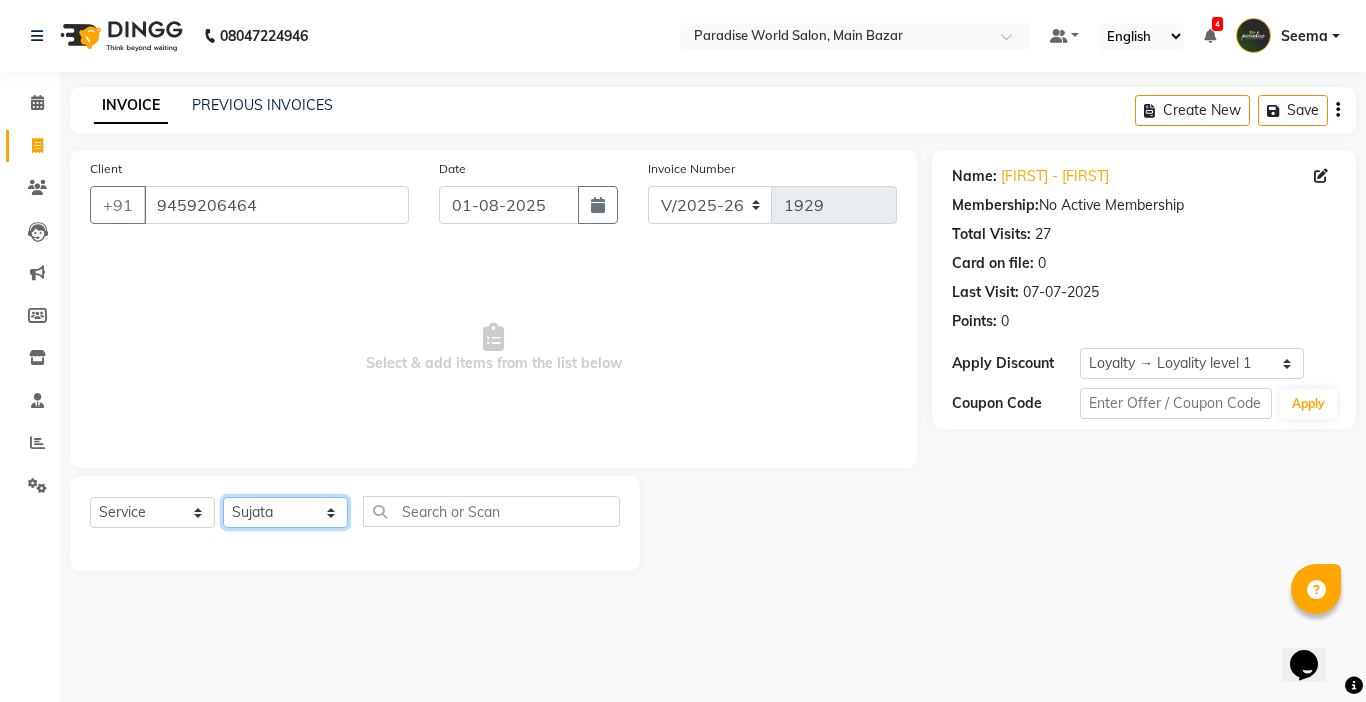 click on "Select Stylist Abby aman  Anil anku Bobby company Deepak Deepika Gourav Heena ishu Jagdeesh kanchan Love preet Maddy Manpreet student Meenu Naina Nikita Palak Palak Sharma Radika Rajneesh Student Seema Shagun Shifali - Student Shweta  Sujata Surinder Paul Vansh Vikas Vishal" 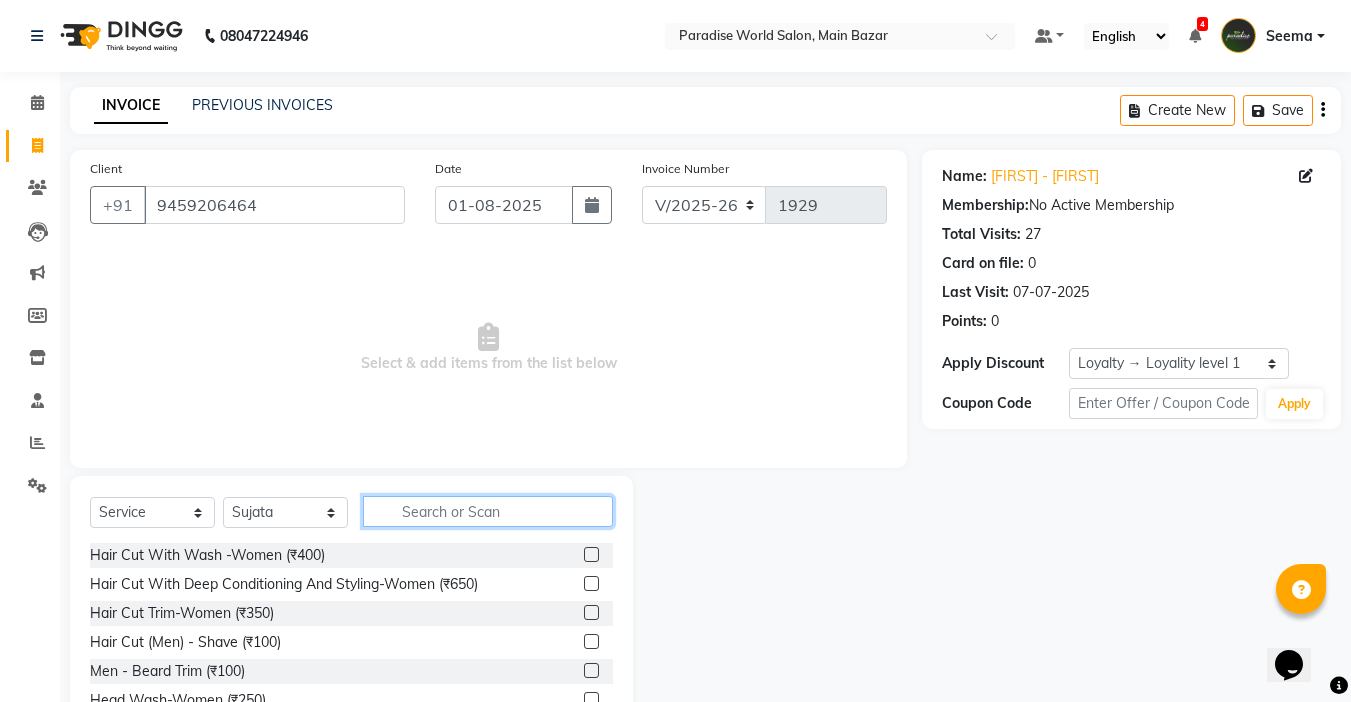 click 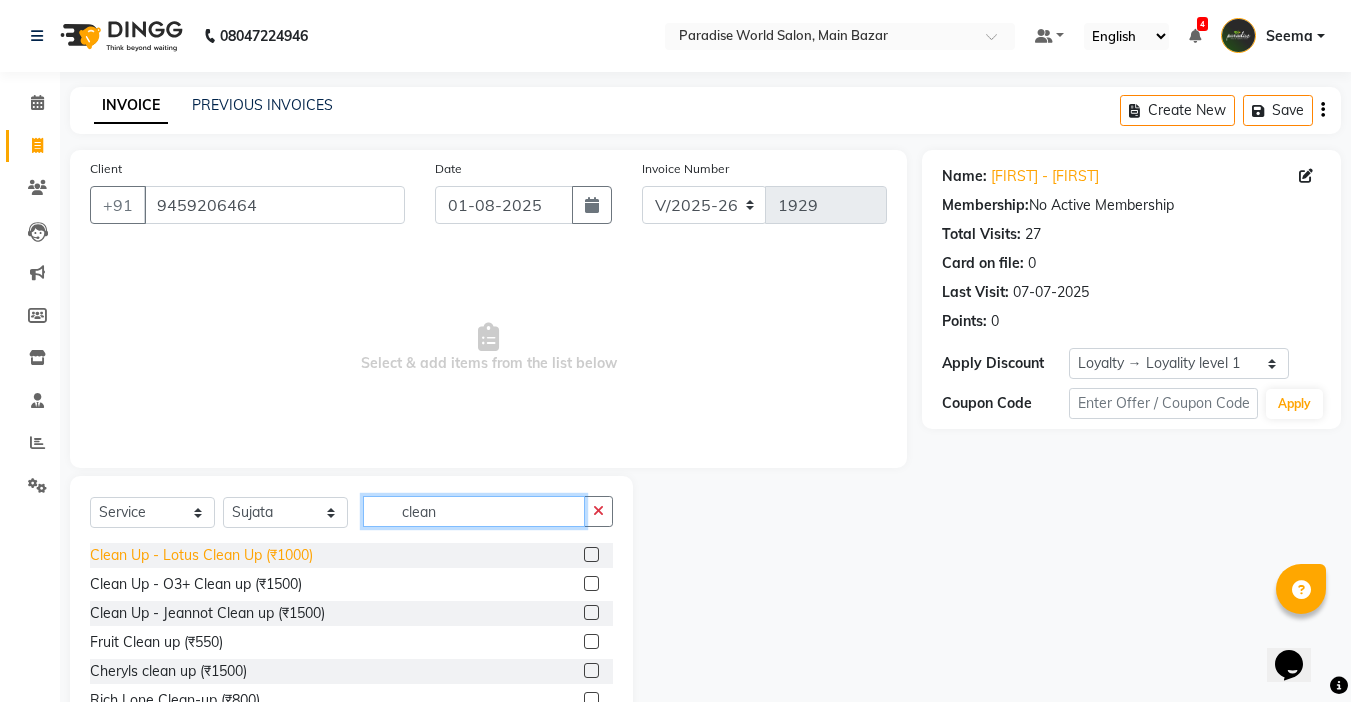type on "clean" 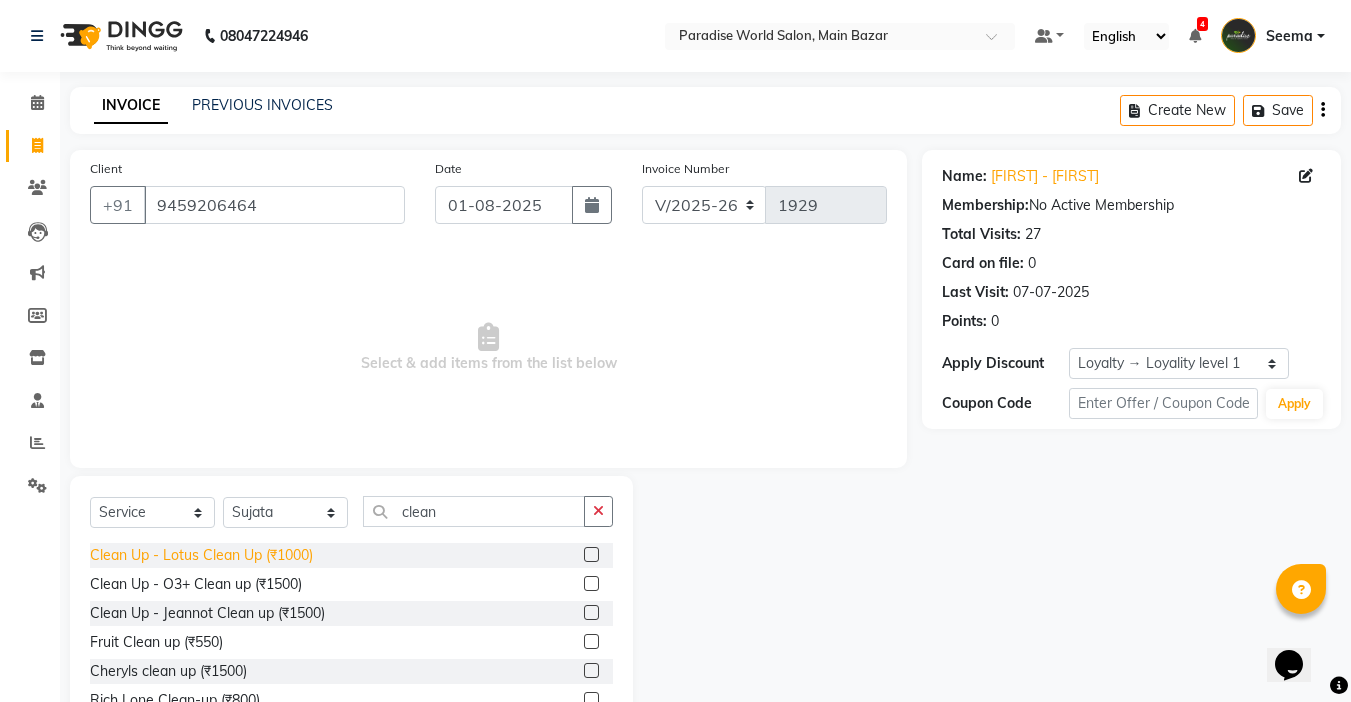 click on "Clean Up  -  Lotus Clean Up (₹1000)" 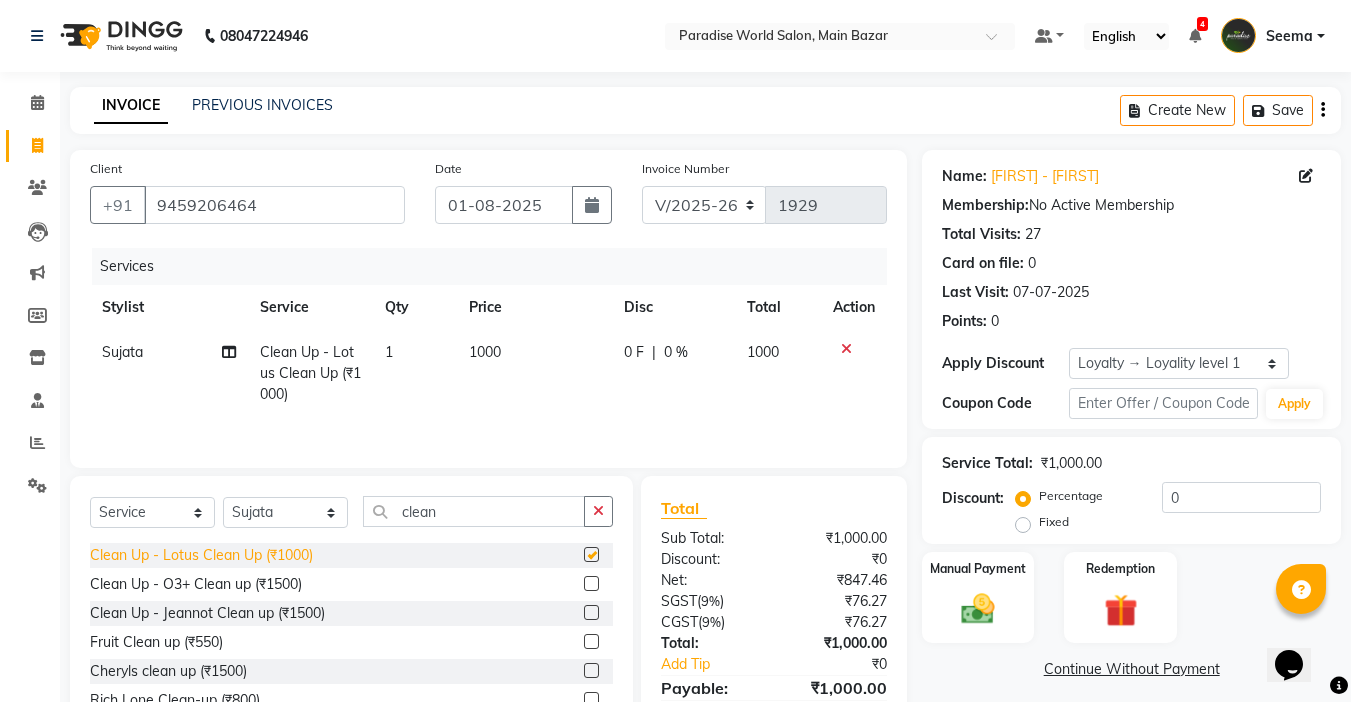 checkbox on "false" 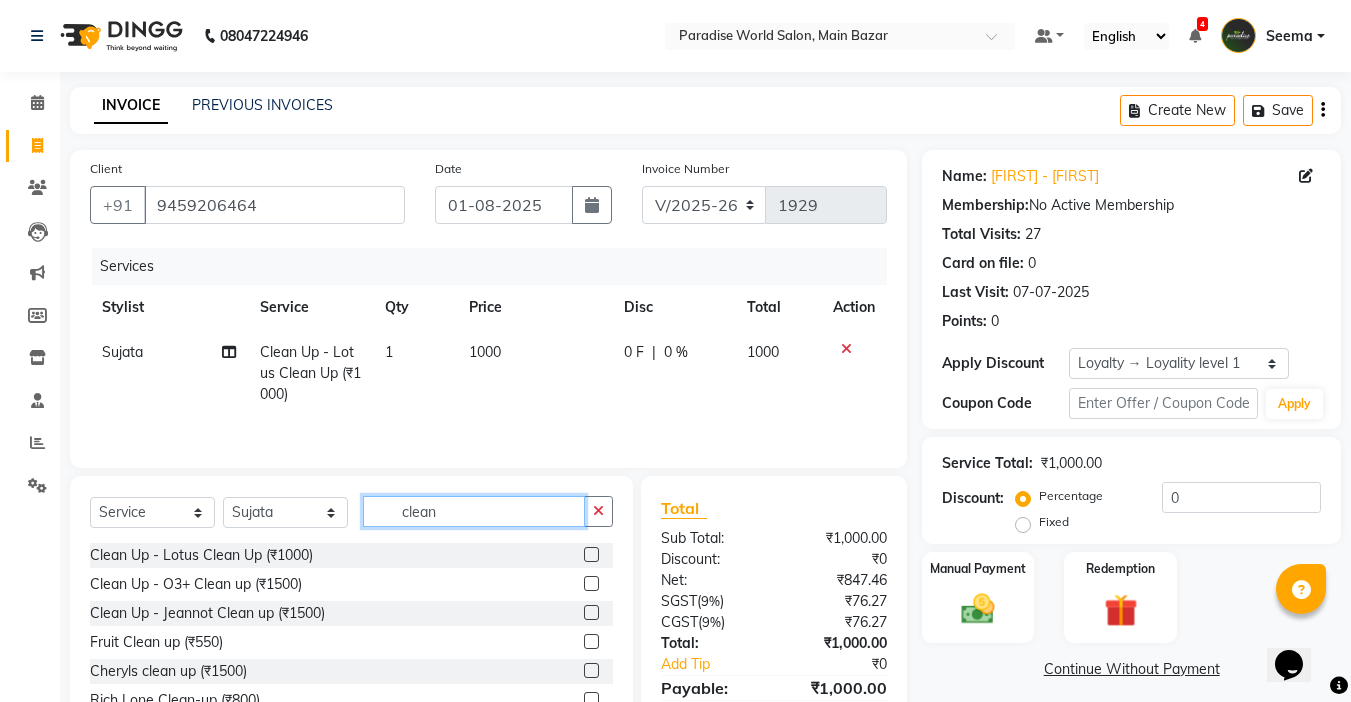 drag, startPoint x: 471, startPoint y: 513, endPoint x: 325, endPoint y: 504, distance: 146.27713 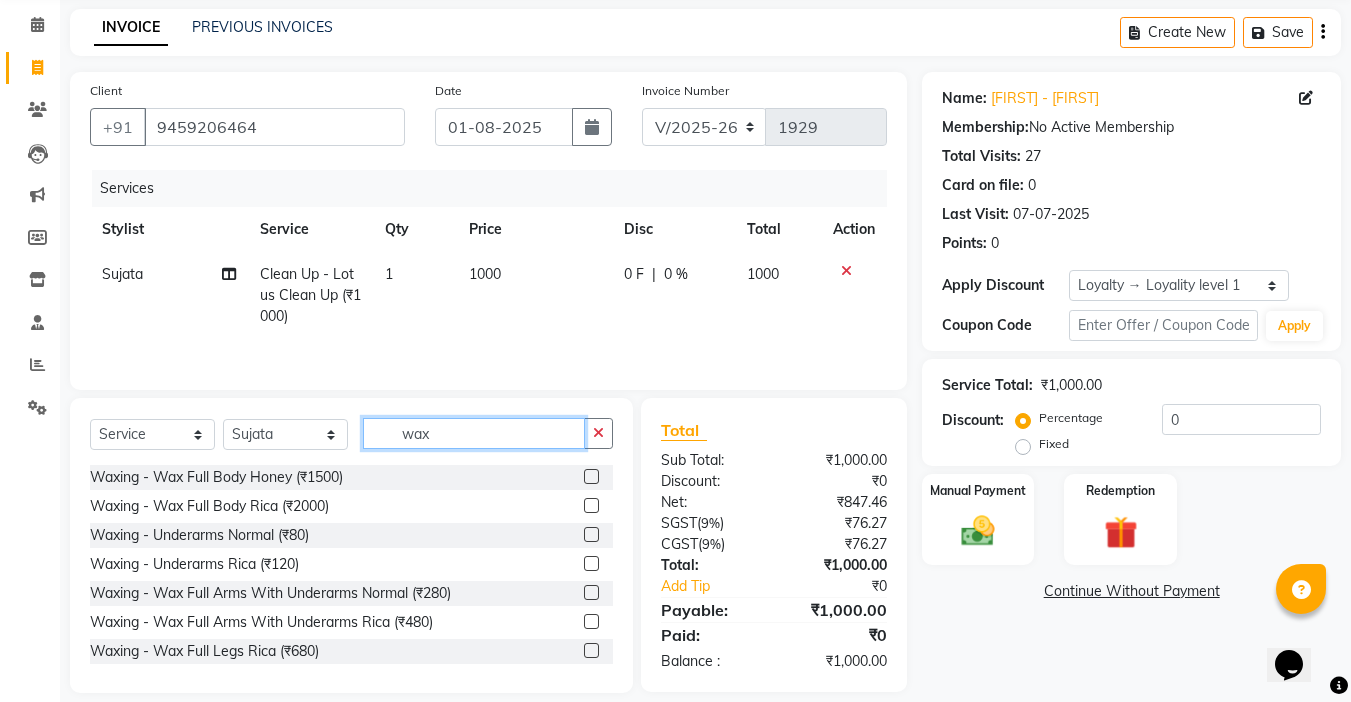 scroll, scrollTop: 99, scrollLeft: 0, axis: vertical 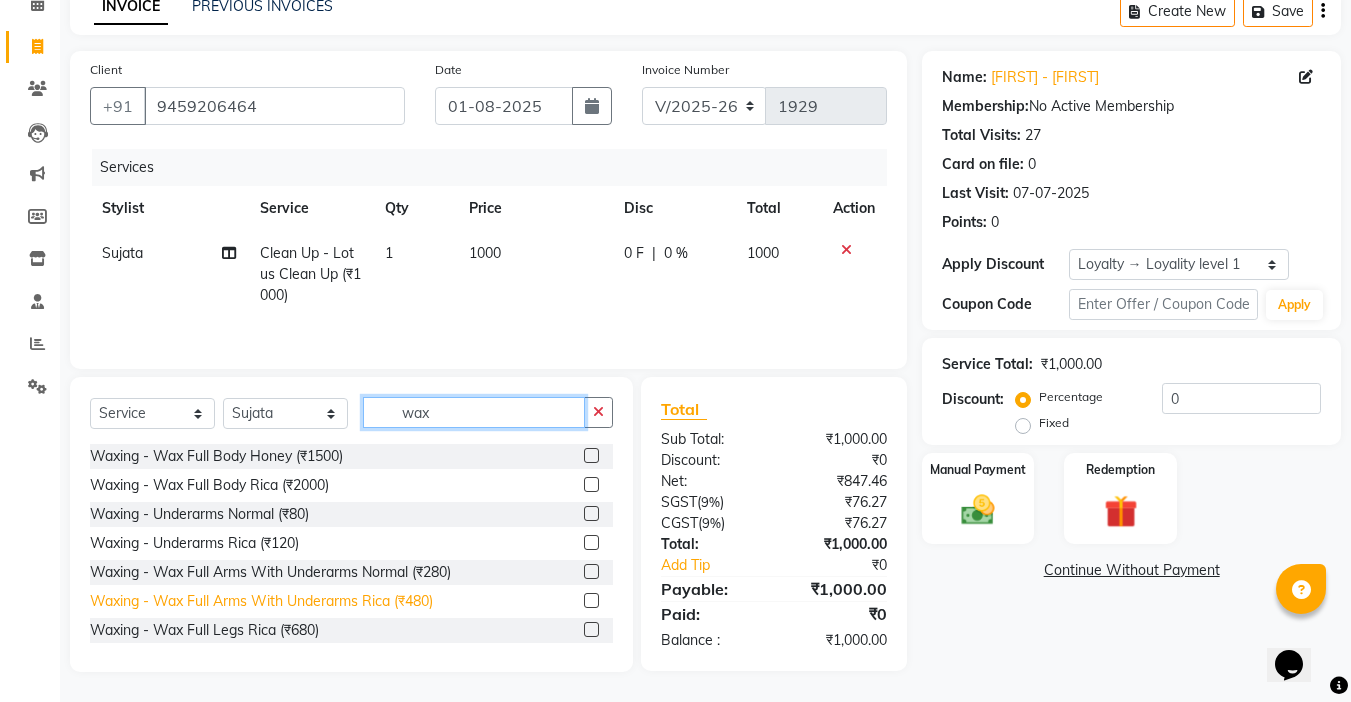 type on "wax" 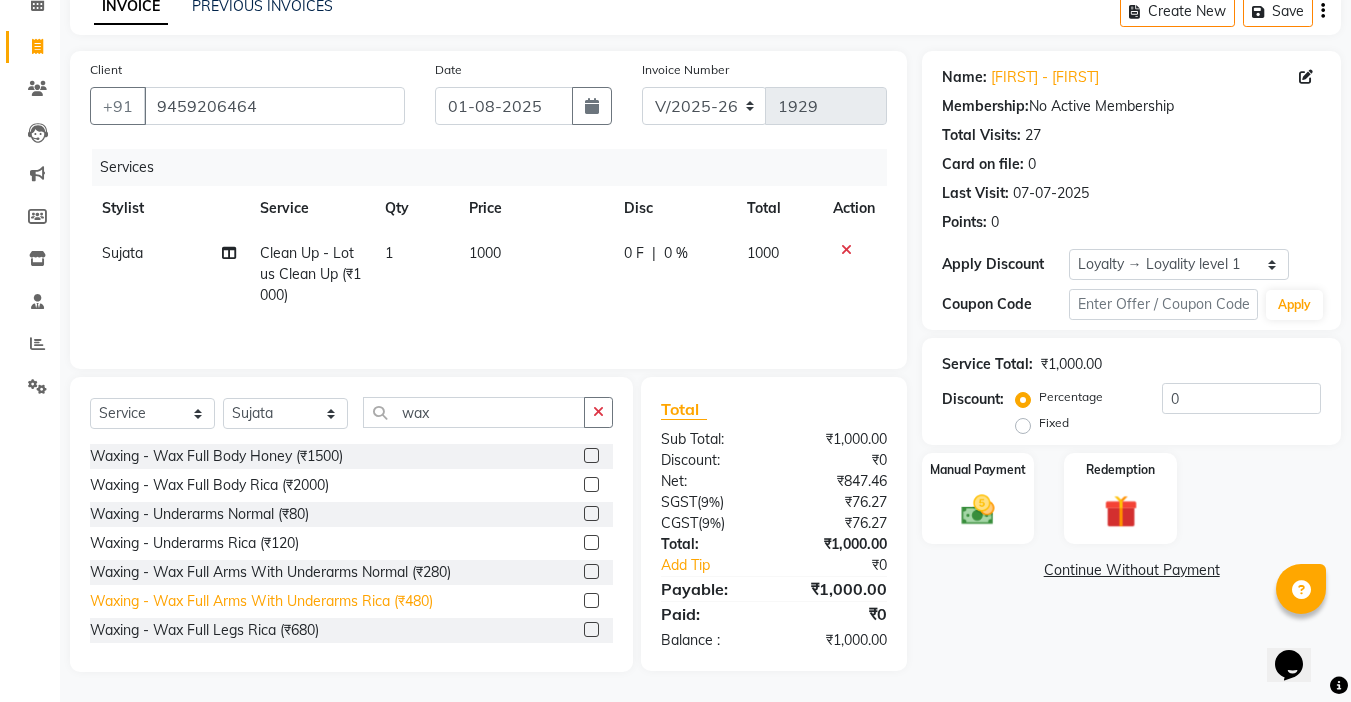 click on "Waxing   -  Wax Full Arms With Underarms Rica (₹480)" 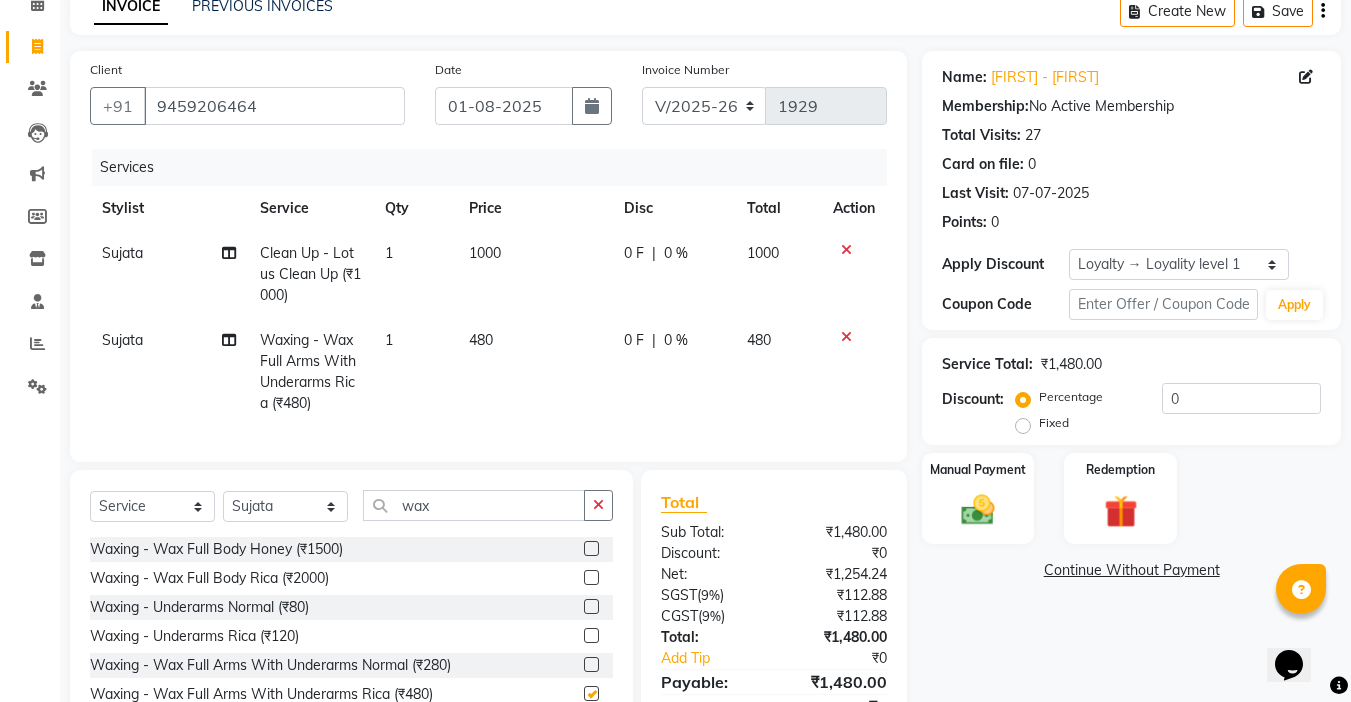 checkbox on "false" 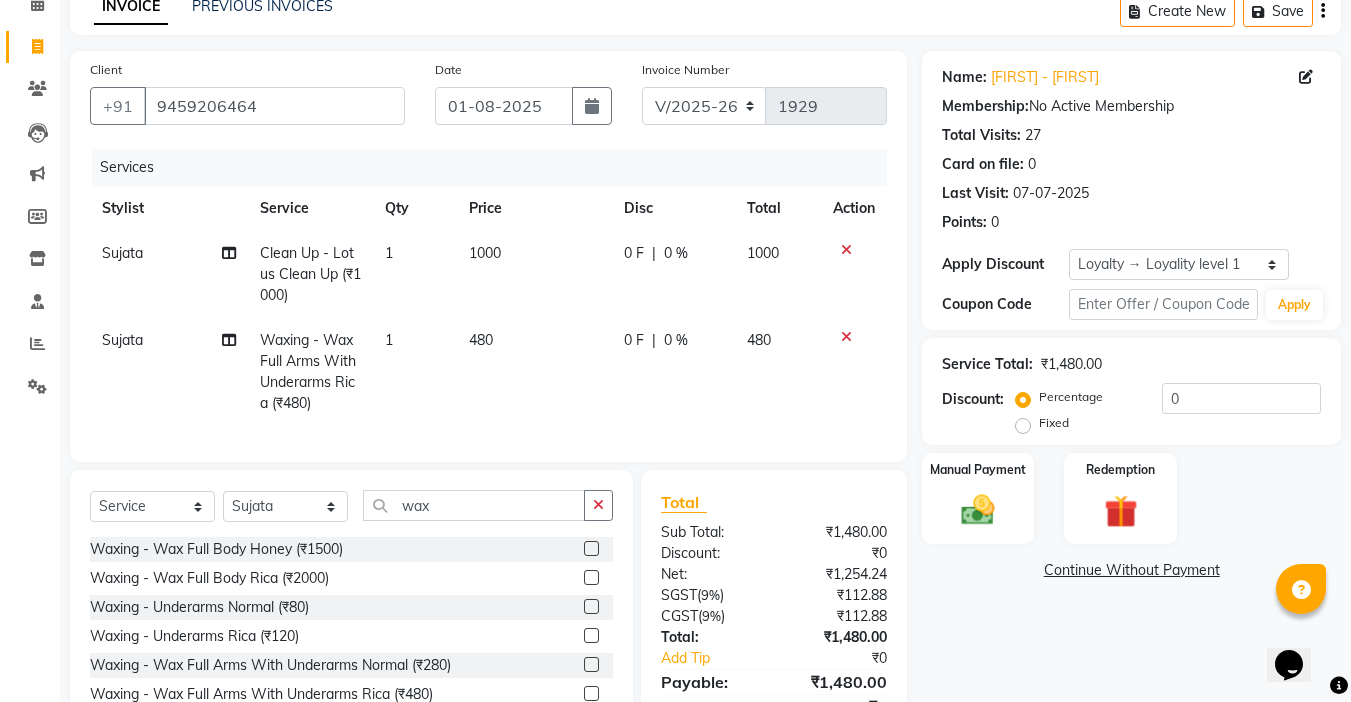 scroll, scrollTop: 207, scrollLeft: 0, axis: vertical 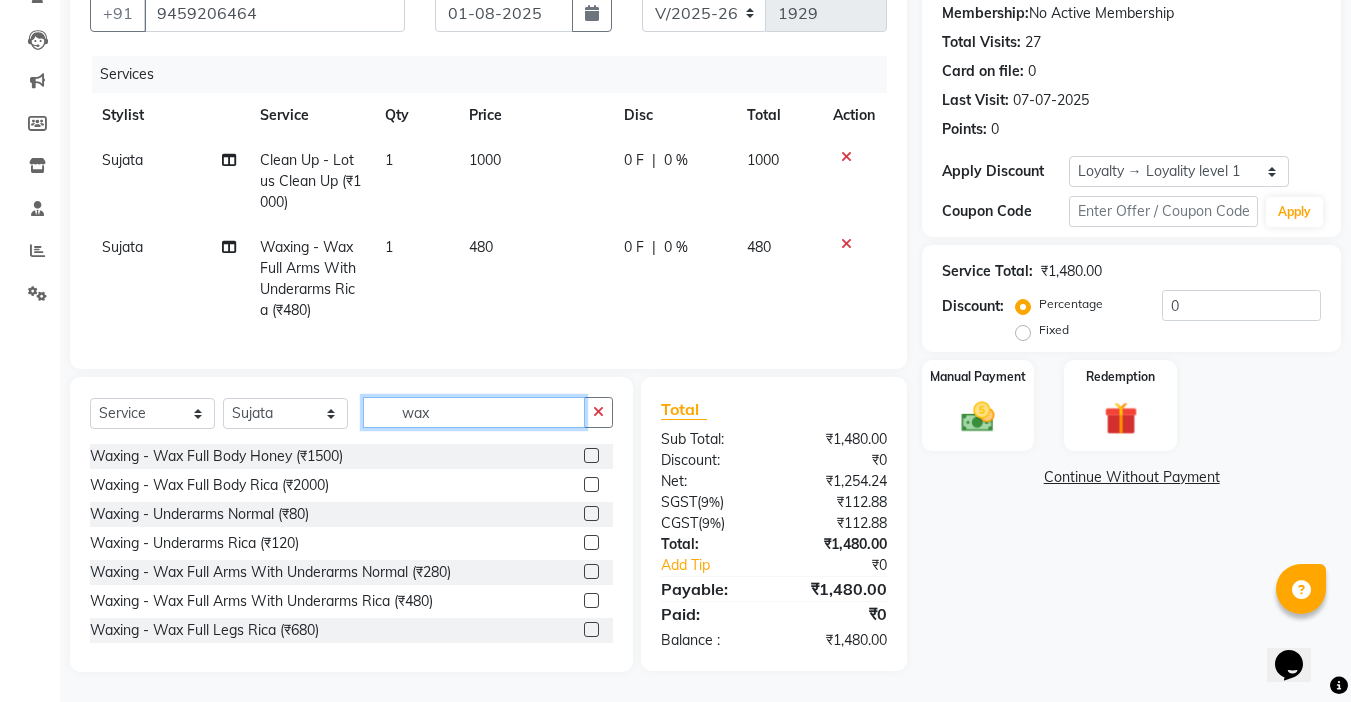 click on "wax" 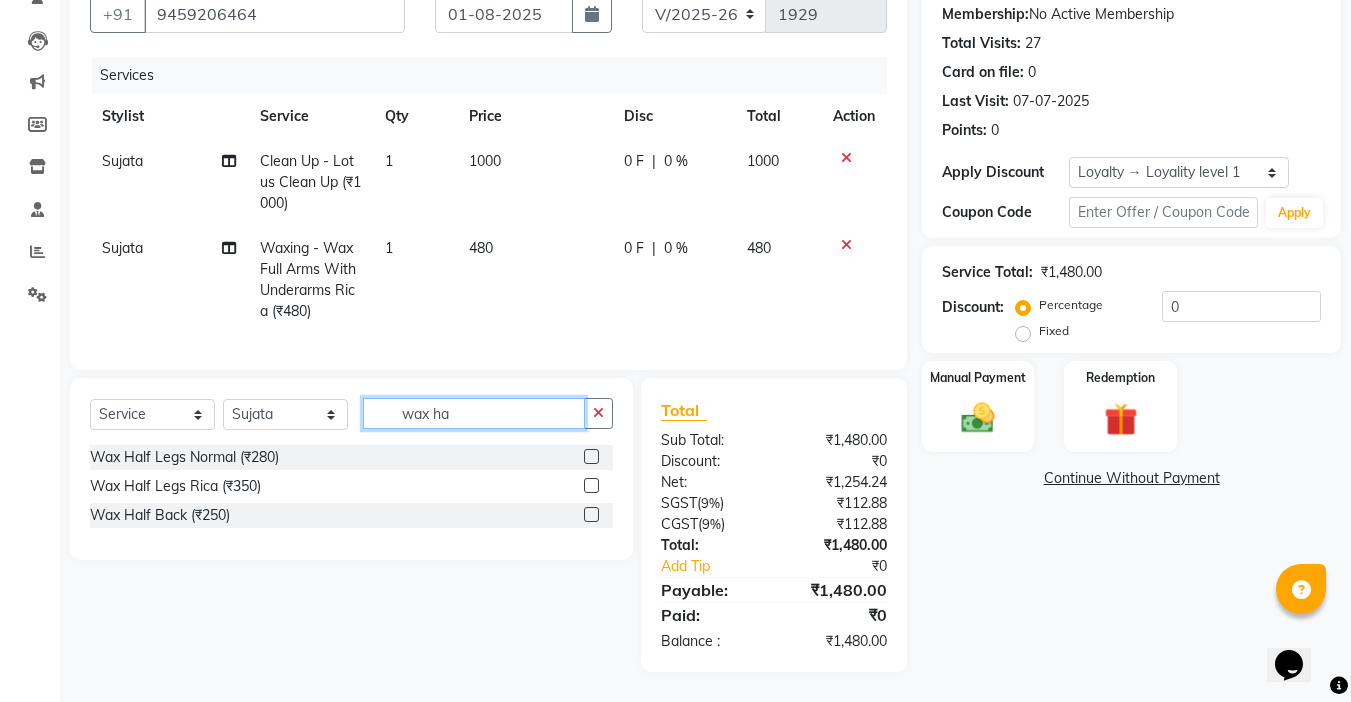 scroll, scrollTop: 206, scrollLeft: 0, axis: vertical 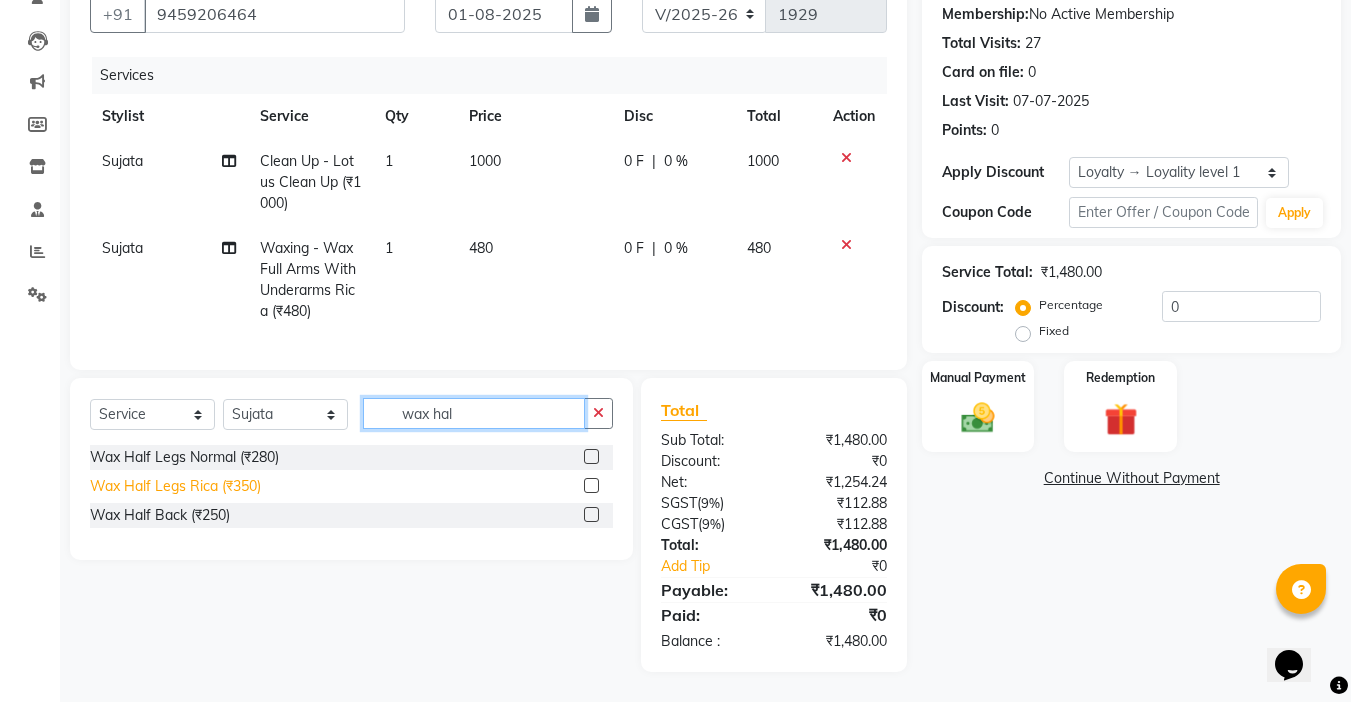 type on "wax hal" 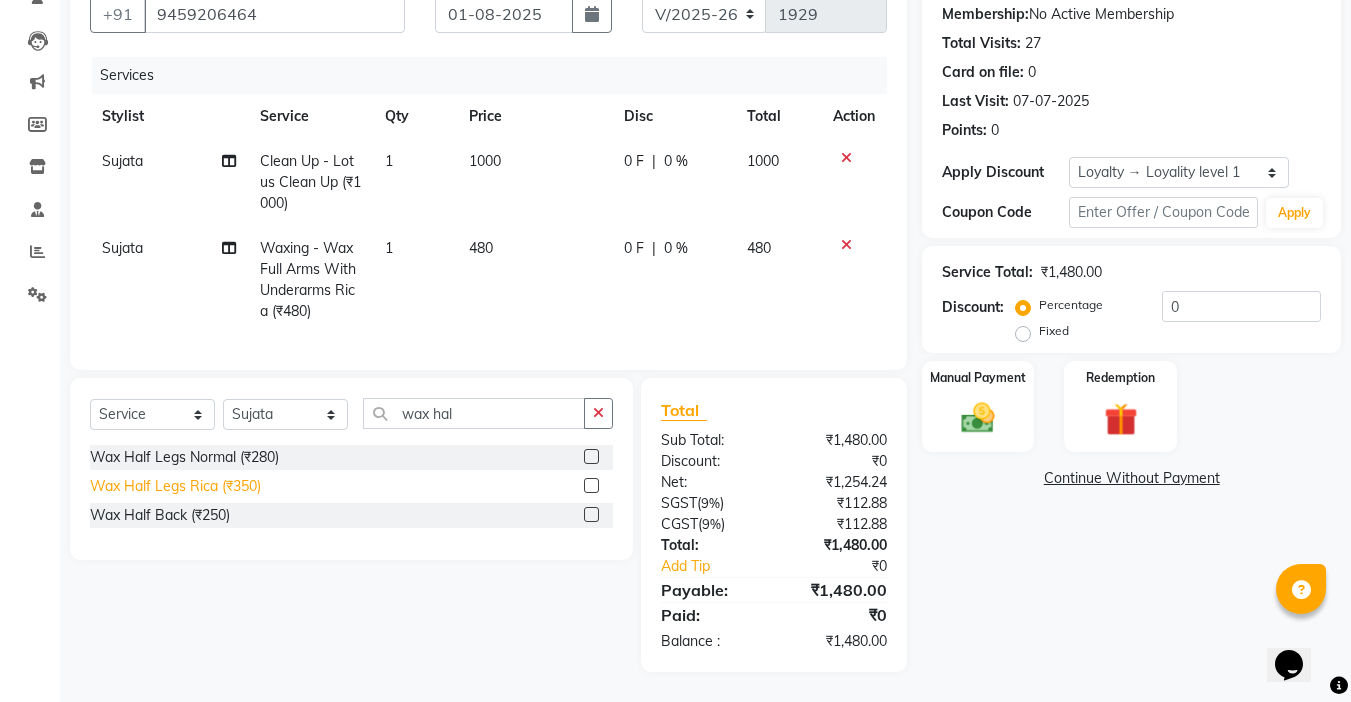 click on "Wax Half Legs Rica (₹350)" 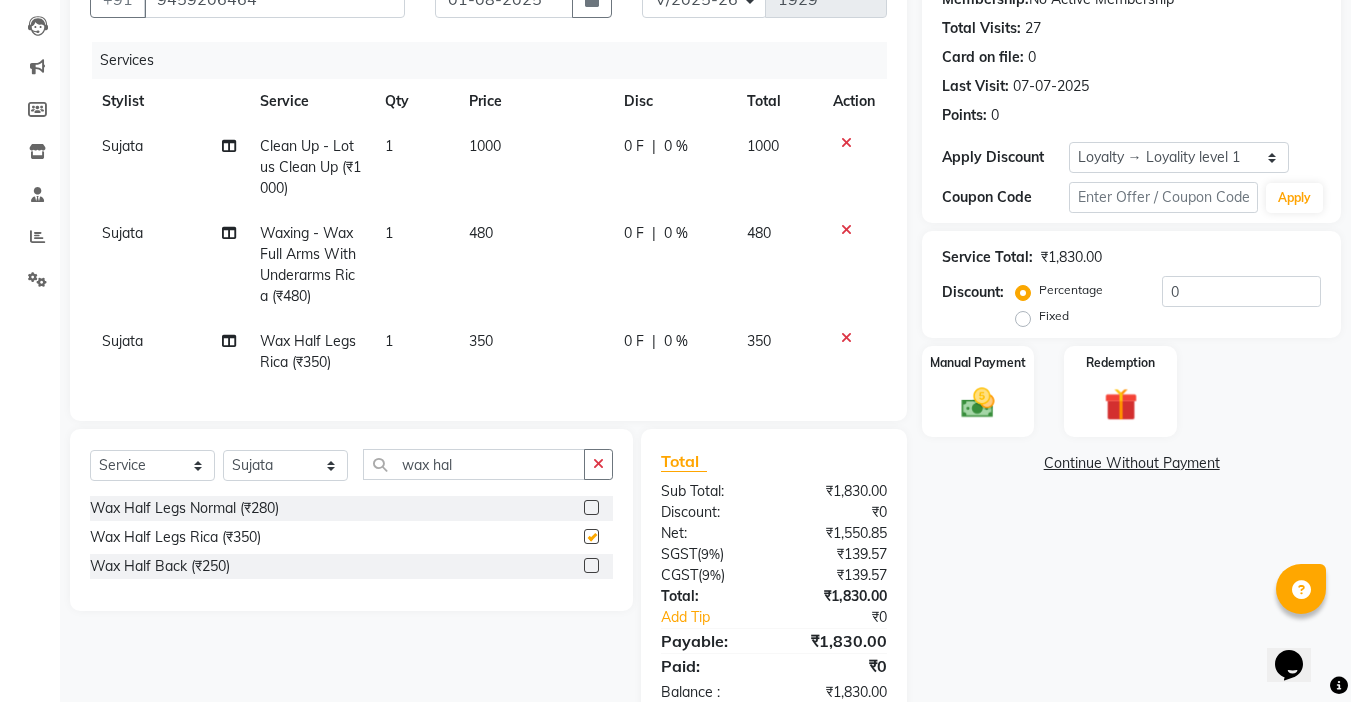 checkbox on "false" 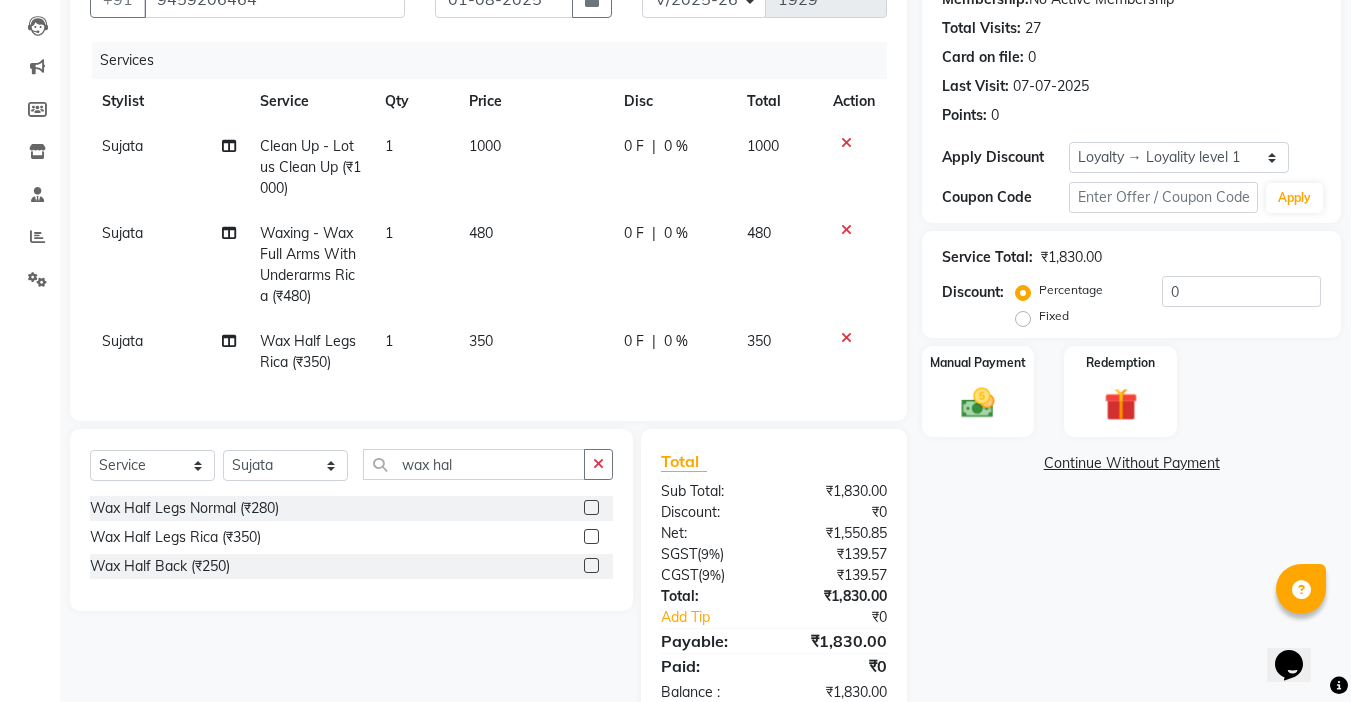 click on "350" 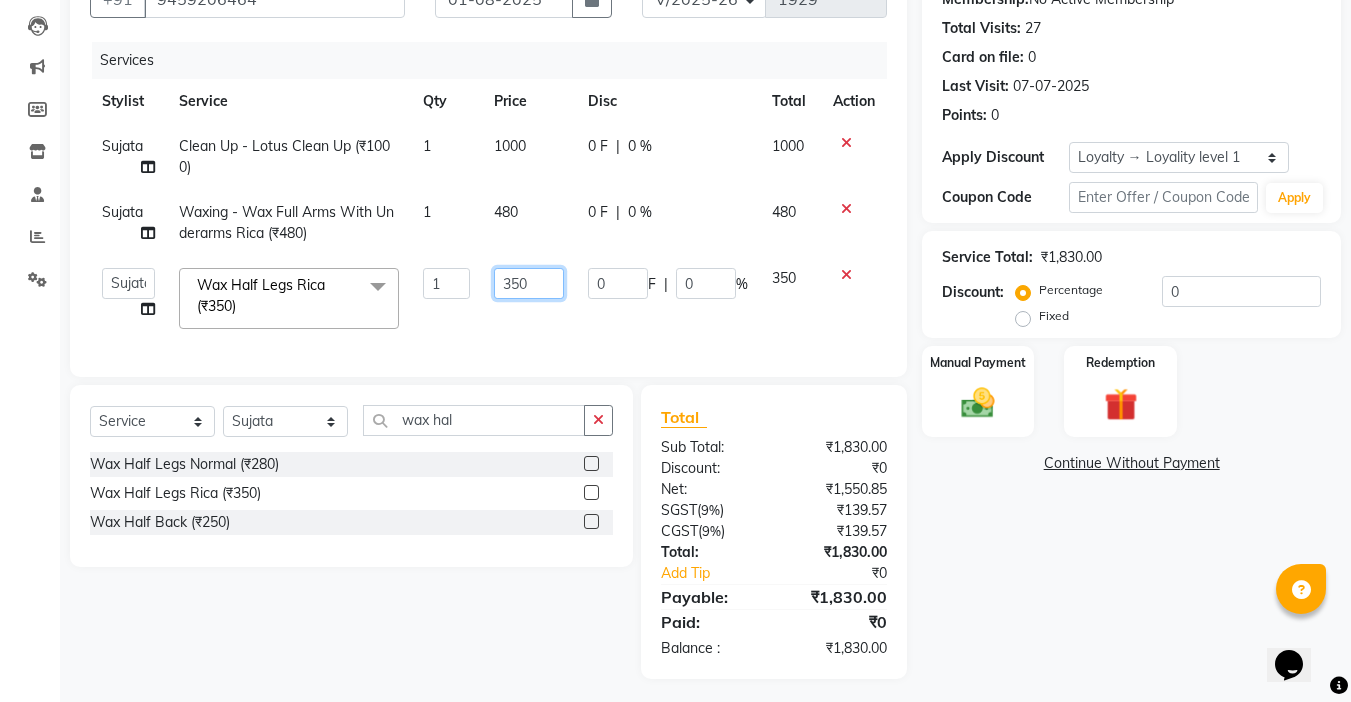 click on "350" 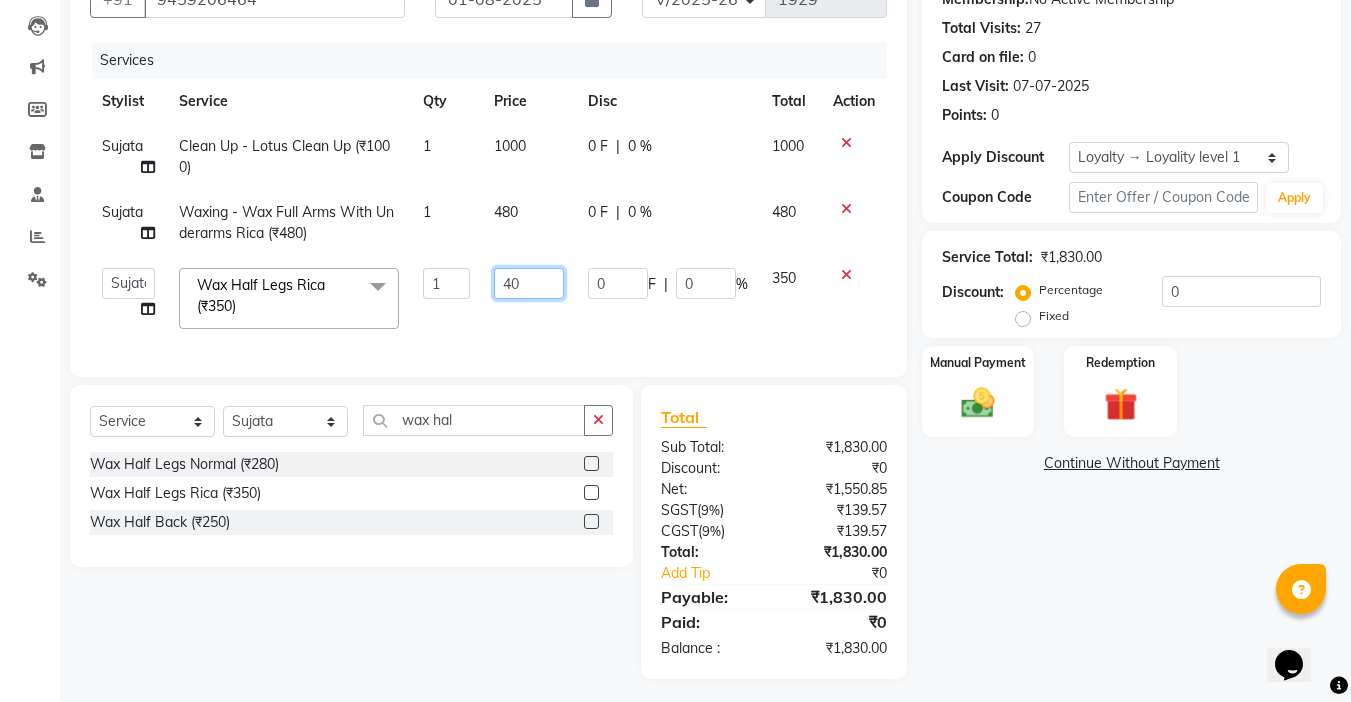 type on "480" 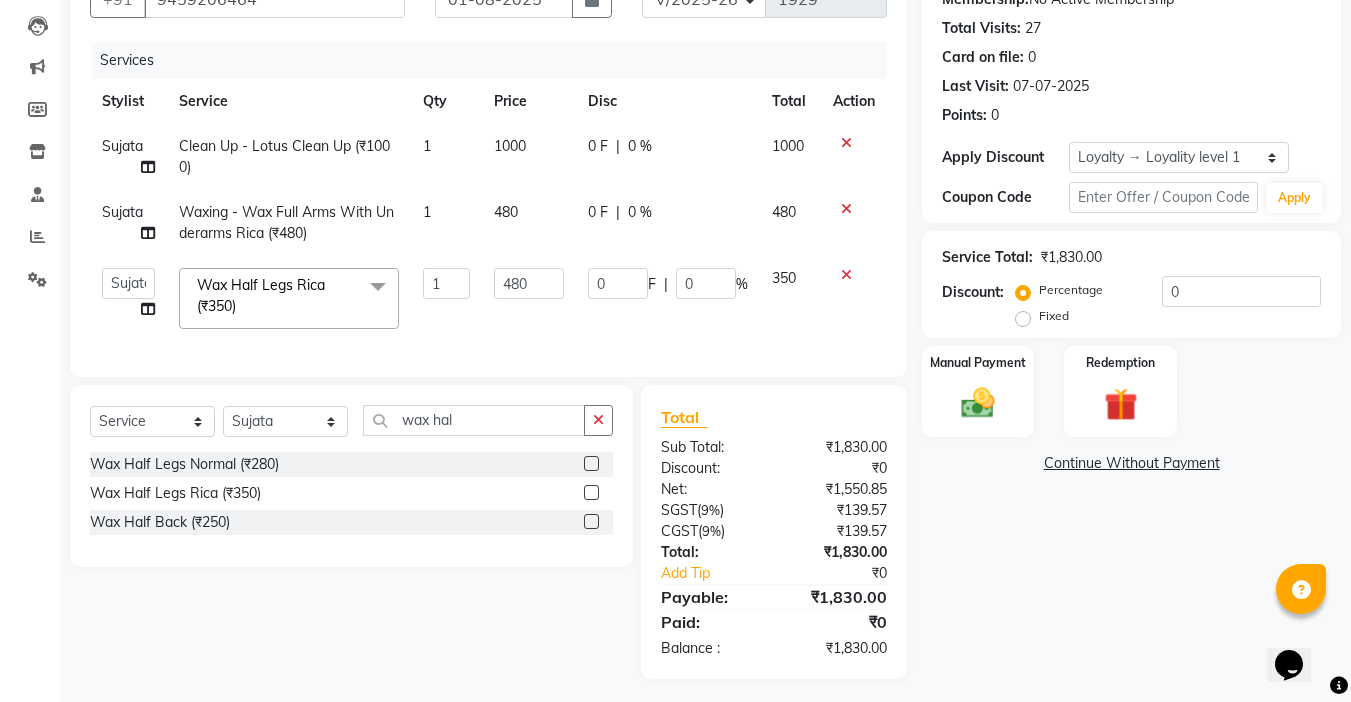 click on "480" 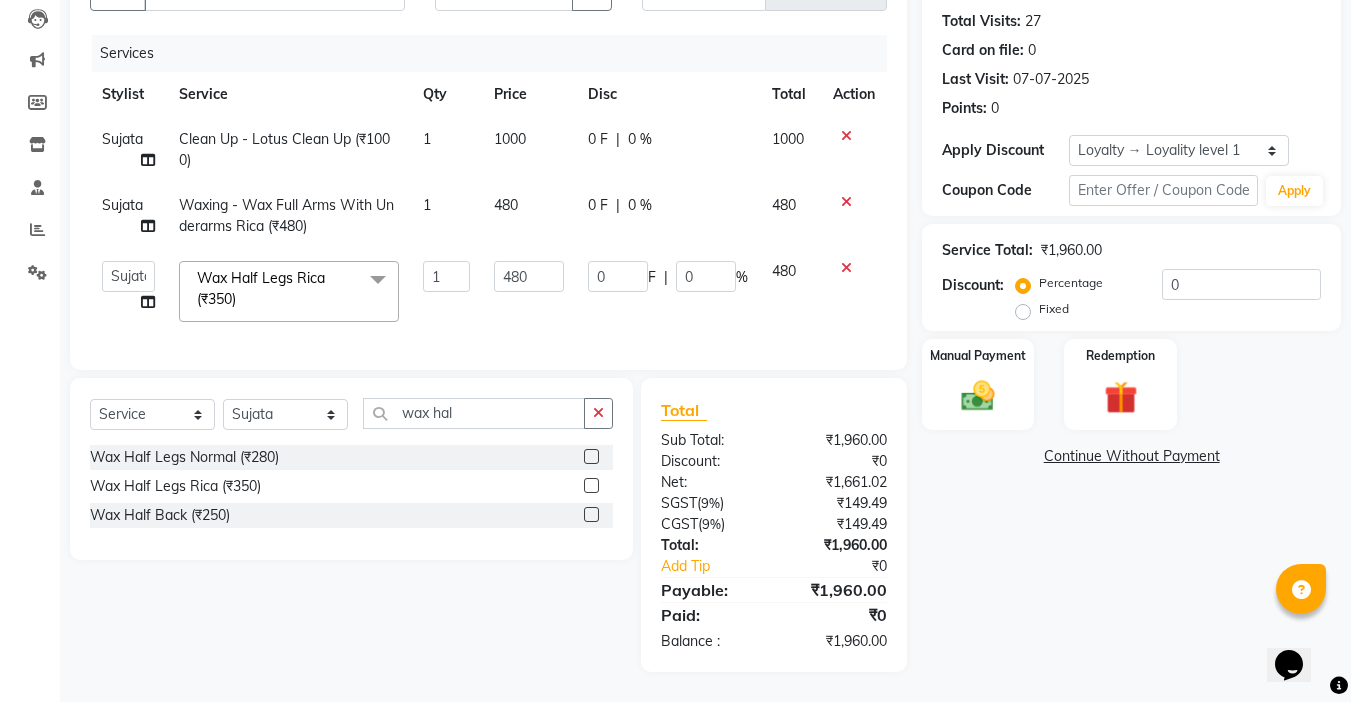 scroll, scrollTop: 228, scrollLeft: 0, axis: vertical 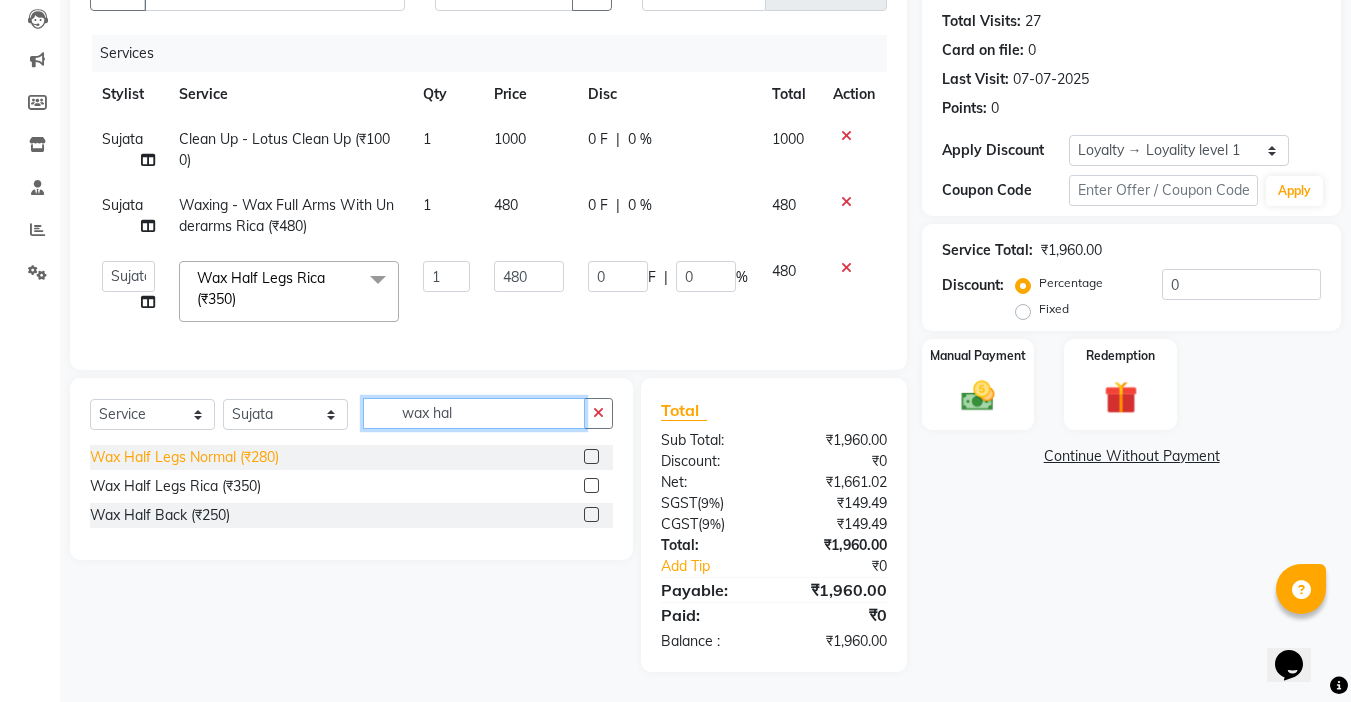 drag, startPoint x: 525, startPoint y: 412, endPoint x: 214, endPoint y: 458, distance: 314.3835 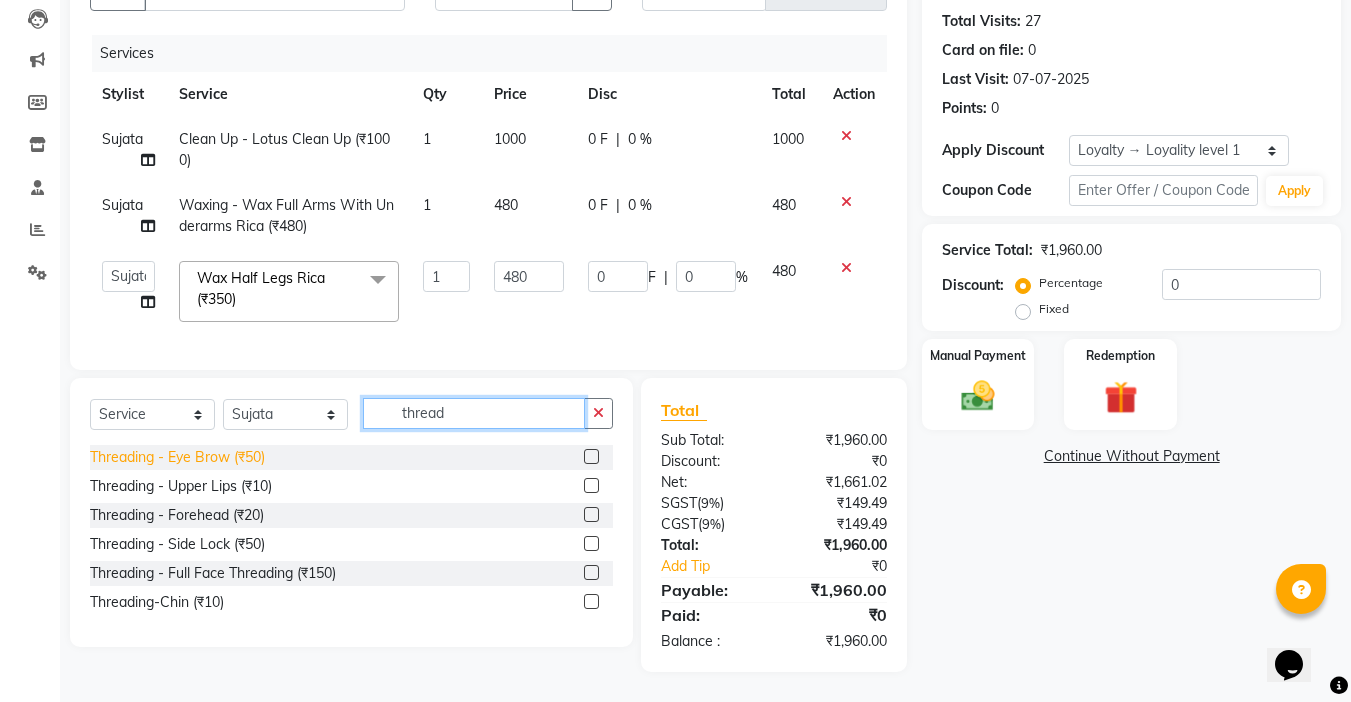 type on "thread" 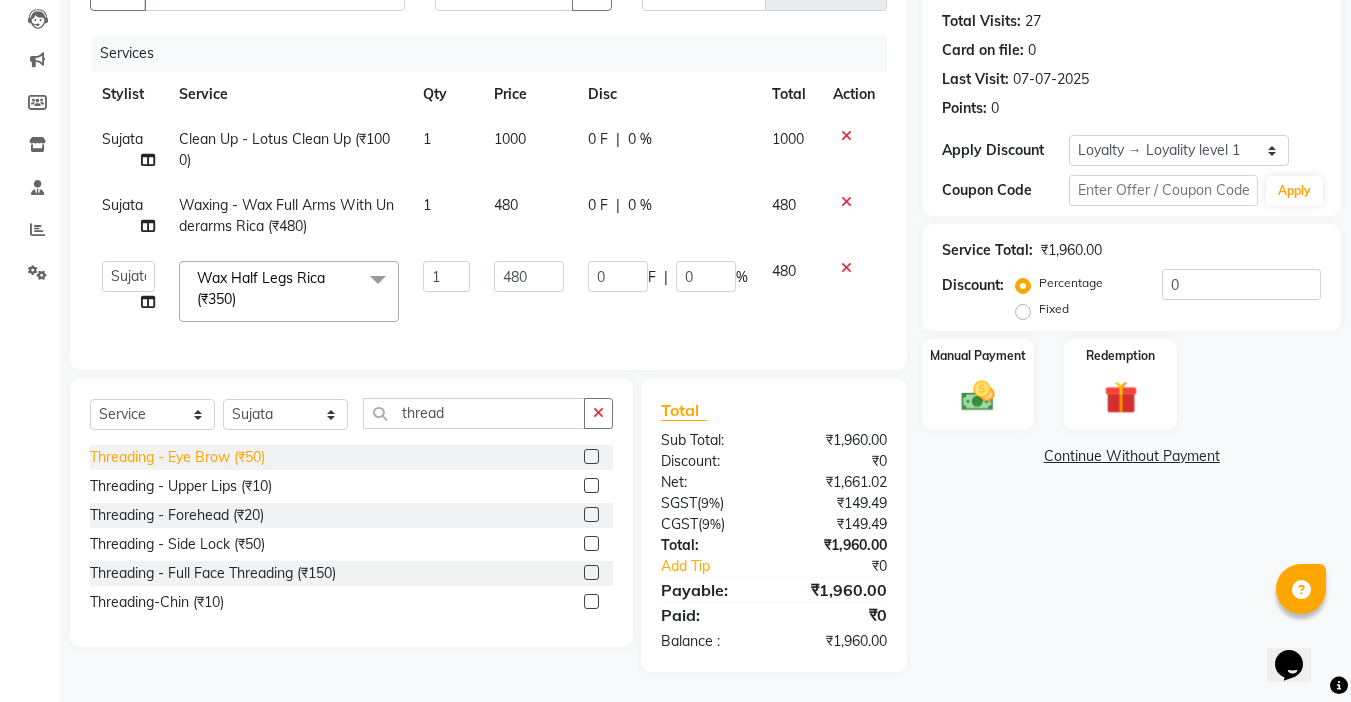 click on "Threading   -  Eye Brow (₹50)" 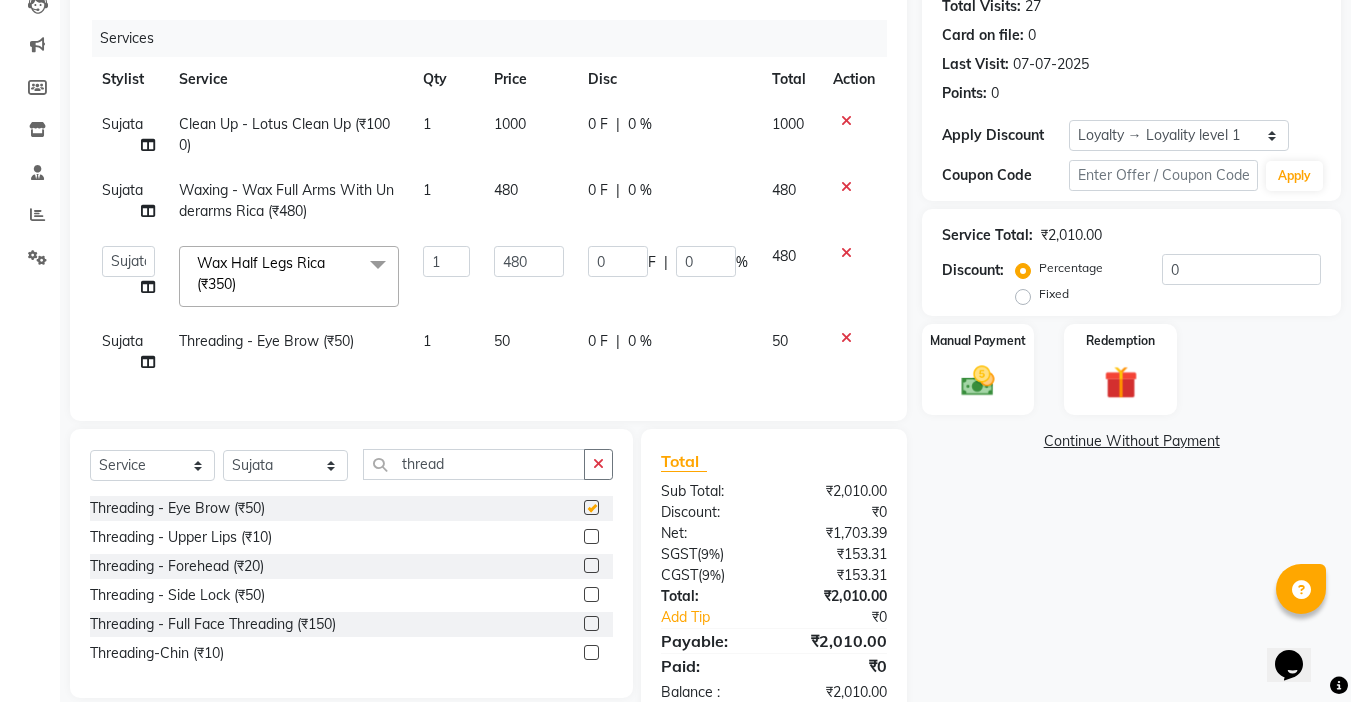 checkbox on "false" 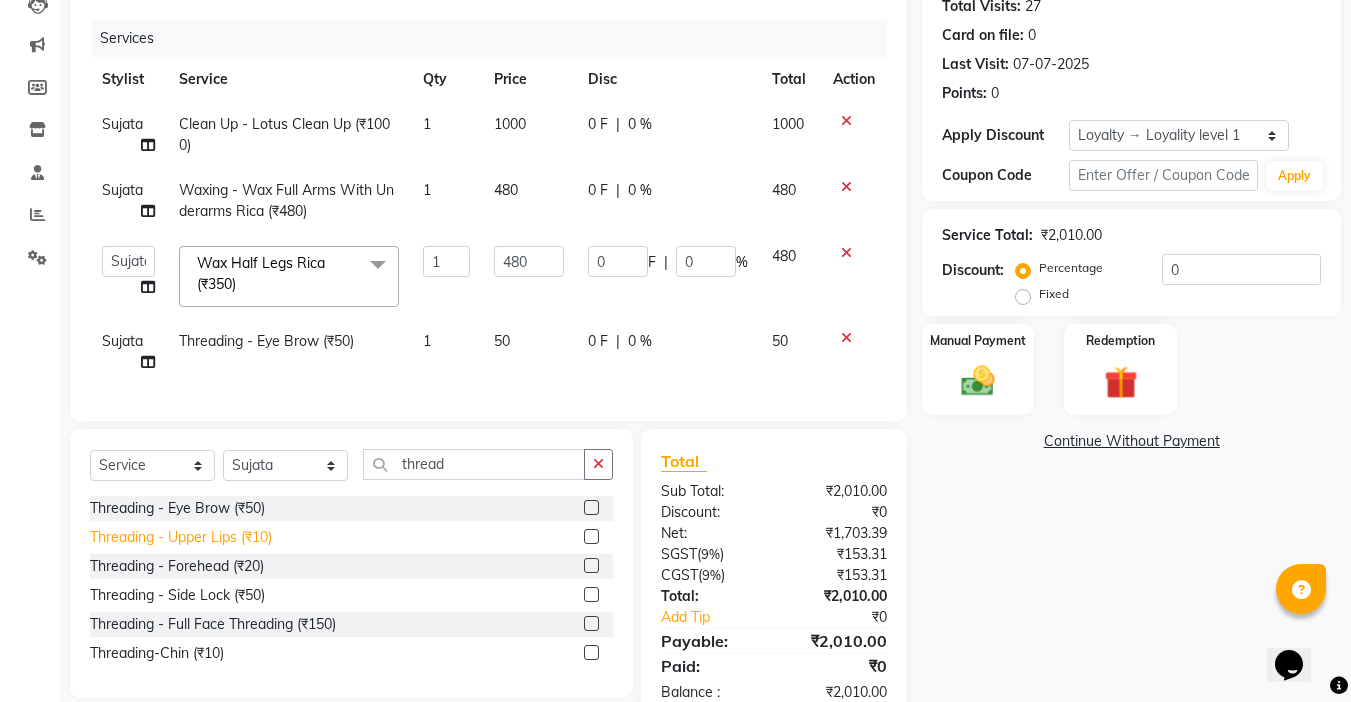 click on "Threading   -  Upper Lips (₹10)" 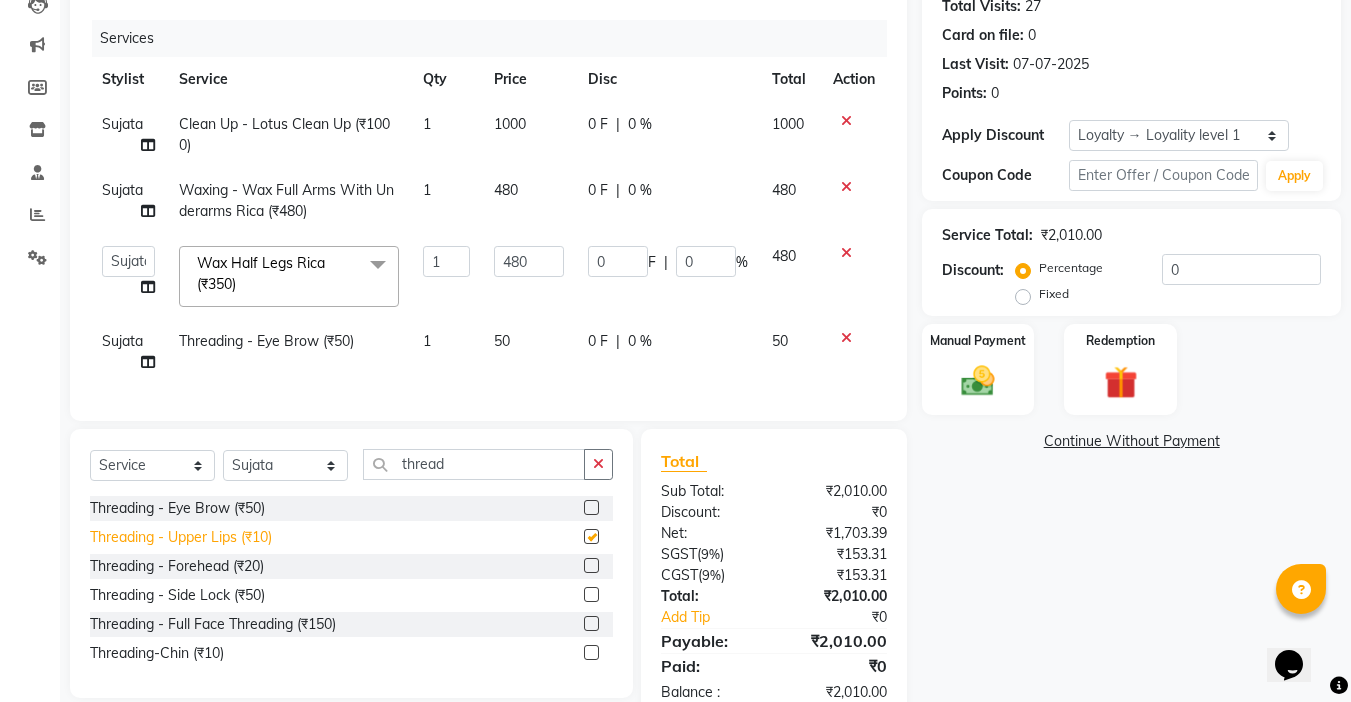 checkbox on "false" 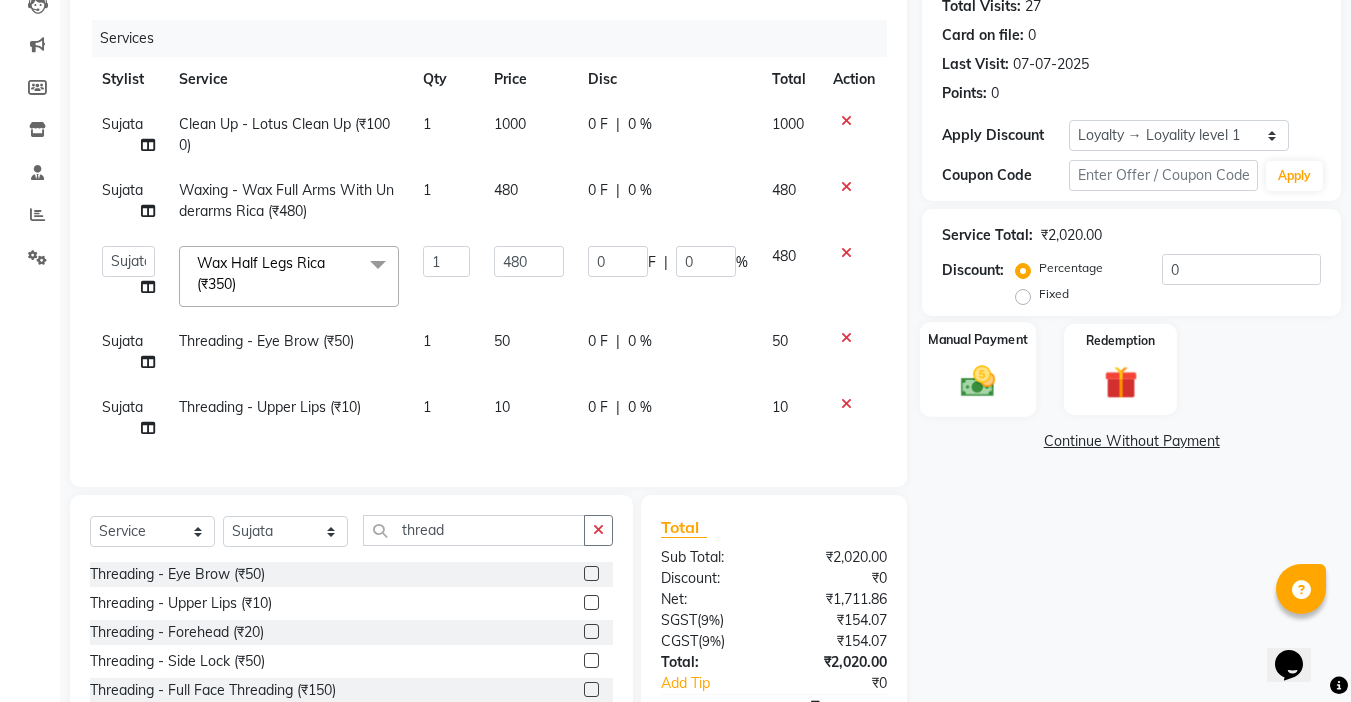 click on "Manual Payment" 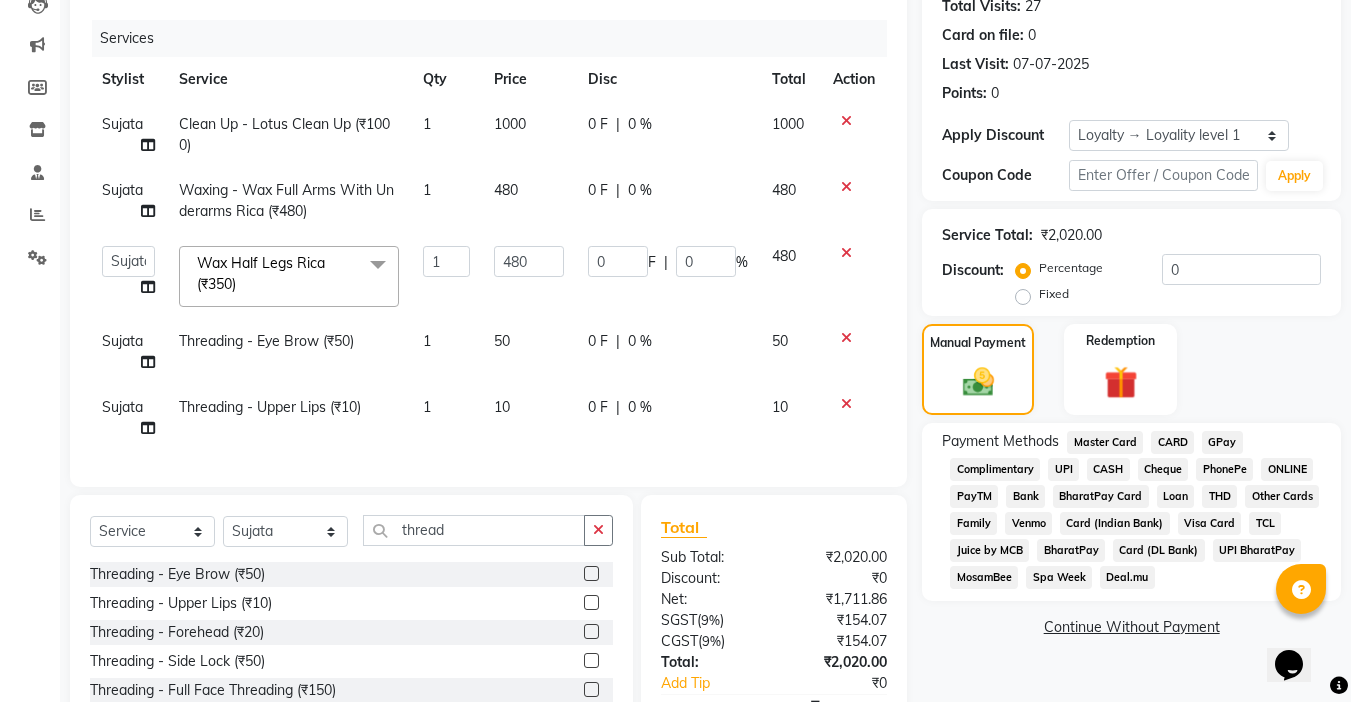 click on "UPI BharatPay" 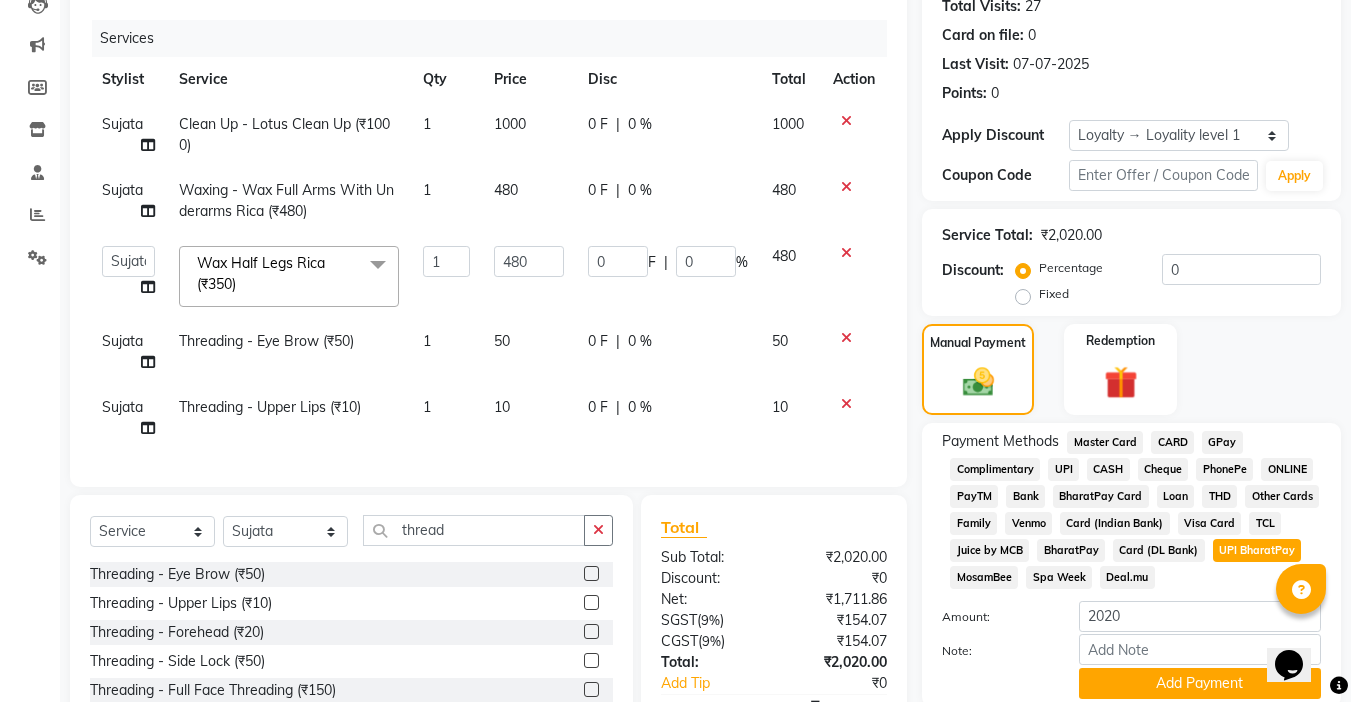 scroll, scrollTop: 360, scrollLeft: 0, axis: vertical 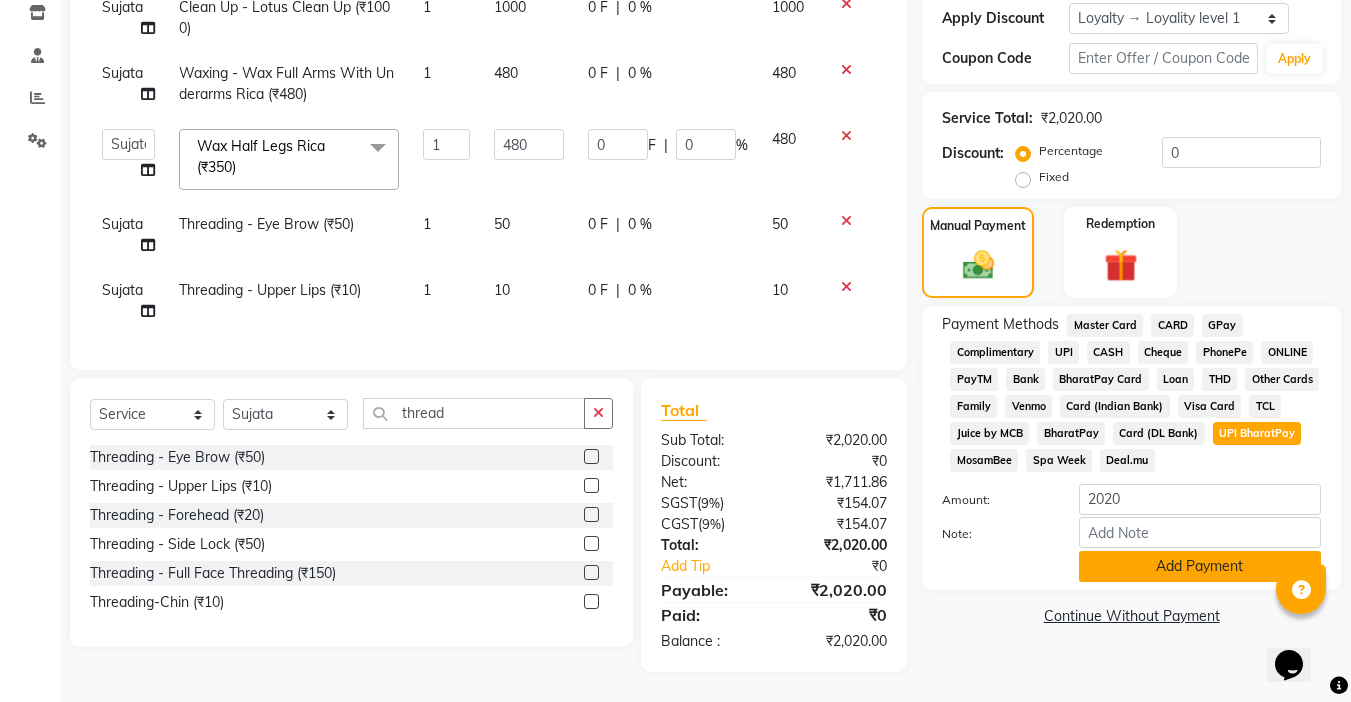 click on "Add Payment" 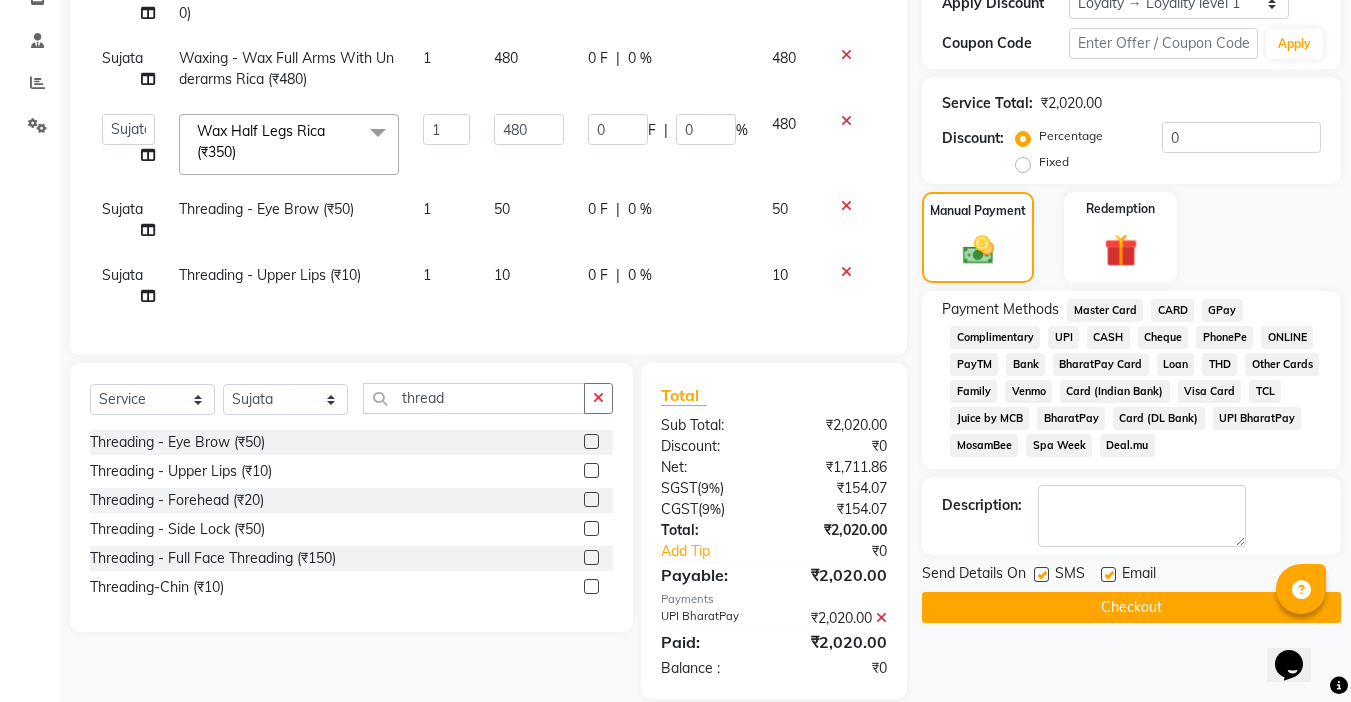 click on "Email" 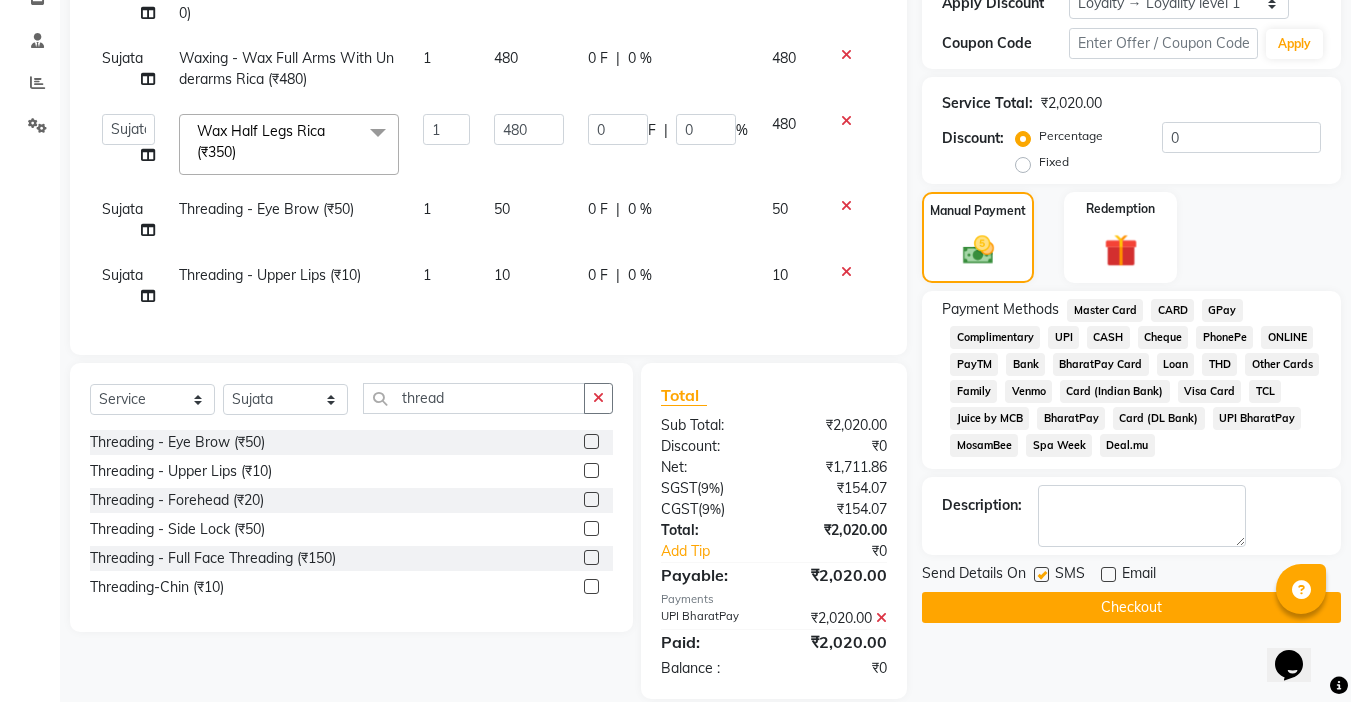 click 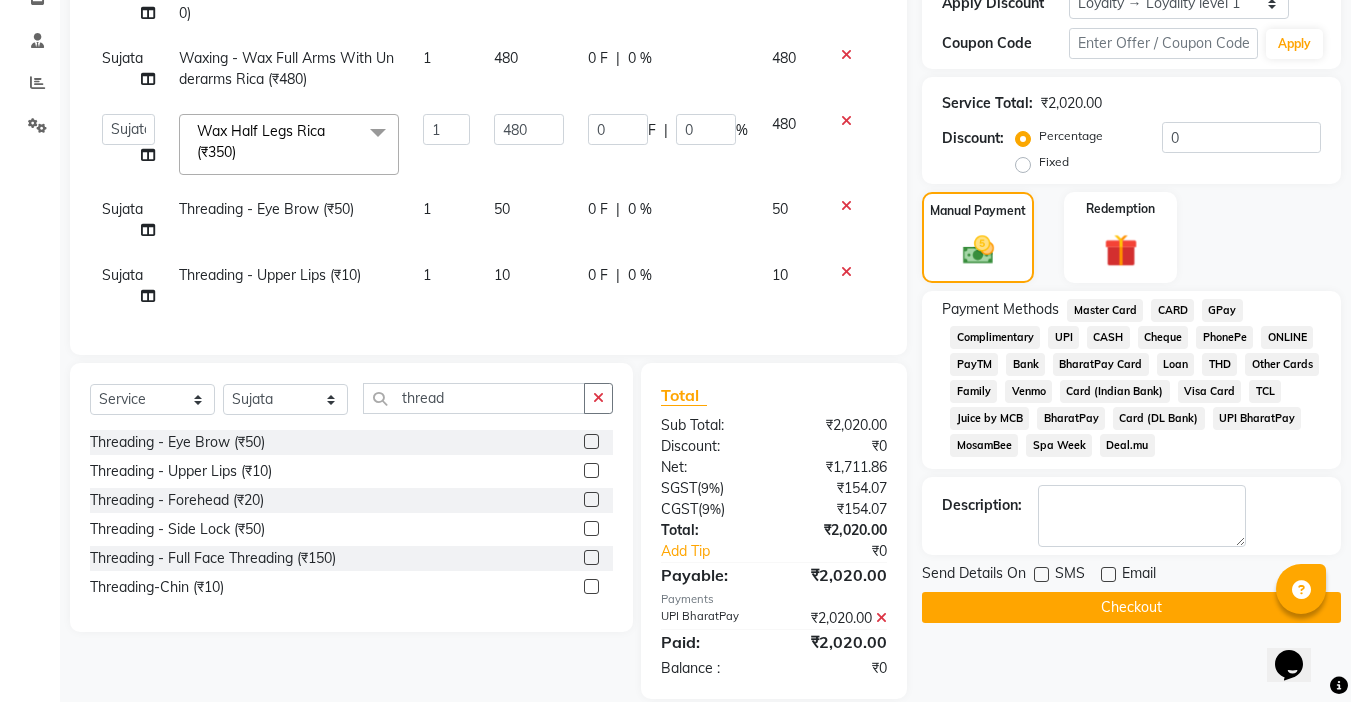 click on "Checkout" 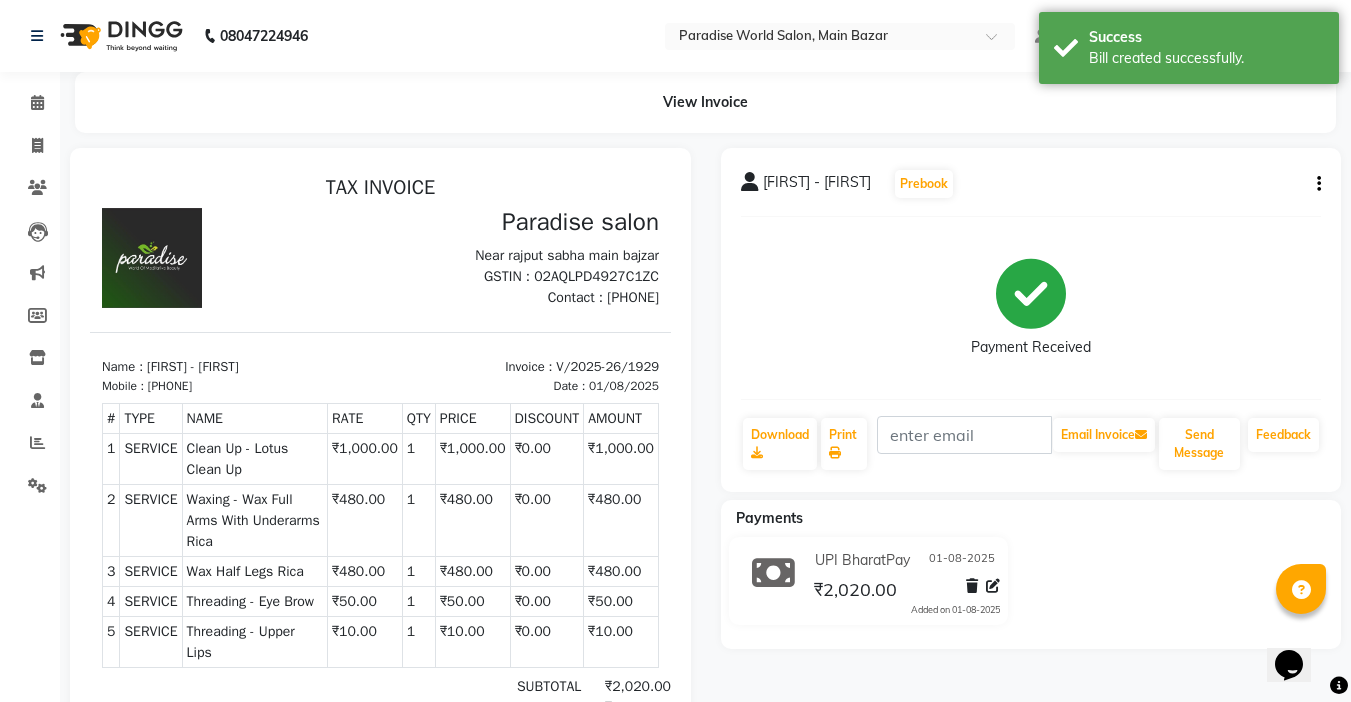scroll, scrollTop: 0, scrollLeft: 0, axis: both 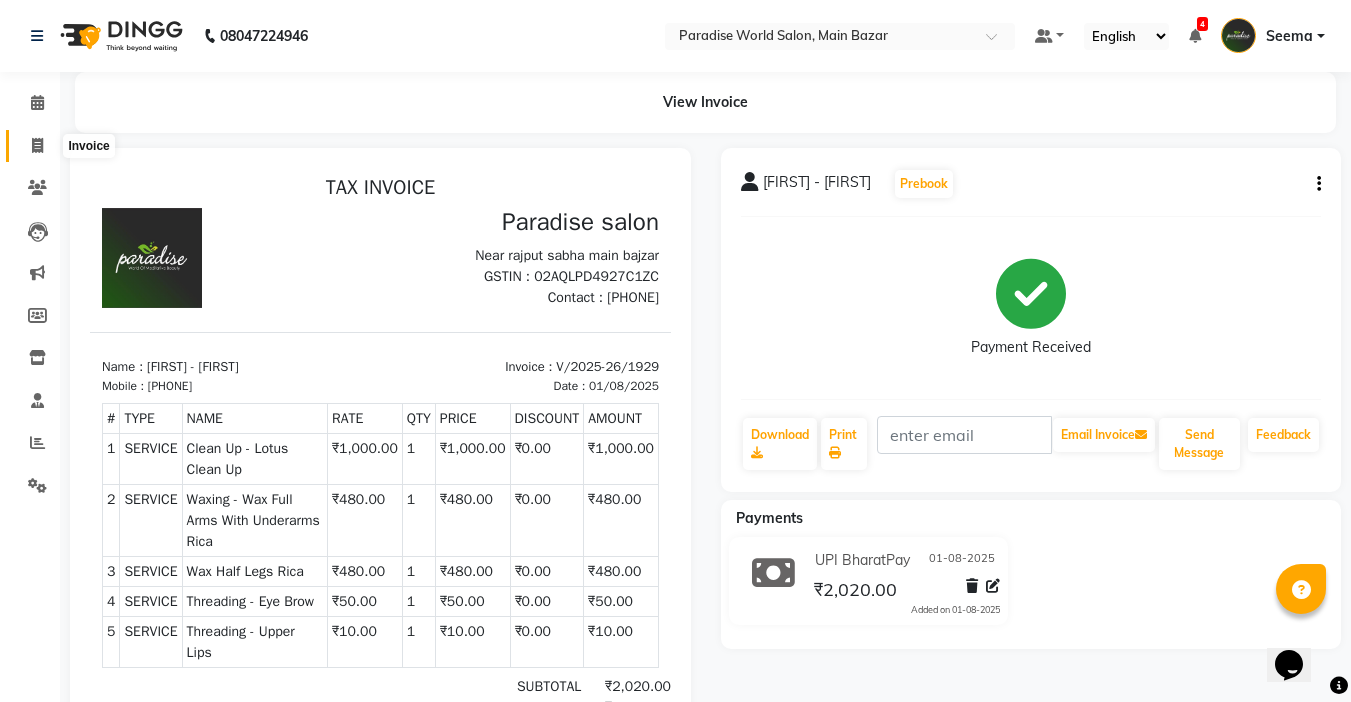 click 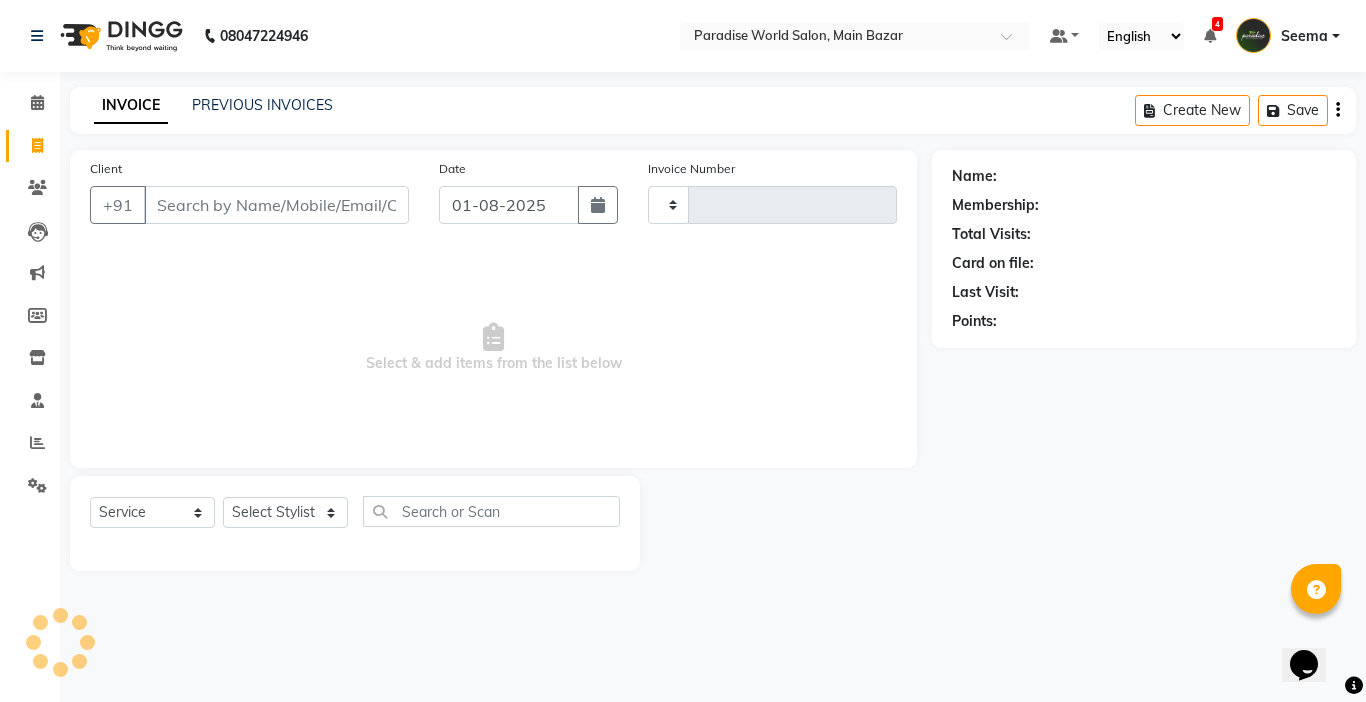 type on "1930" 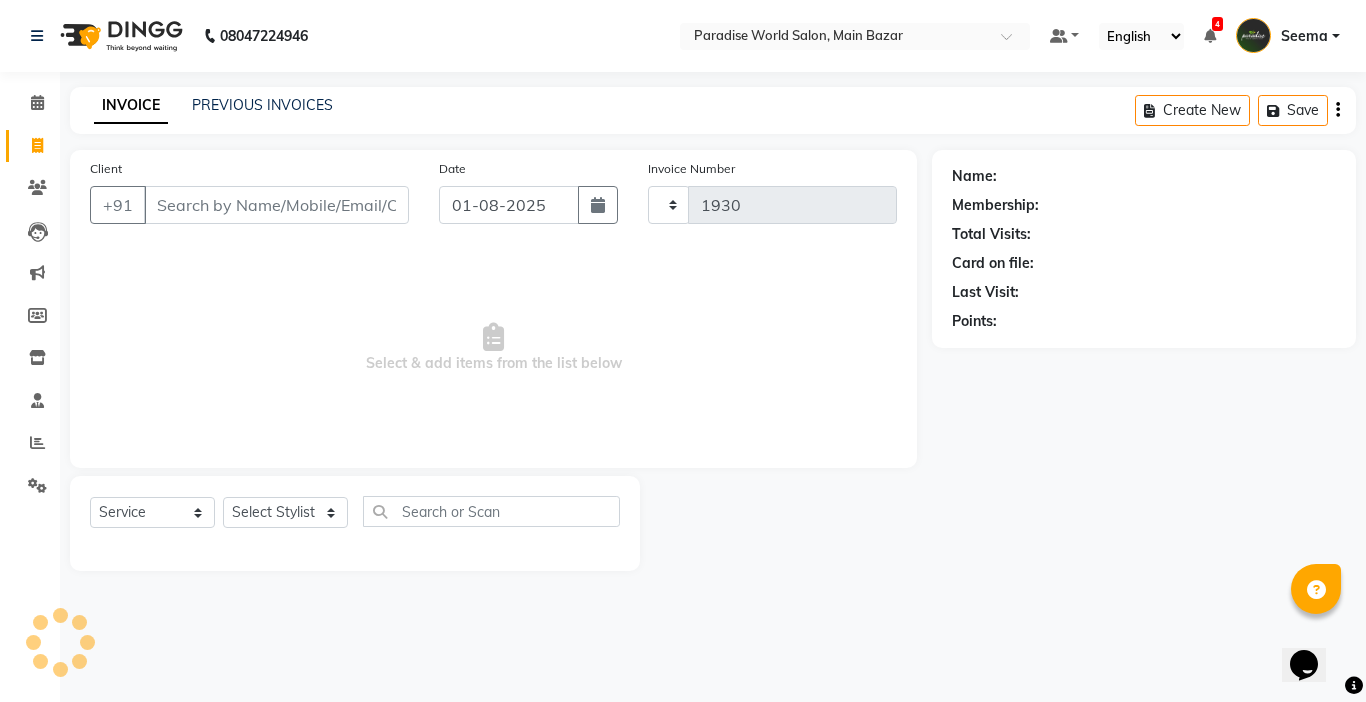 select on "4451" 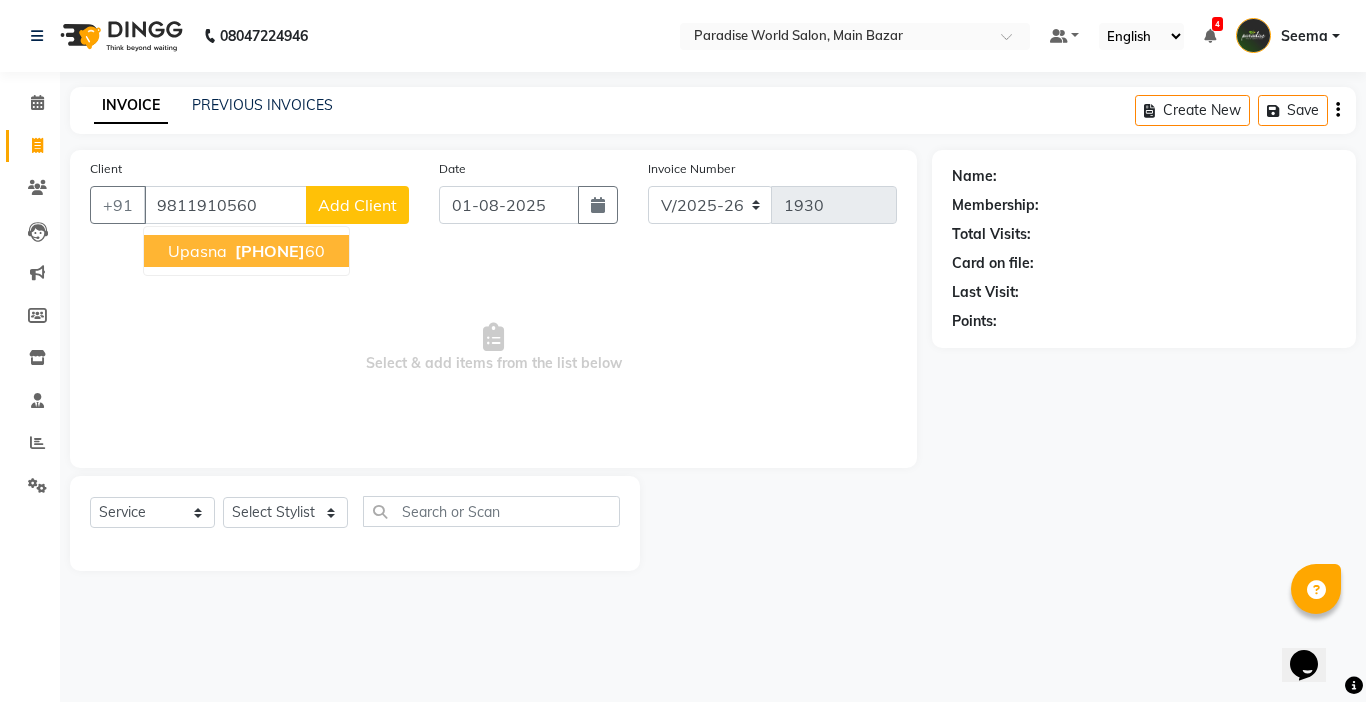 type on "9811910560" 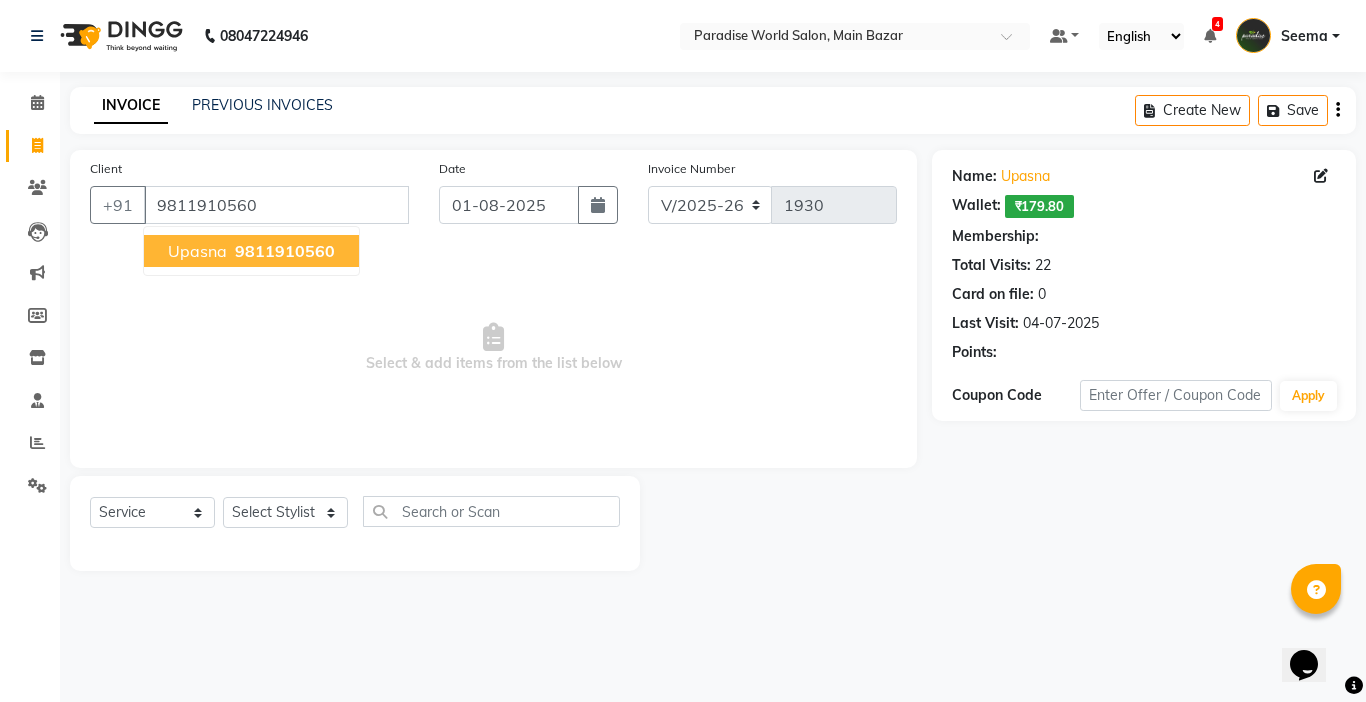 select on "1: Object" 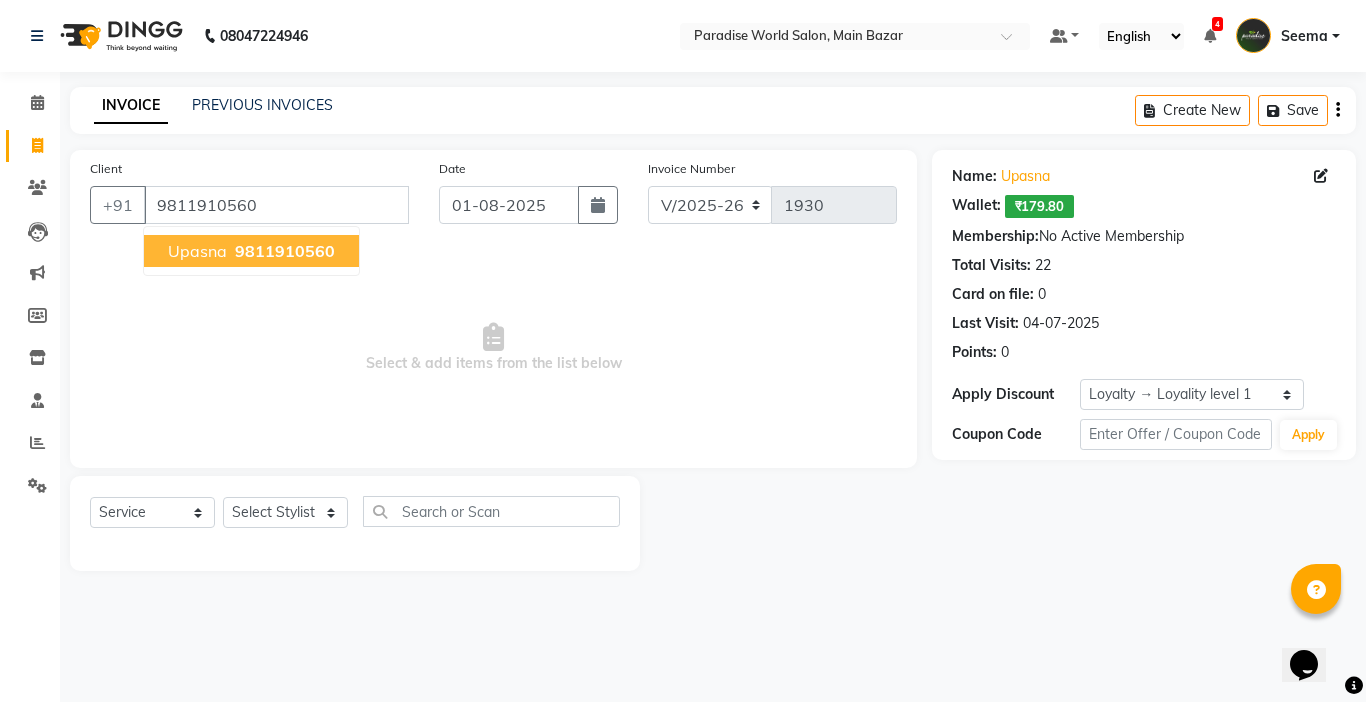 click on "[FIRST]   [PHONE]" at bounding box center [251, 251] 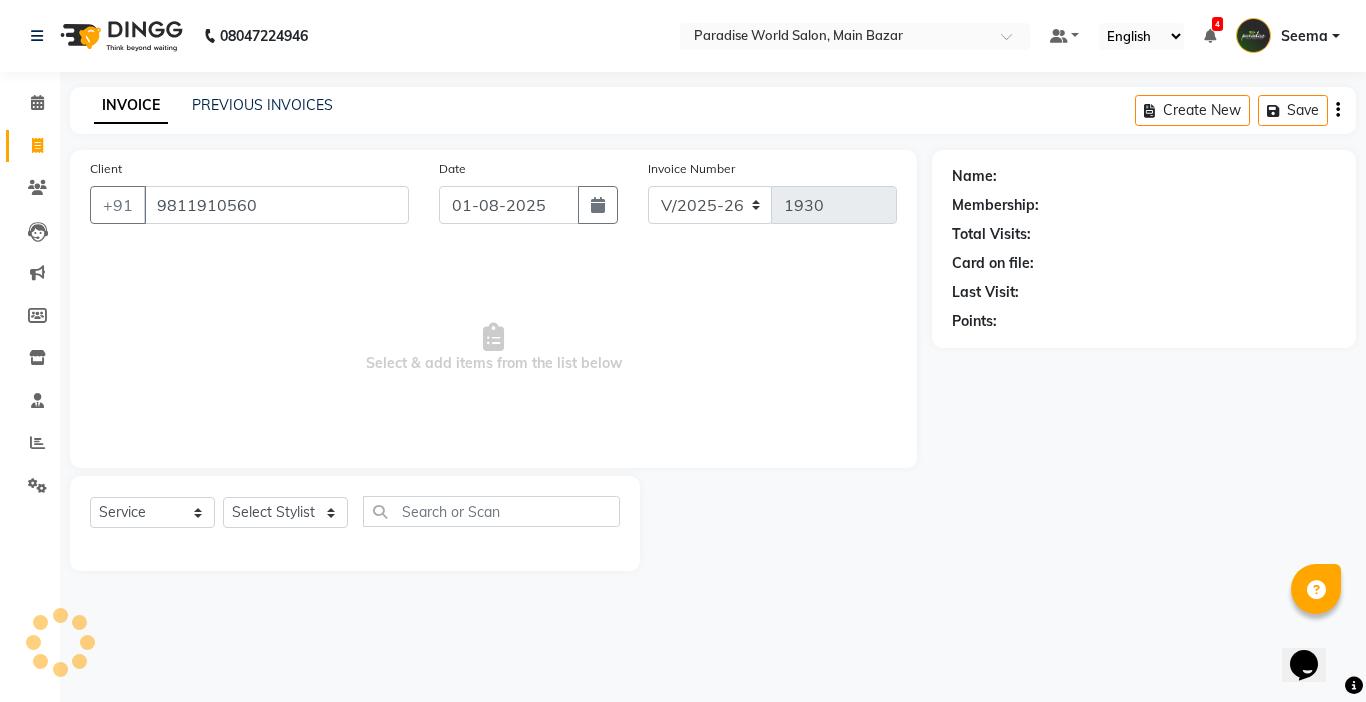 select on "1: Object" 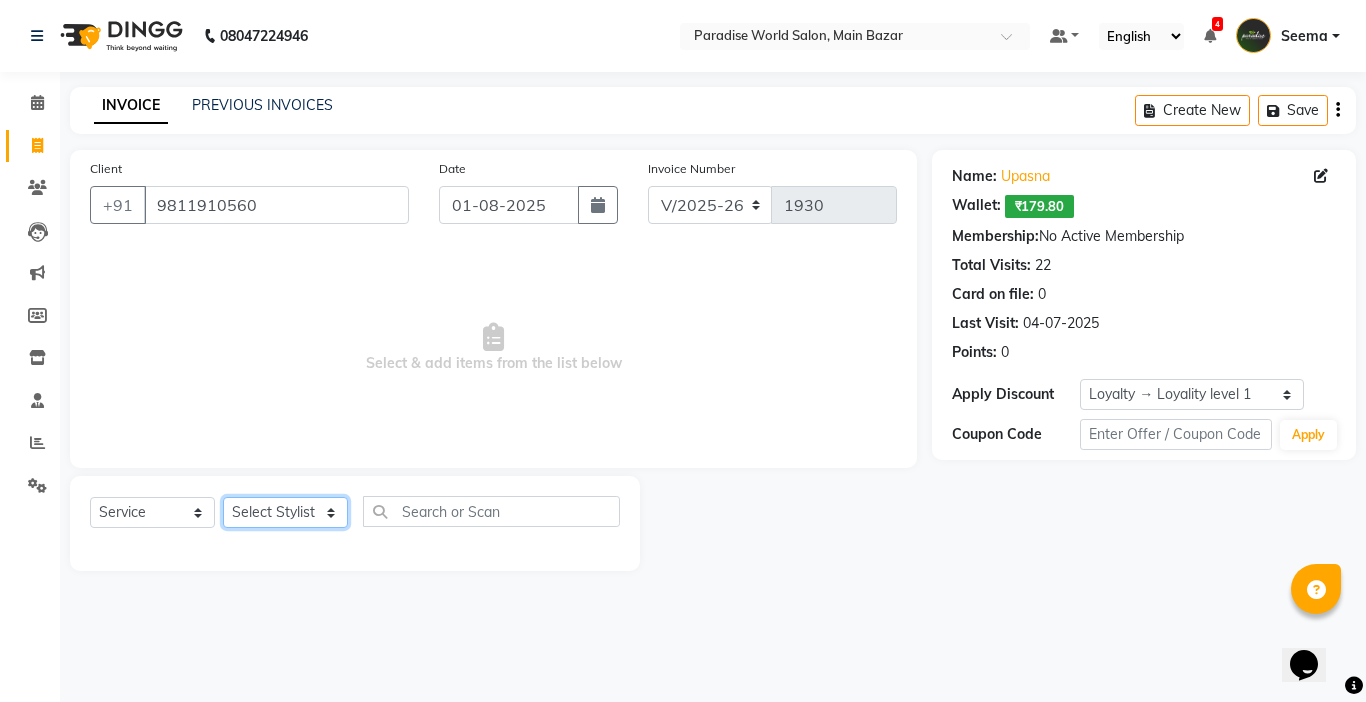 click on "Select Stylist Abby aman  Anil anku Bobby company Deepak Deepika Gourav Heena ishu Jagdeesh kanchan Love preet Maddy Manpreet student Meenu Naina Nikita Palak Palak Sharma Radika Rajneesh Student Seema Shagun Shifali - Student Shweta  Sujata Surinder Paul Vansh Vikas Vishal" 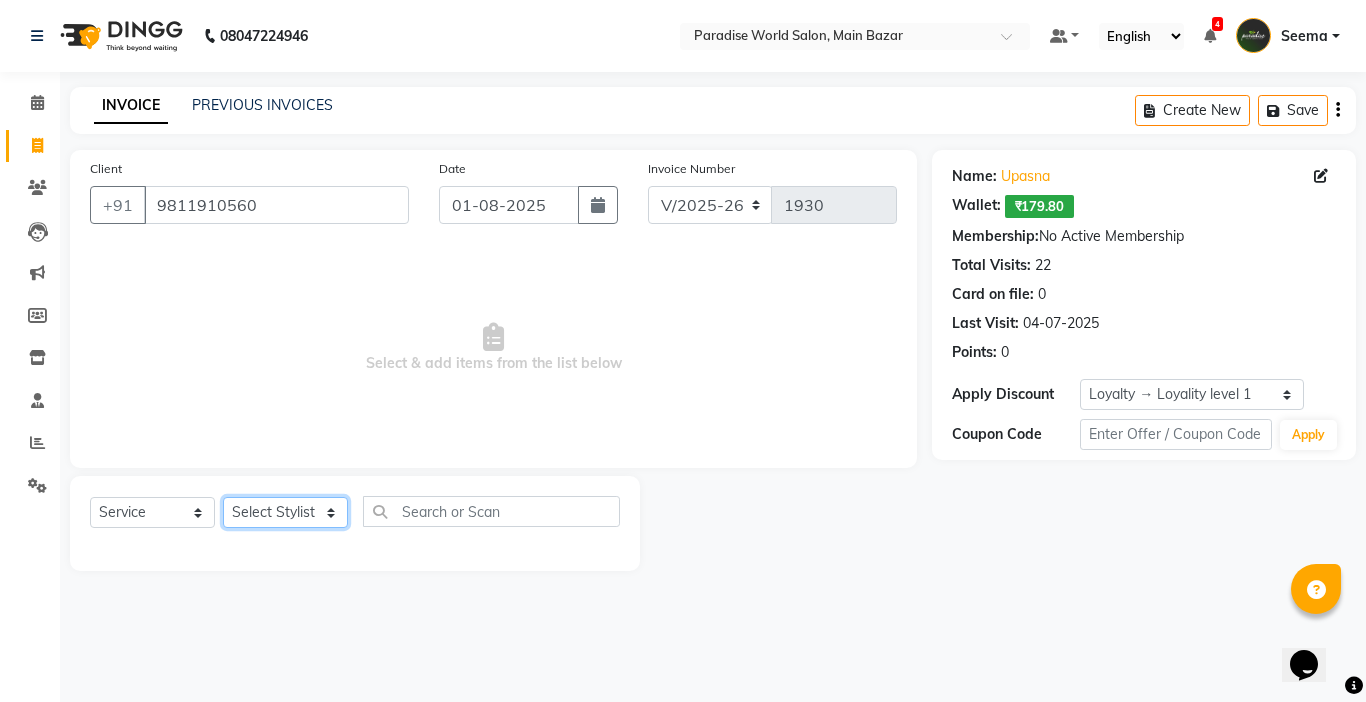 select on "24939" 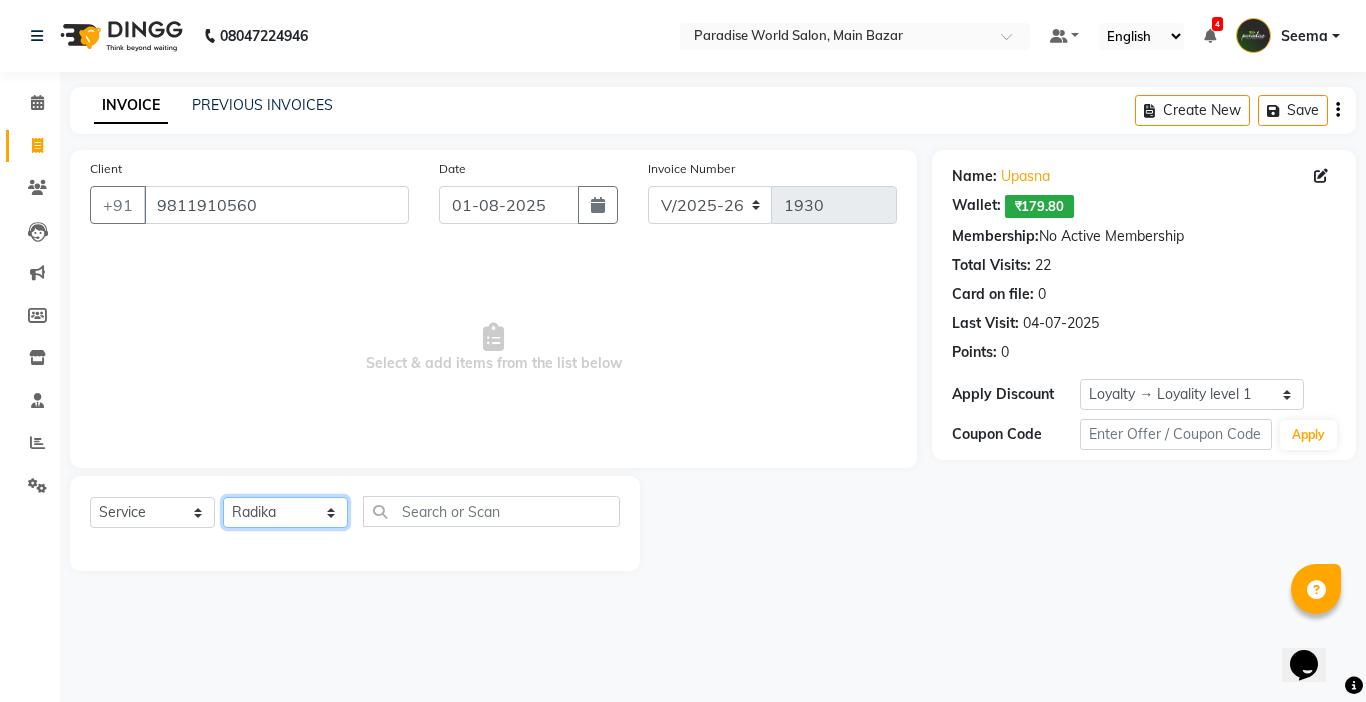 click on "Select Stylist Abby aman  Anil anku Bobby company Deepak Deepika Gourav Heena ishu Jagdeesh kanchan Love preet Maddy Manpreet student Meenu Naina Nikita Palak Palak Sharma Radika Rajneesh Student Seema Shagun Shifali - Student Shweta  Sujata Surinder Paul Vansh Vikas Vishal" 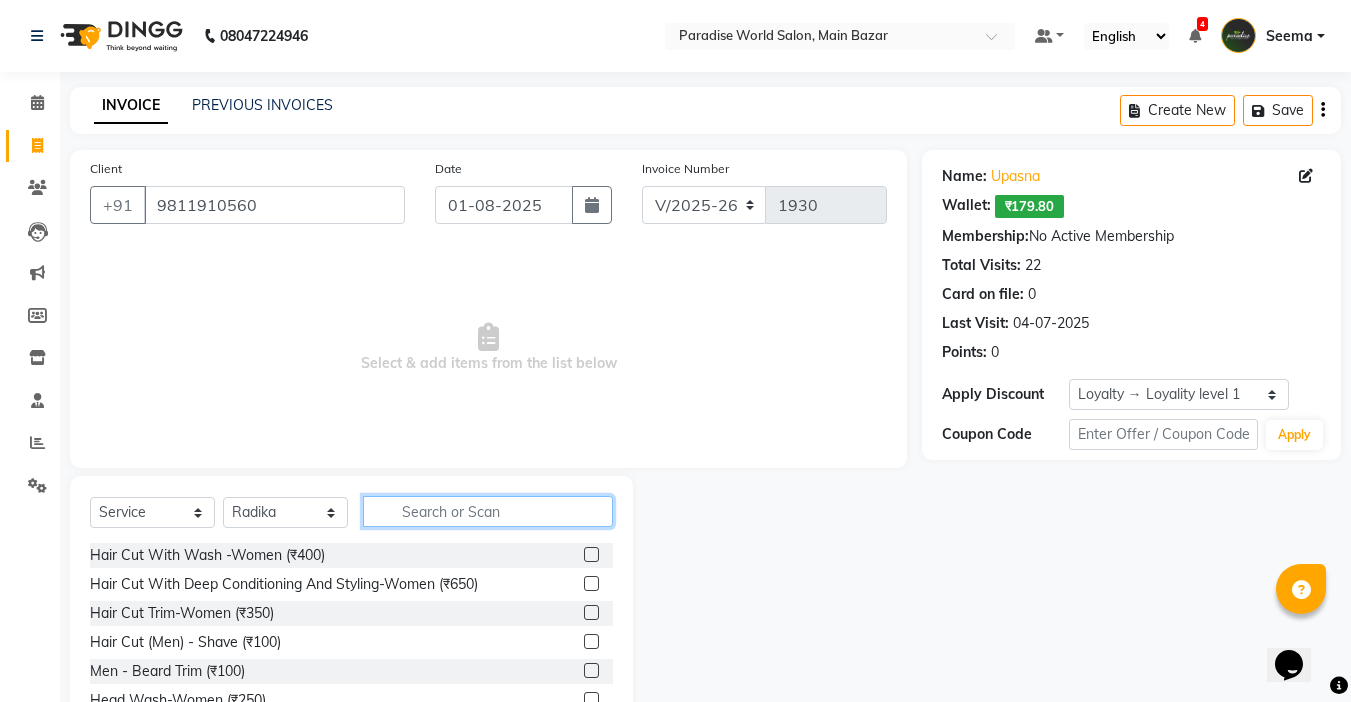 click 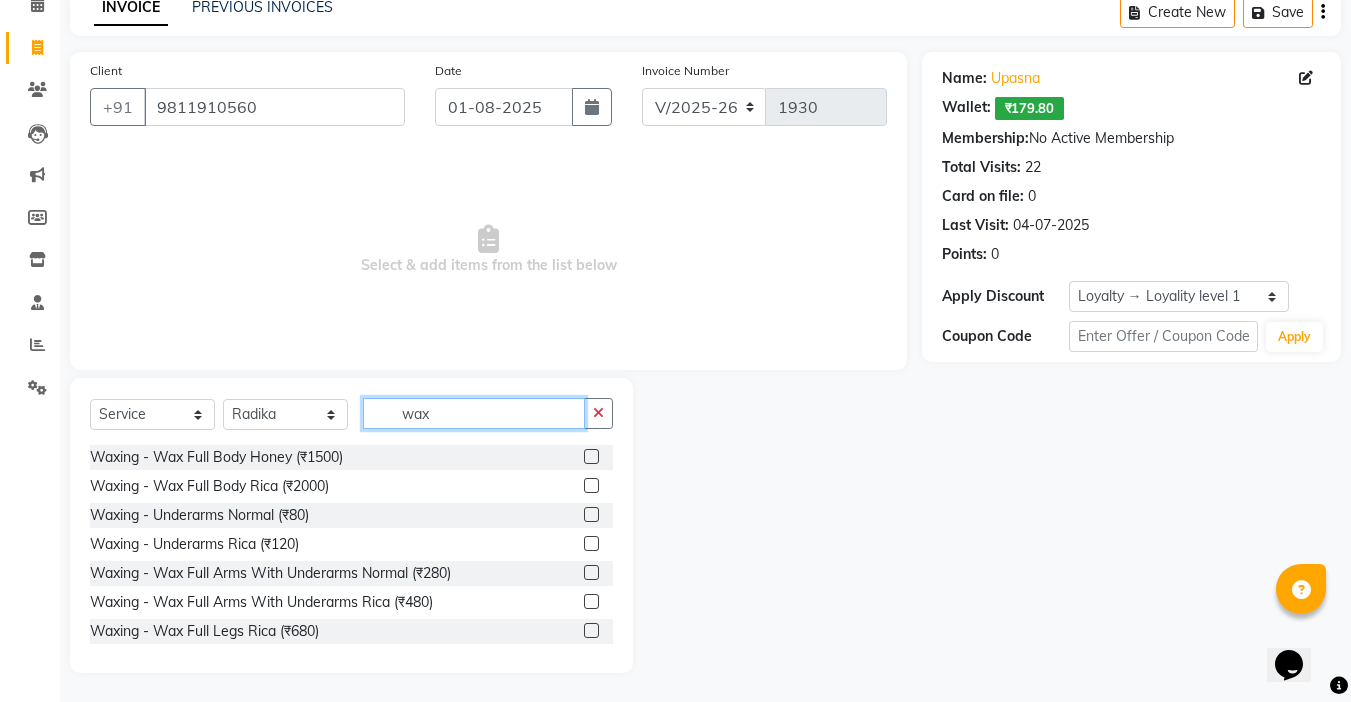 scroll, scrollTop: 99, scrollLeft: 0, axis: vertical 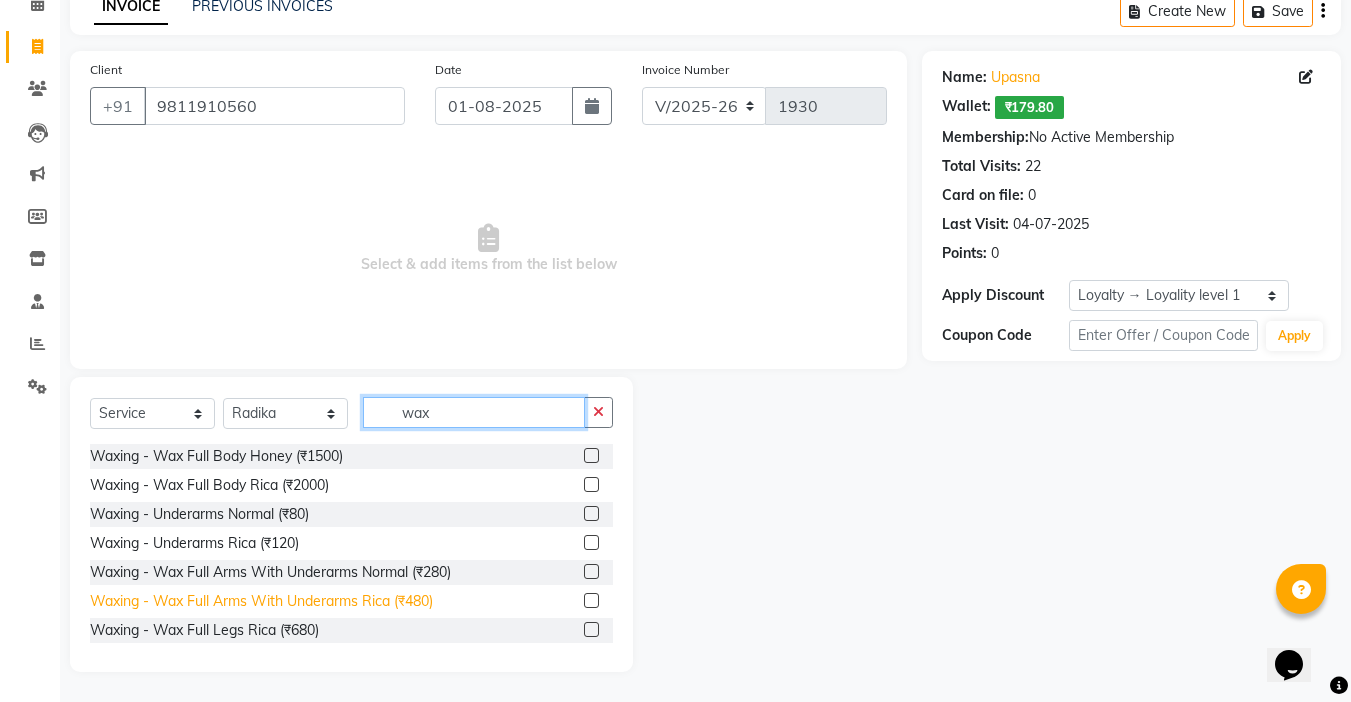 type on "wax" 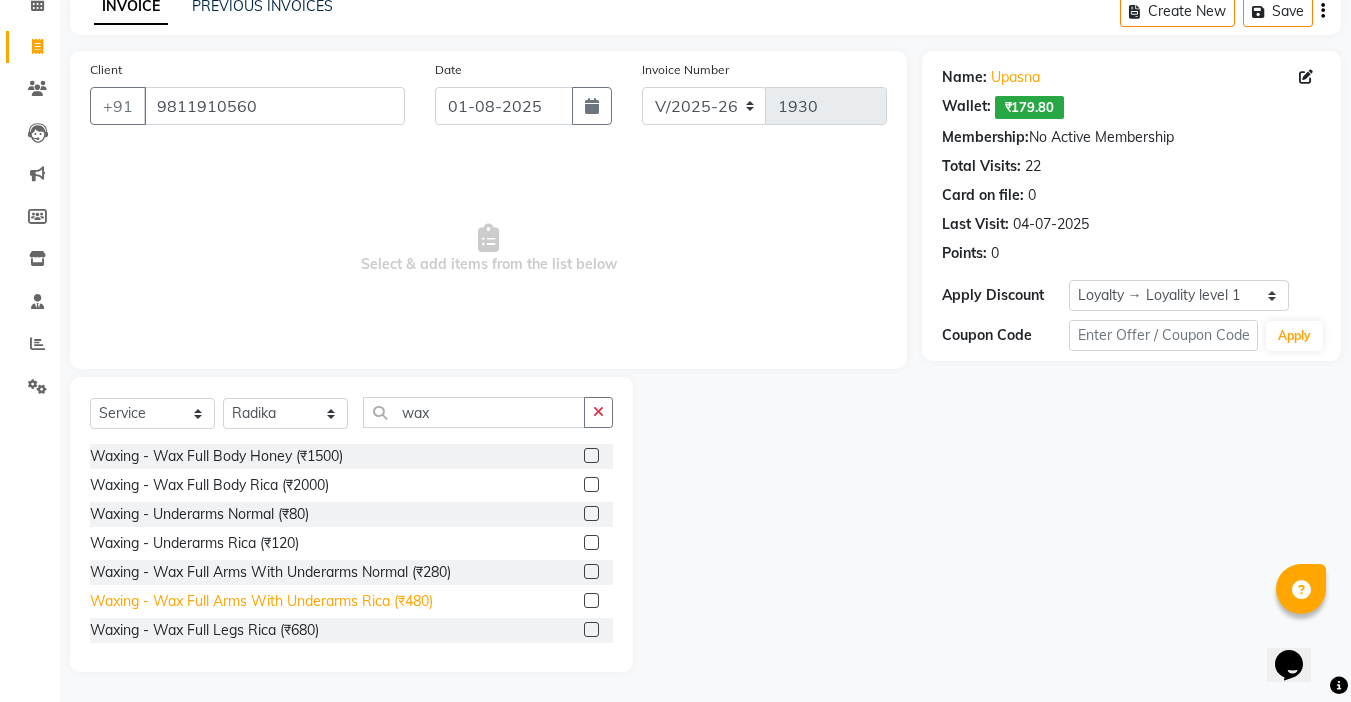 click on "Waxing   -  Wax Full Arms With Underarms Rica (₹480)" 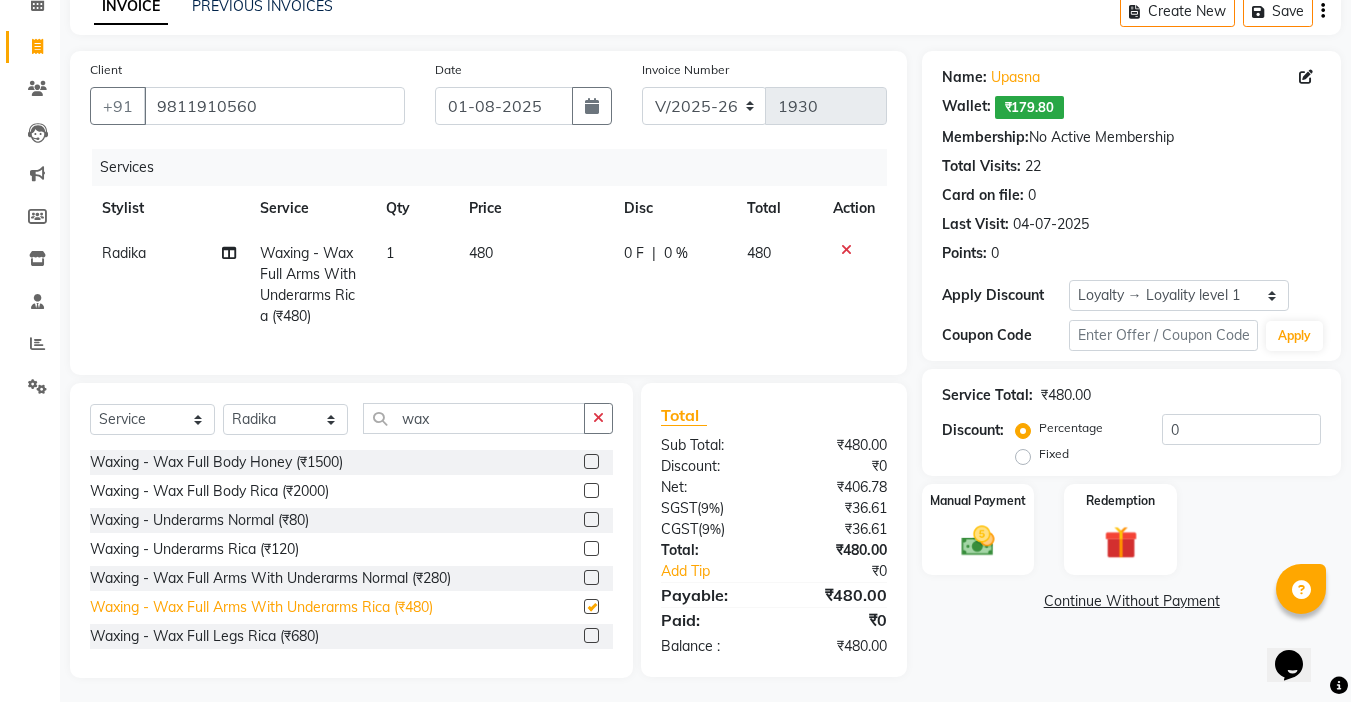 checkbox on "false" 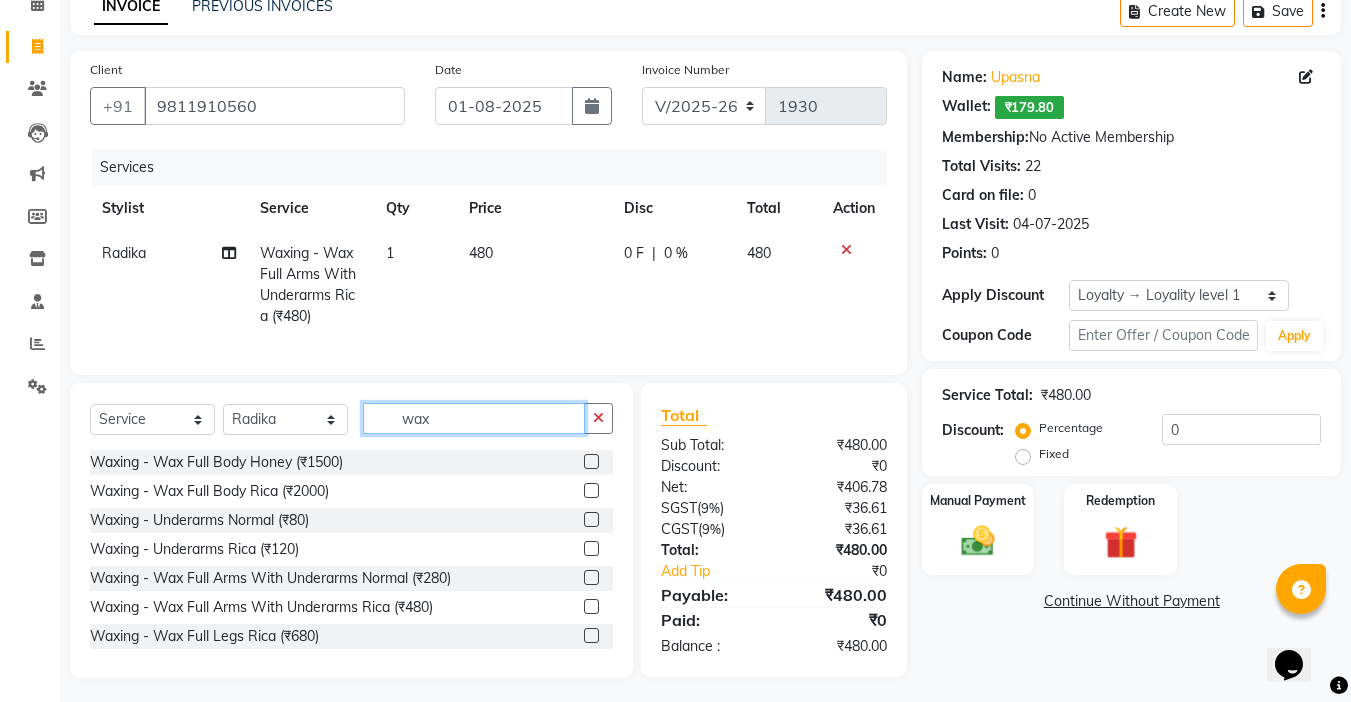 click on "wax" 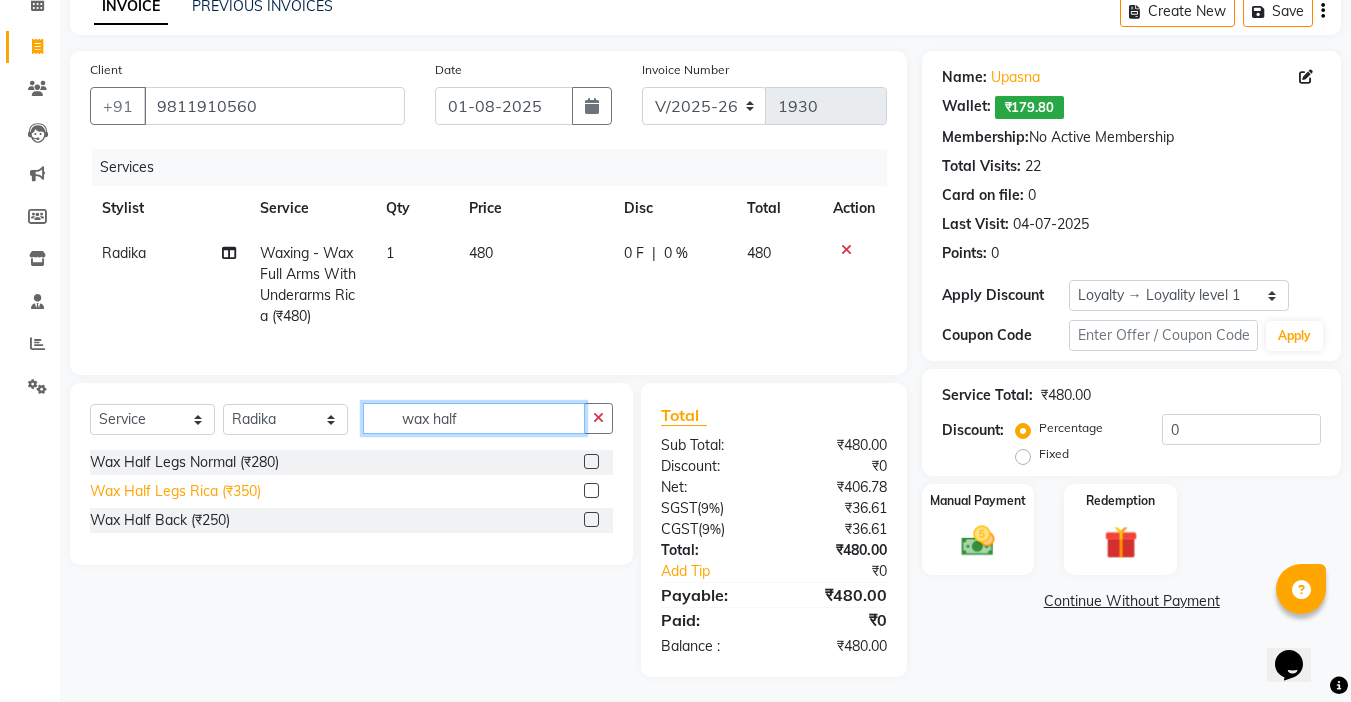 type on "wax half" 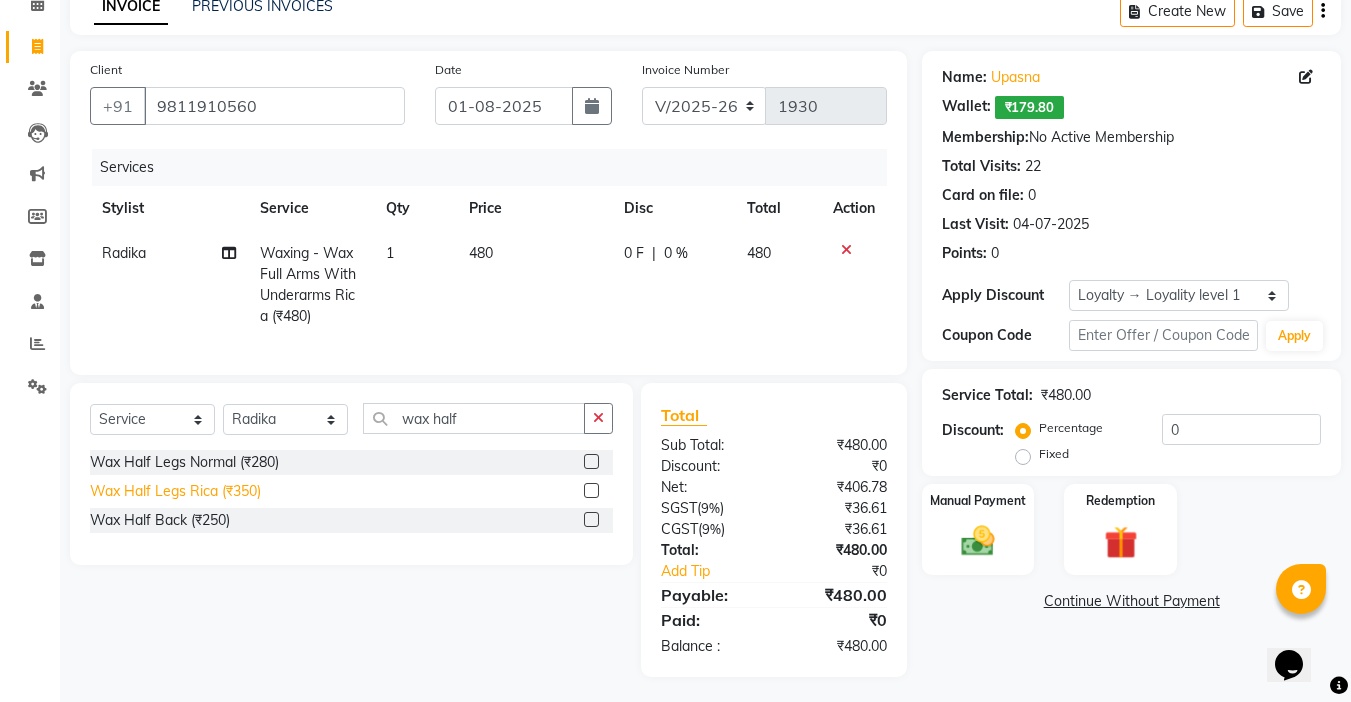 click on "Wax Half Legs Rica (₹350)" 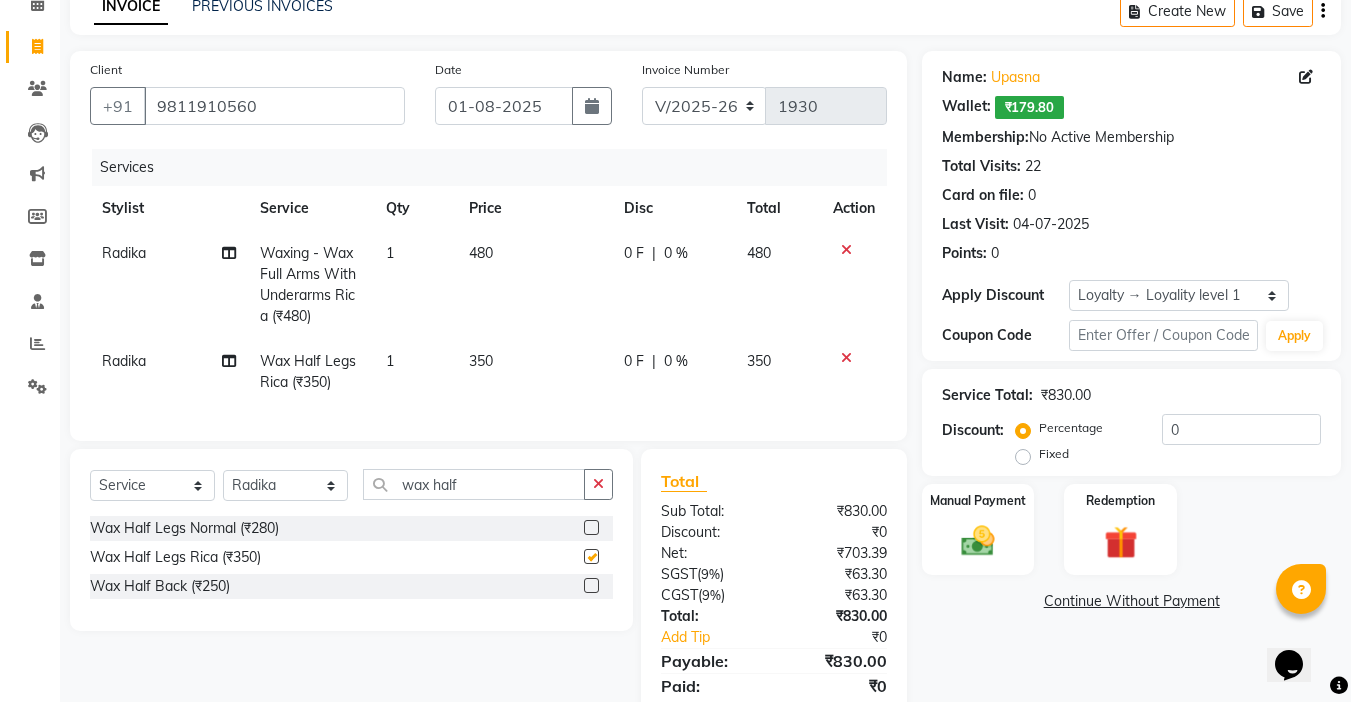 checkbox on "false" 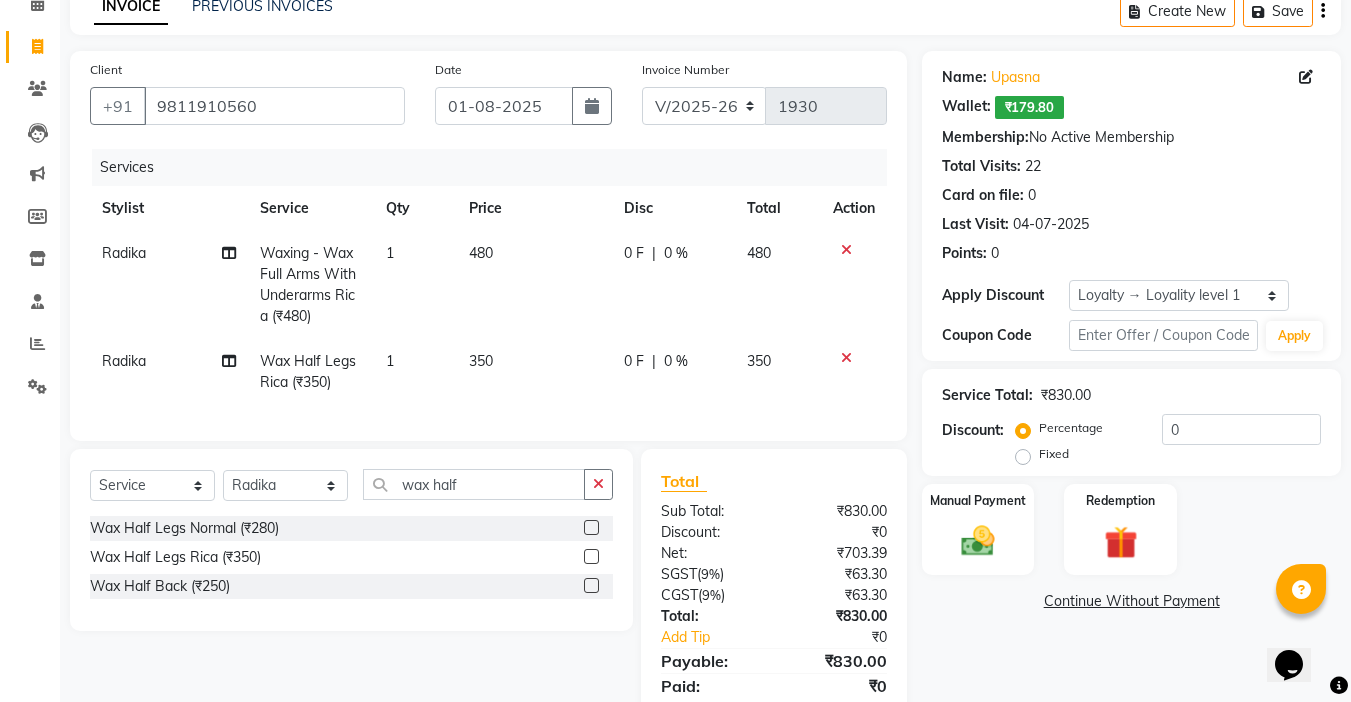 click on "350" 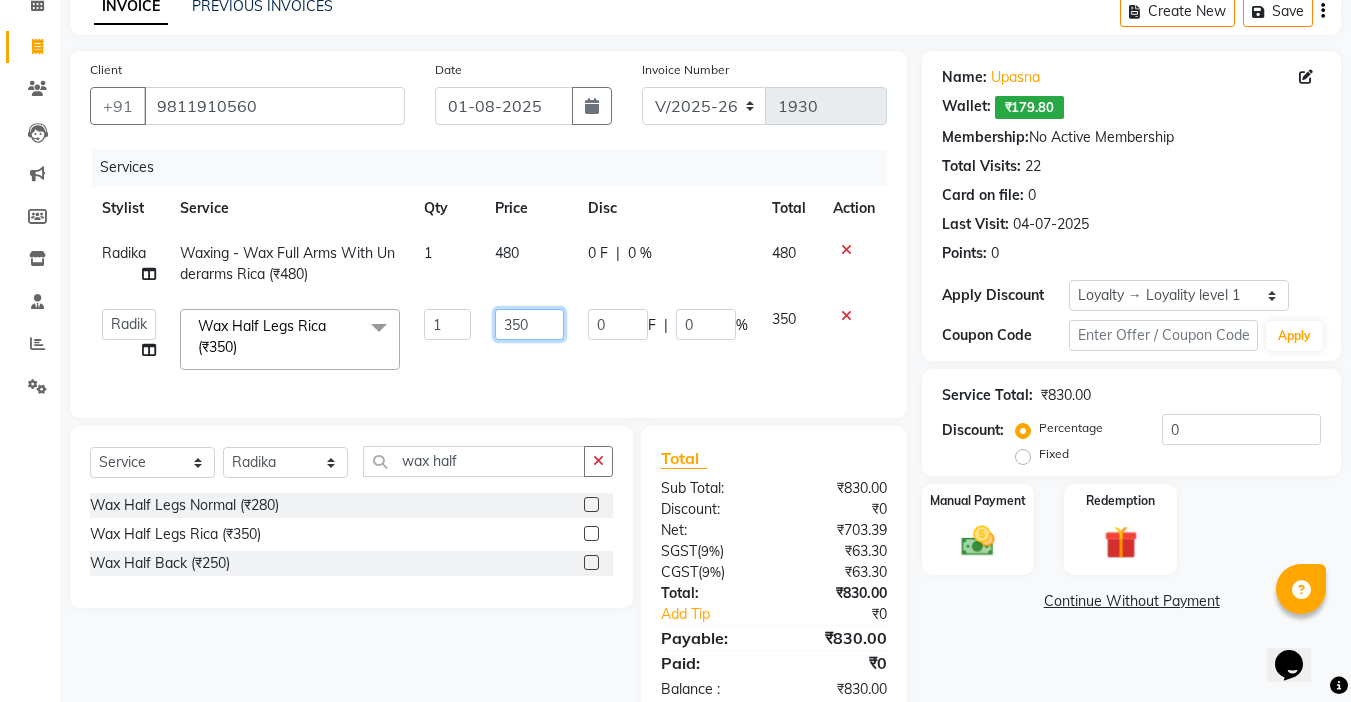 click on "350" 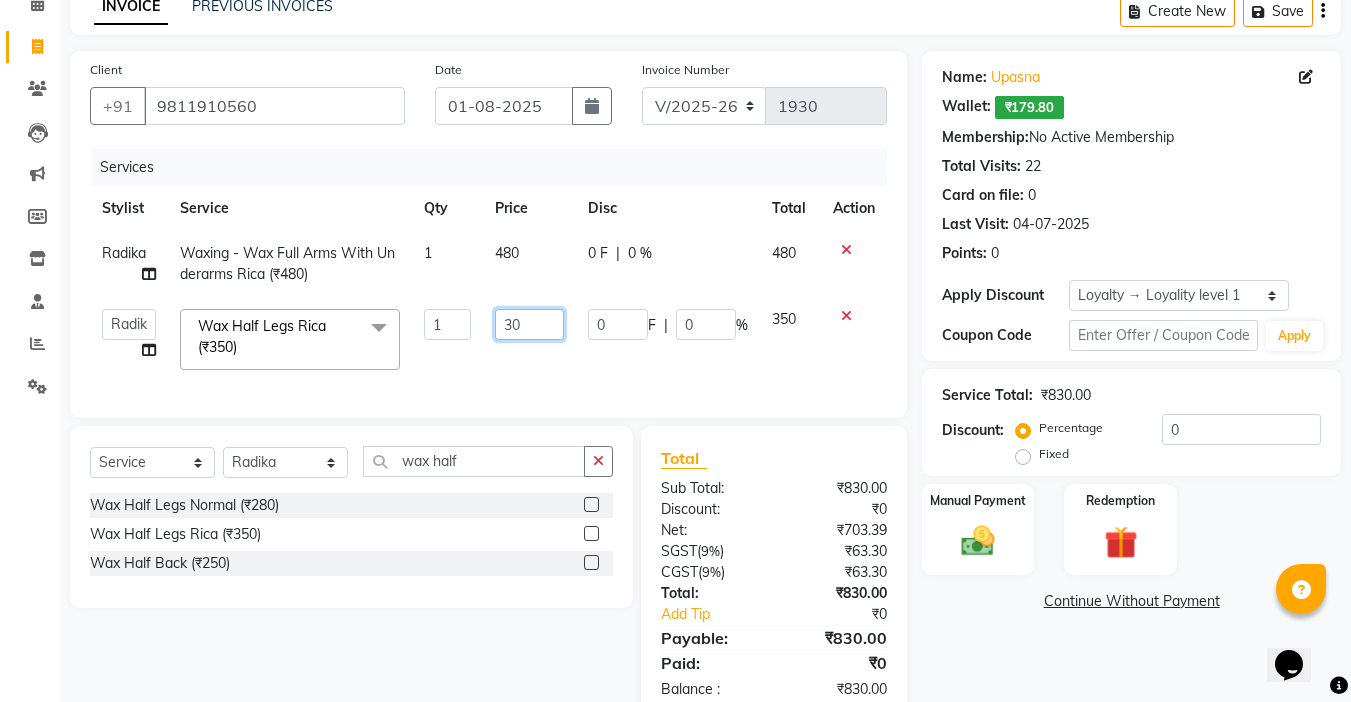 type on "380" 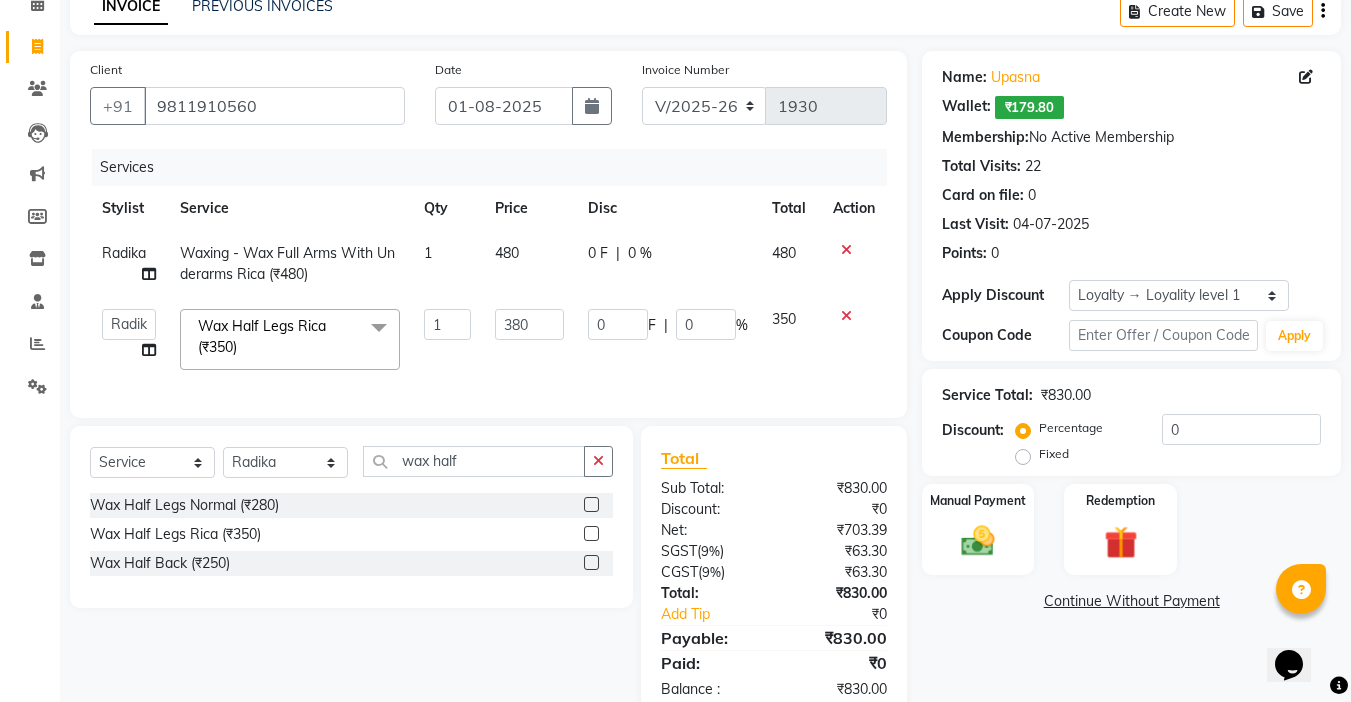 click on "Services Stylist Service Qty Price Disc Total Action Radika Waxing   -  Wax Full Arms With Underarms Rica (₹480) 1 480 0 F | 0 % 480  Abby   aman    Anil   anku   Bobby   company   Deepak   Deepika   Gourav   Heena   ishu   Jagdeesh   kanchan   Love preet   Maddy   Manpreet student   Meenu   Naina   Nikita   Palak   Palak Sharma   Radika   Rajneesh Student   Seema   Shagun   Shifali - Student   Shweta    Sujata   Surinder Paul   Vansh   Vikas   Vishal  Wax Half Legs Rica (₹350)  x Hair Cut With Wash -Women (₹400) Hair Cut With Deep Conditioning And Styling-Women (₹650) Hair Cut Trim-Women (₹350) Hair Cut  (Men)  -  Shave (₹100) Men  -  Beard Trim (₹100) Head Wash-Women (₹250) Hair Cut  (Men)  -  Hair Cut (₹250) Baby girl hair cut (₹150) Baby boy Hair  (₹100) Hair patch service (₹1000) hair style men (₹50) Flick cut (₹100) Hair Patch Wash (₹200) Hair Wash With Deep Conditioning And Blow Dryer (₹150) Head Wash With Blow Dryer (₹350) Blow Dryer-women (₹250) Wax Chin (₹50) 1" 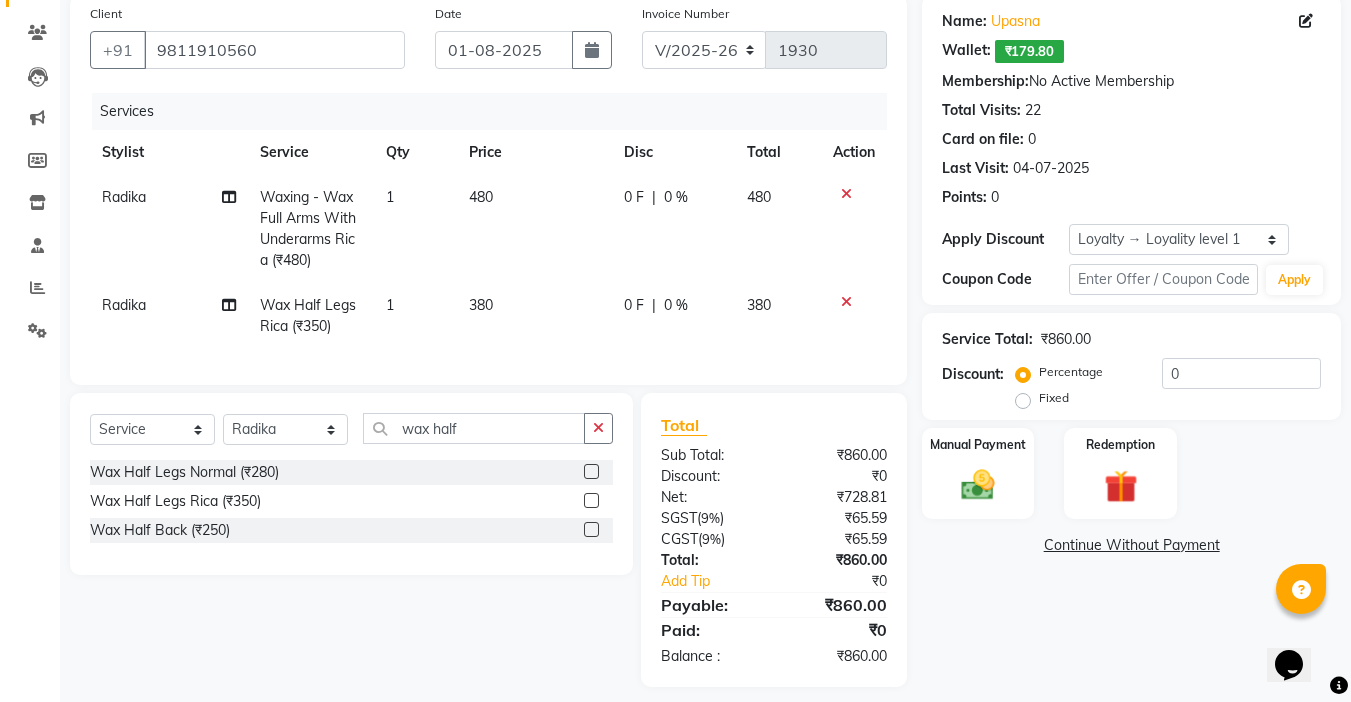scroll, scrollTop: 185, scrollLeft: 0, axis: vertical 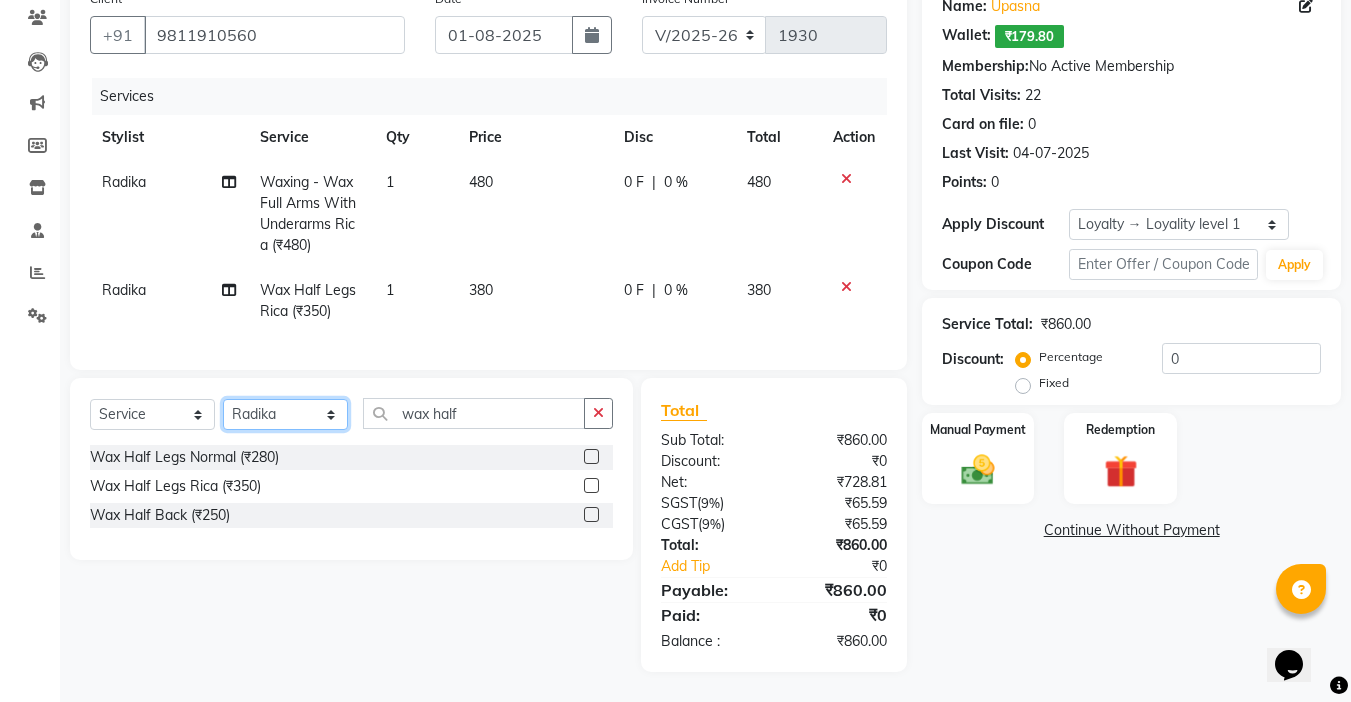 click on "Select Stylist Abby aman  Anil anku Bobby company Deepak Deepika Gourav Heena ishu Jagdeesh kanchan Love preet Maddy Manpreet student Meenu Naina Nikita Palak Palak Sharma Radika Rajneesh Student Seema Shagun Shifali - Student Shweta  Sujata Surinder Paul Vansh Vikas Vishal" 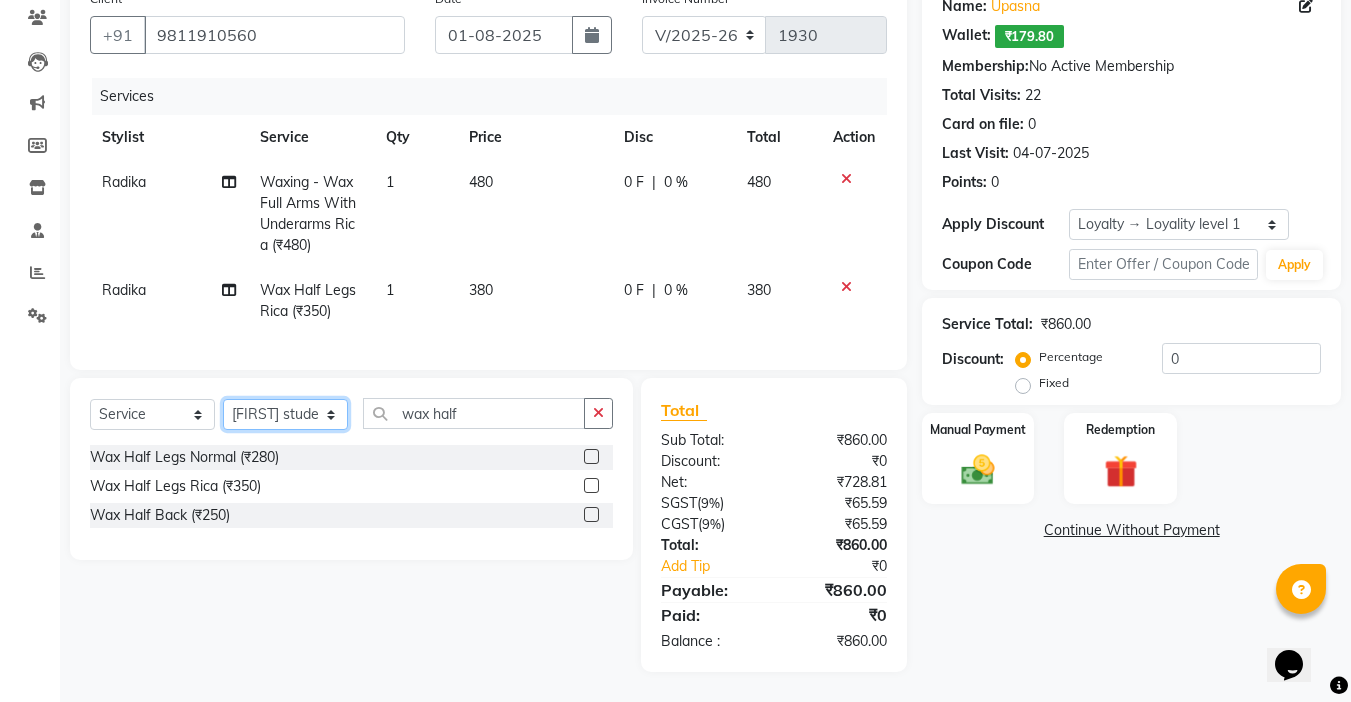 click on "Select Stylist Abby aman  Anil anku Bobby company Deepak Deepika Gourav Heena ishu Jagdeesh kanchan Love preet Maddy Manpreet student Meenu Naina Nikita Palak Palak Sharma Radika Rajneesh Student Seema Shagun Shifali - Student Shweta  Sujata Surinder Paul Vansh Vikas Vishal" 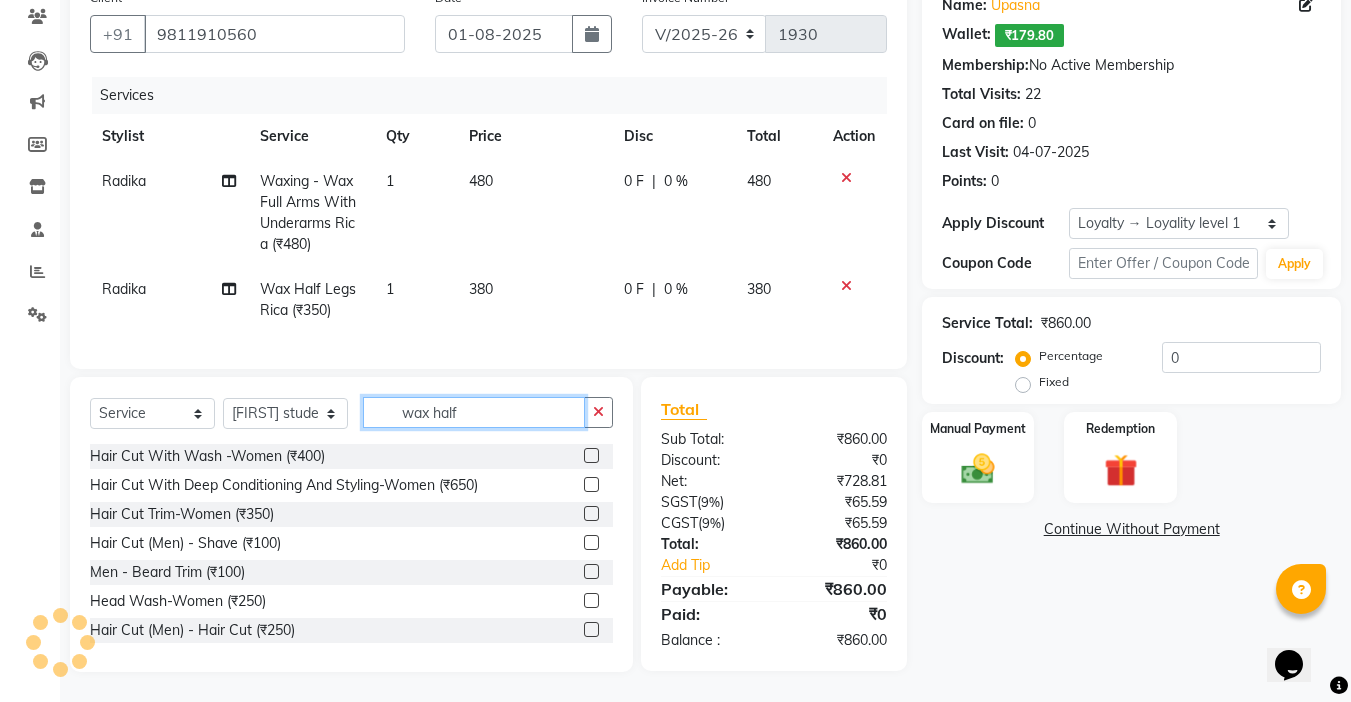 drag, startPoint x: 491, startPoint y: 410, endPoint x: 200, endPoint y: 408, distance: 291.00687 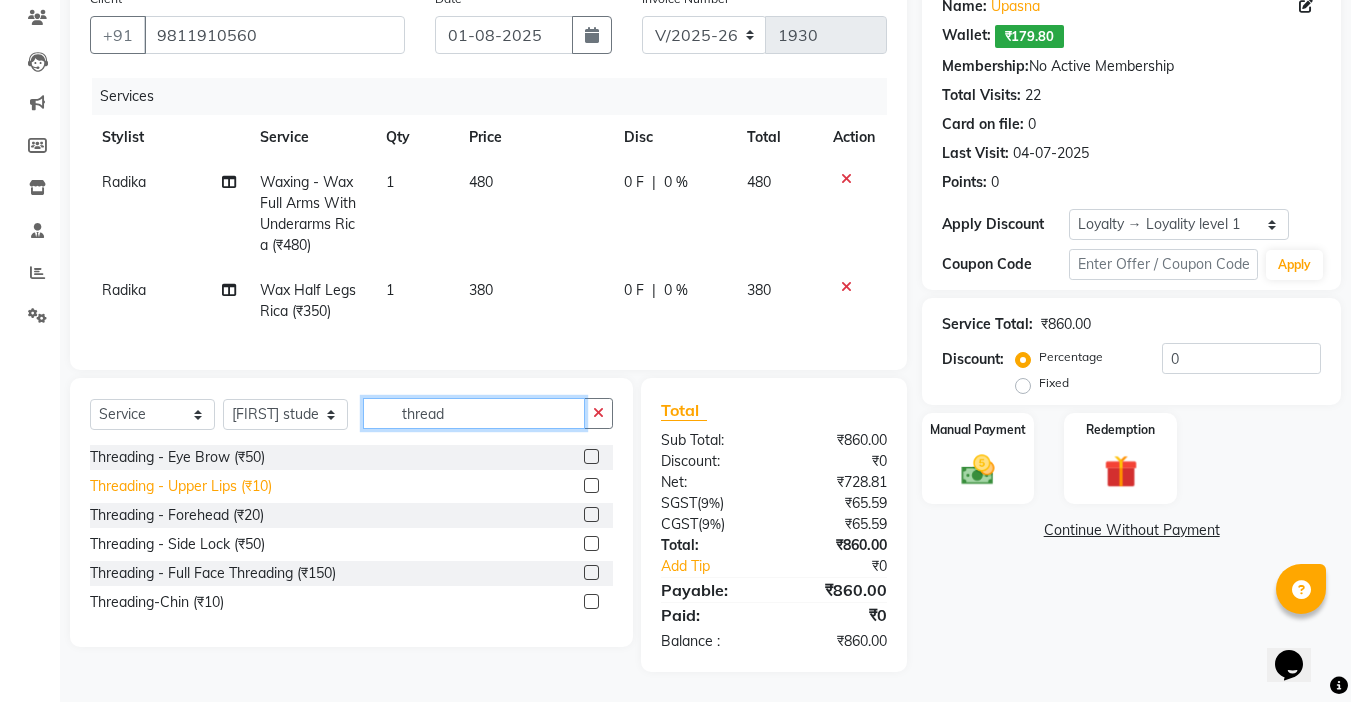 type on "thread" 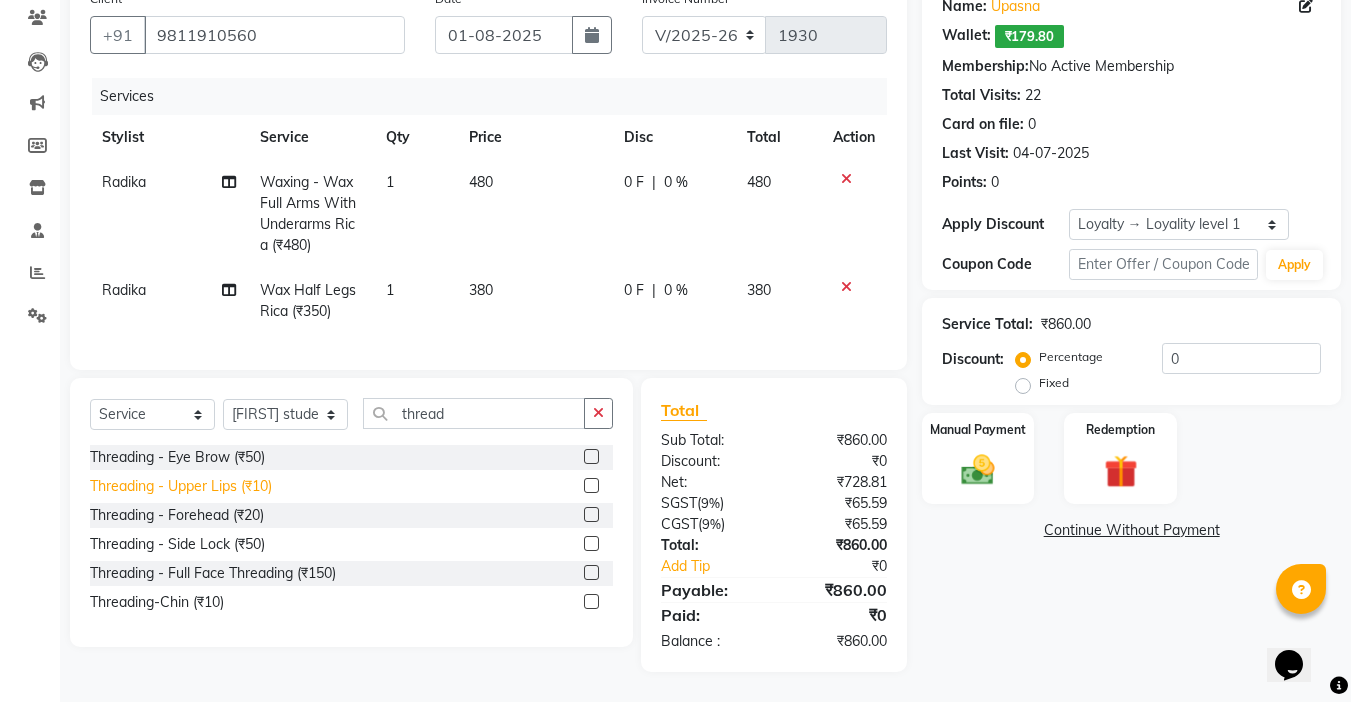 click on "Threading   -  Upper Lips (₹10)" 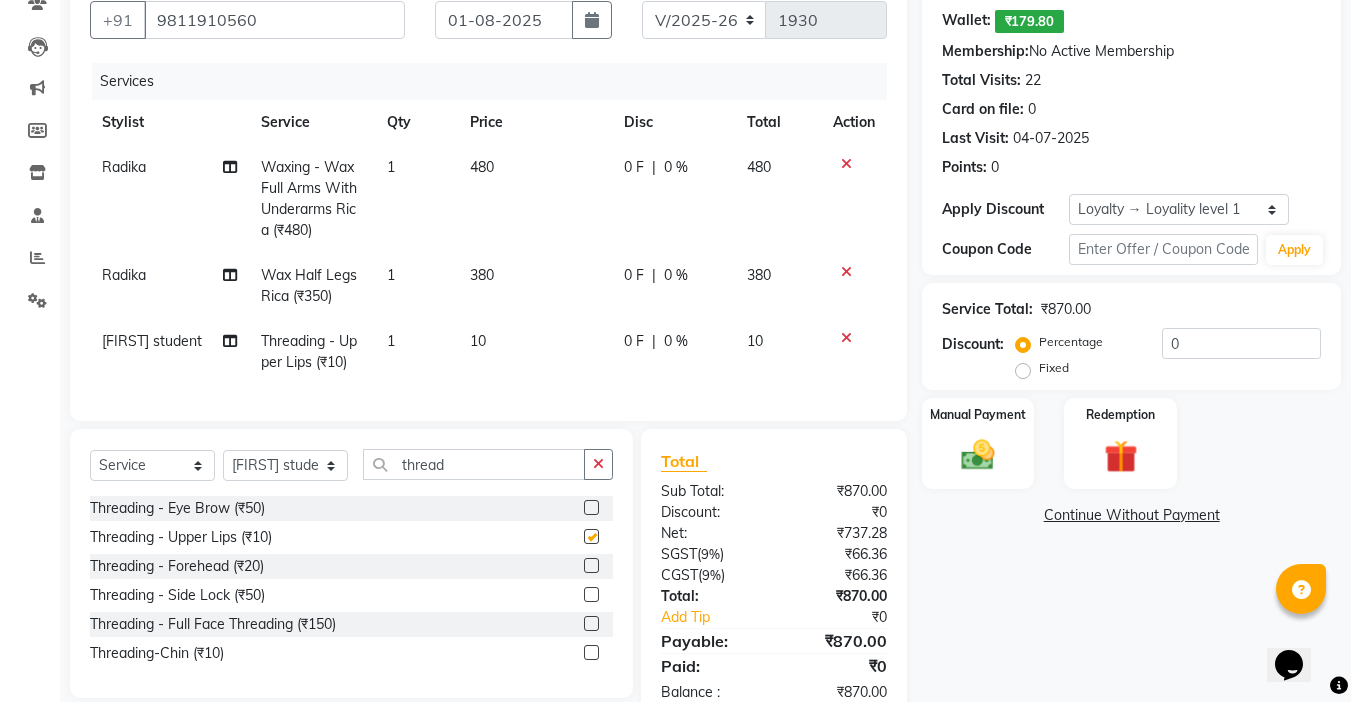 checkbox on "false" 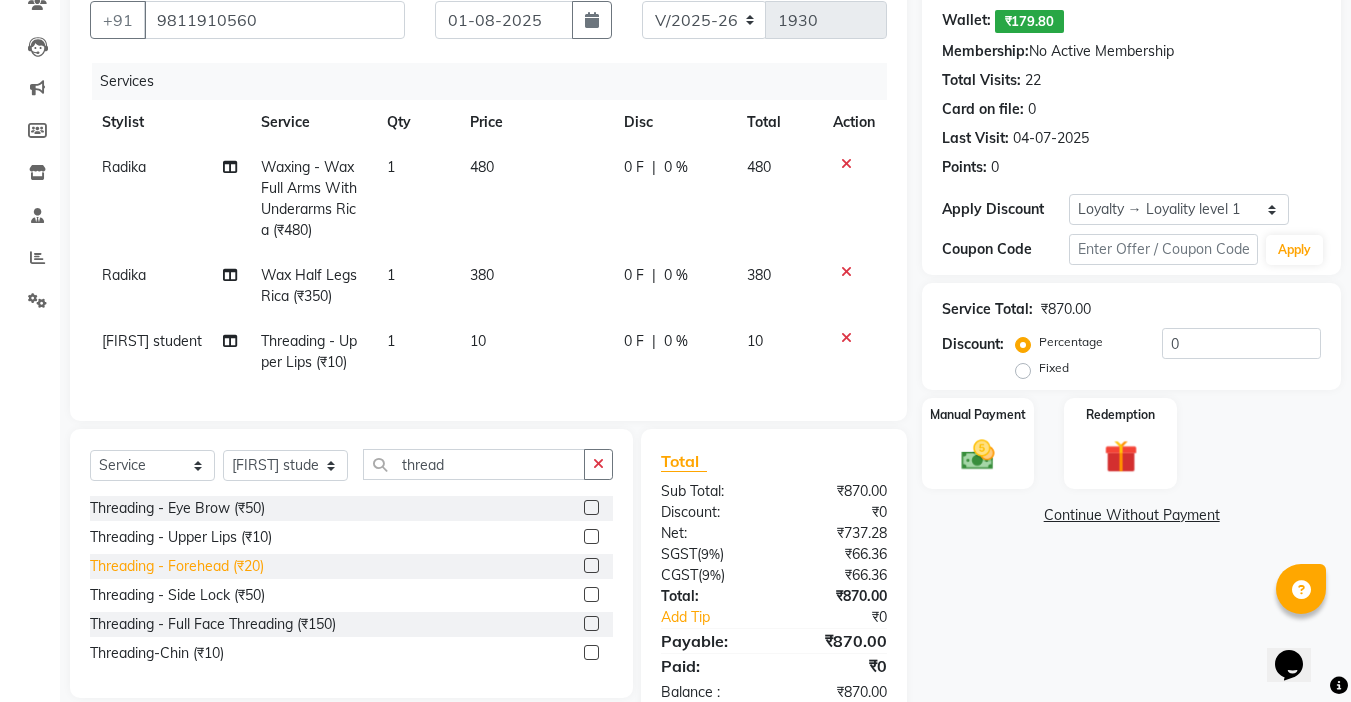 click on "Threading   -  Forehead (₹20)" 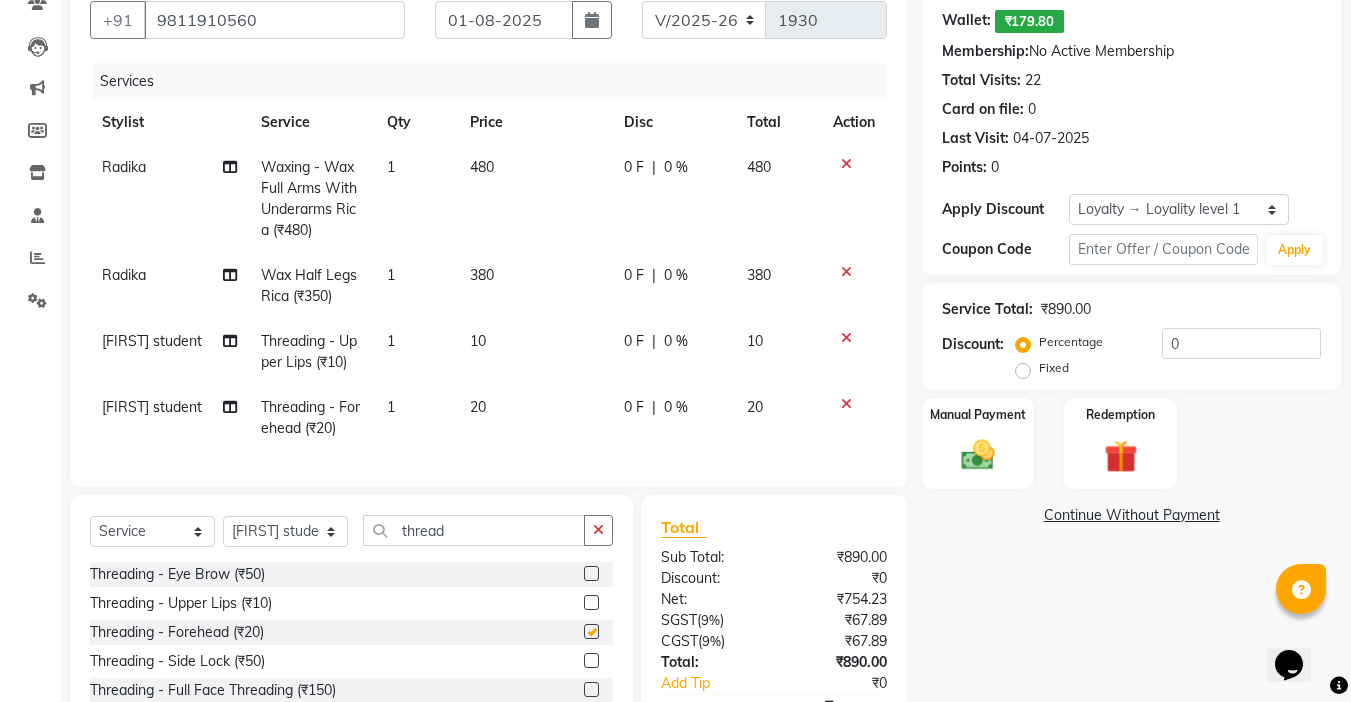 checkbox on "false" 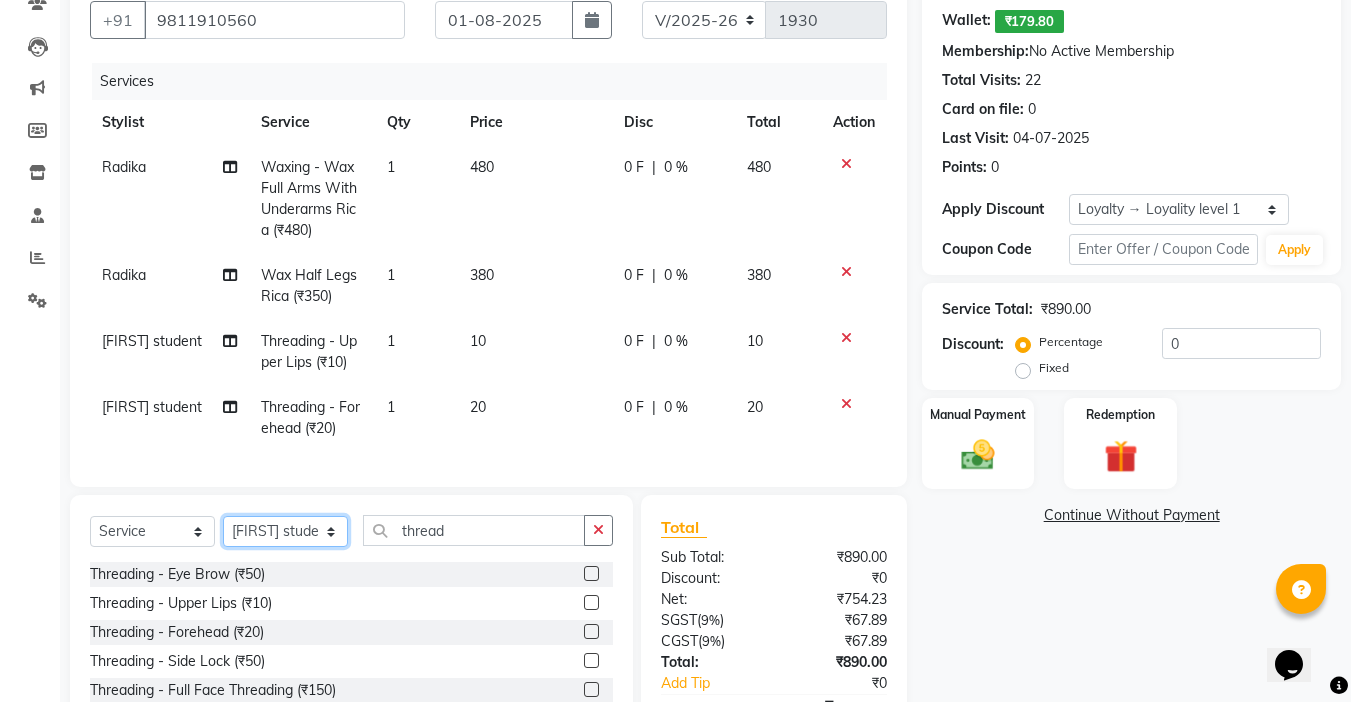click on "Select Stylist Abby aman  Anil anku Bobby company Deepak Deepika Gourav Heena ishu Jagdeesh kanchan Love preet Maddy Manpreet student Meenu Naina Nikita Palak Palak Sharma Radika Rajneesh Student Seema Shagun Shifali - Student Shweta  Sujata Surinder Paul Vansh Vikas Vishal" 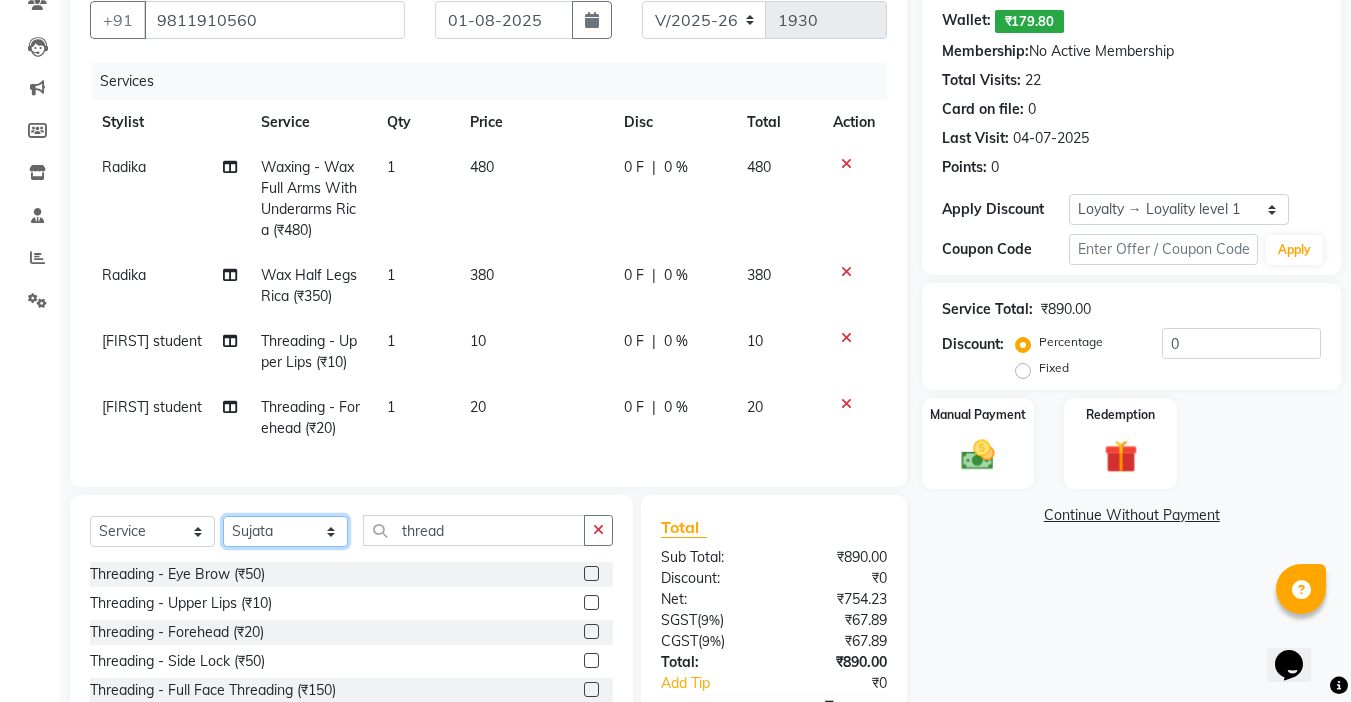 click on "Select Stylist Abby aman  Anil anku Bobby company Deepak Deepika Gourav Heena ishu Jagdeesh kanchan Love preet Maddy Manpreet student Meenu Naina Nikita Palak Palak Sharma Radika Rajneesh Student Seema Shagun Shifali - Student Shweta  Sujata Surinder Paul Vansh Vikas Vishal" 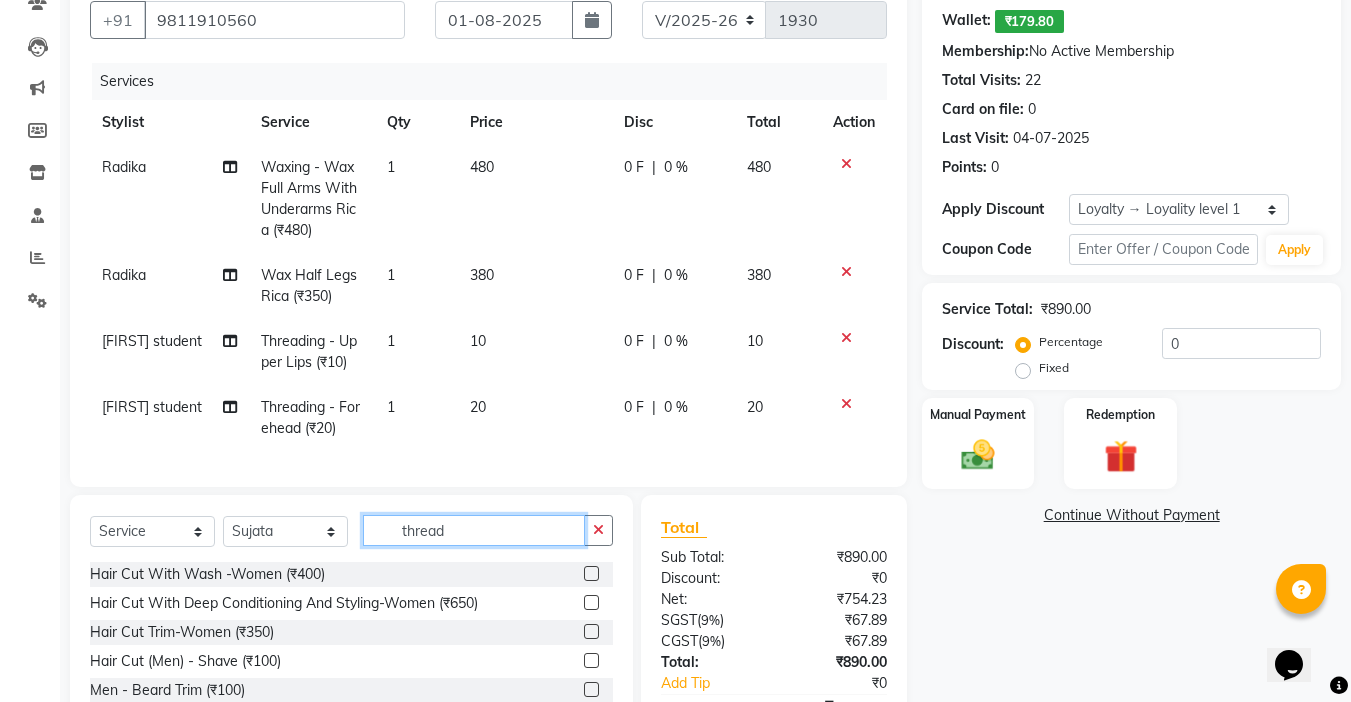 click on "thread" 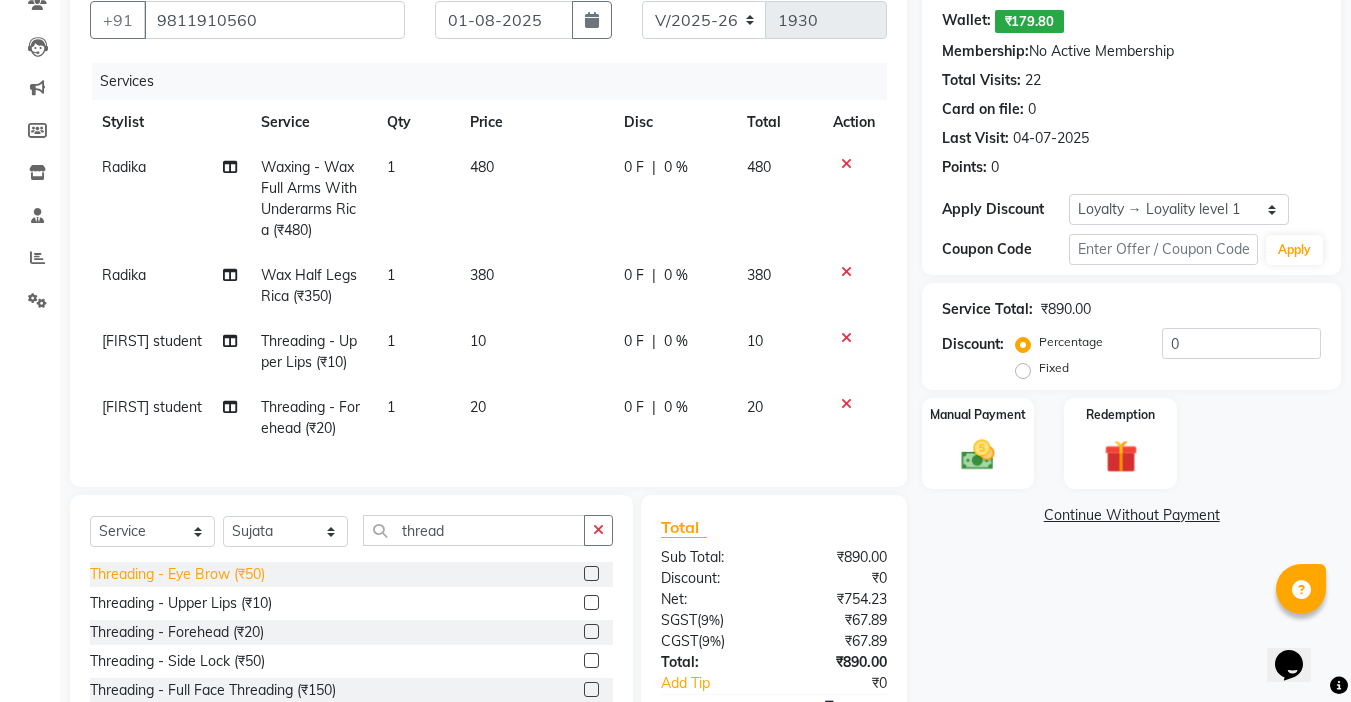 click on "Threading   -  Eye Brow (₹50)" 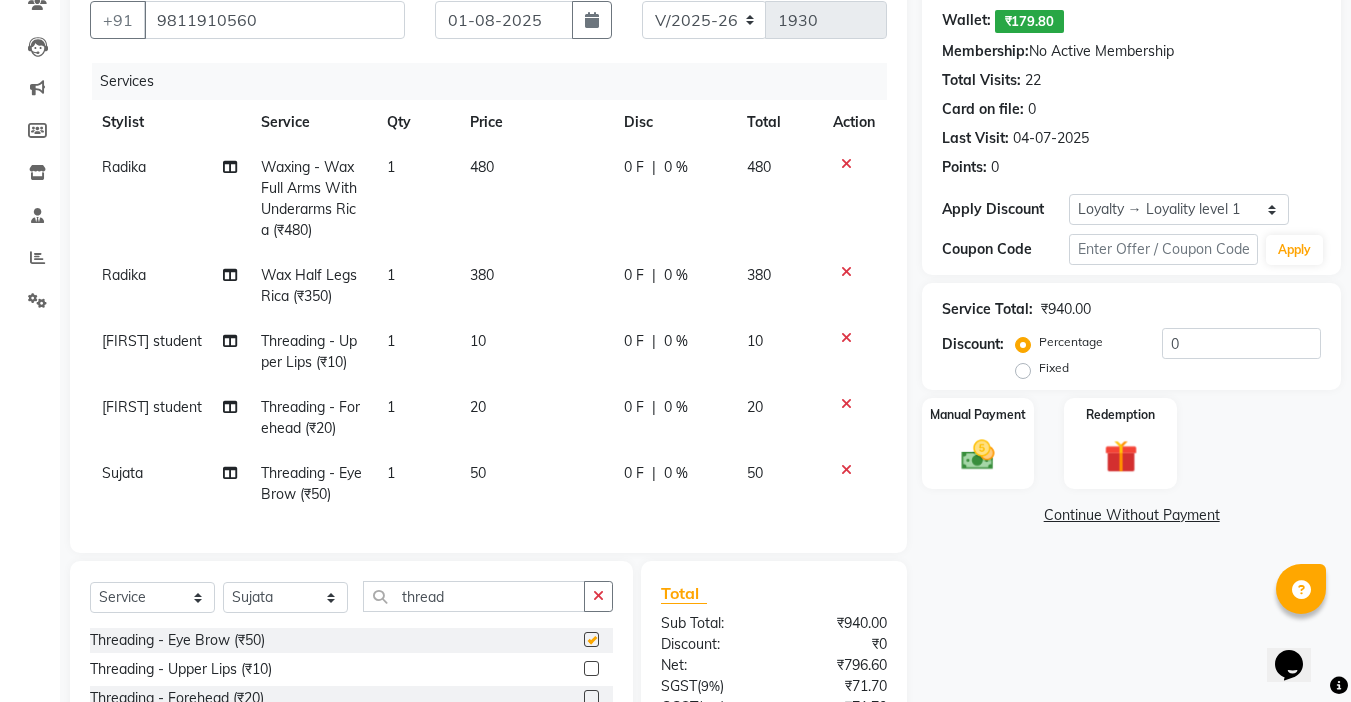 checkbox on "false" 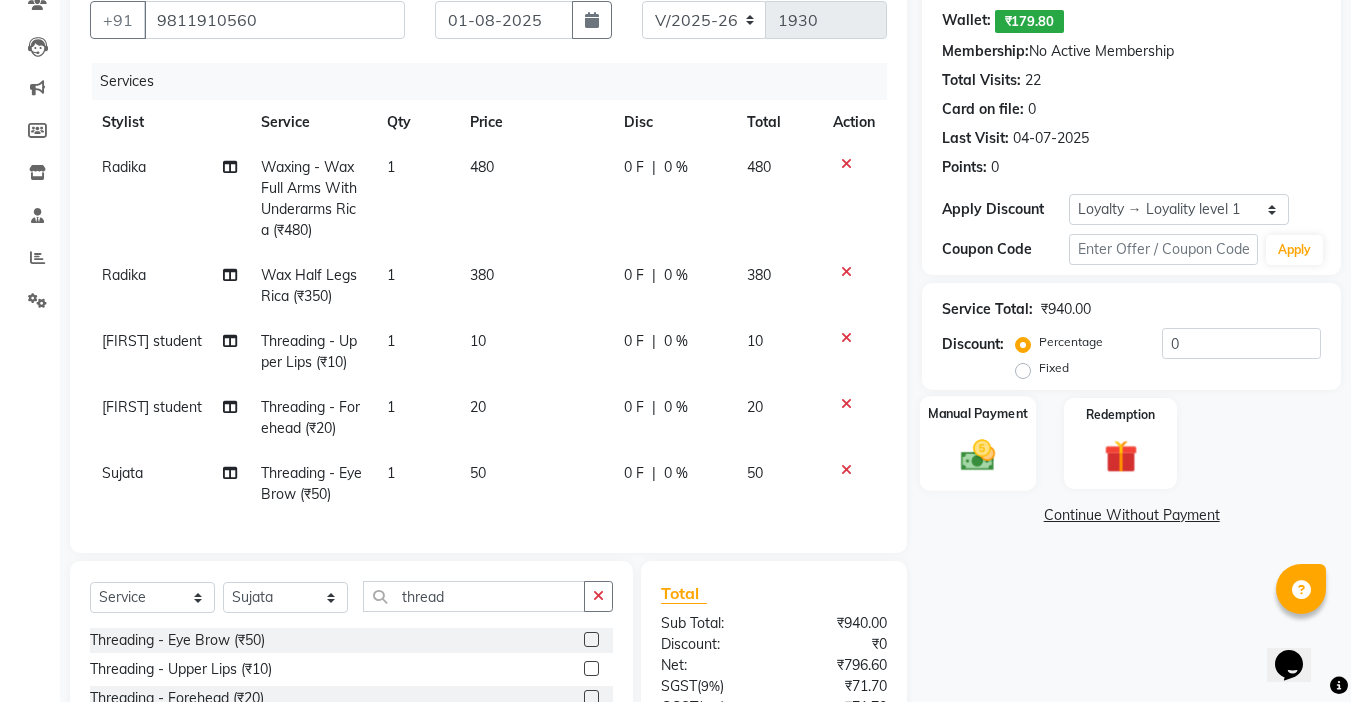 click 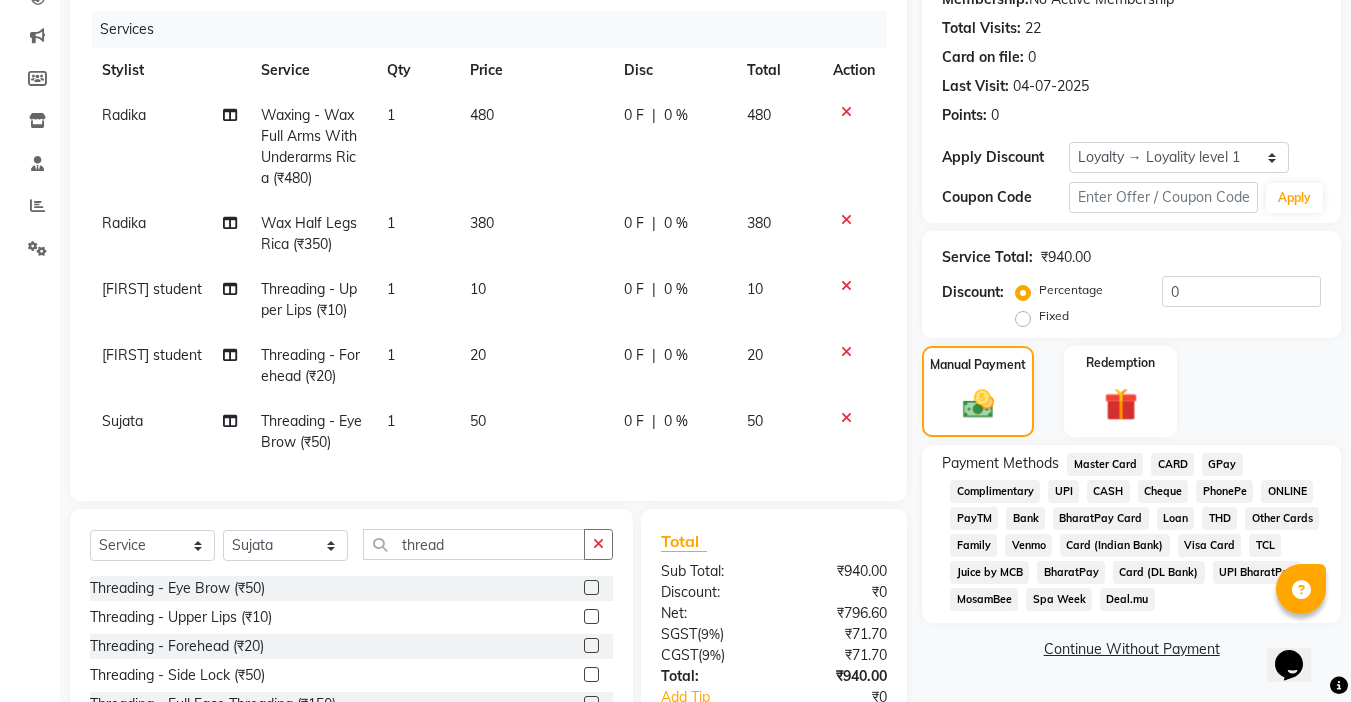 scroll, scrollTop: 285, scrollLeft: 0, axis: vertical 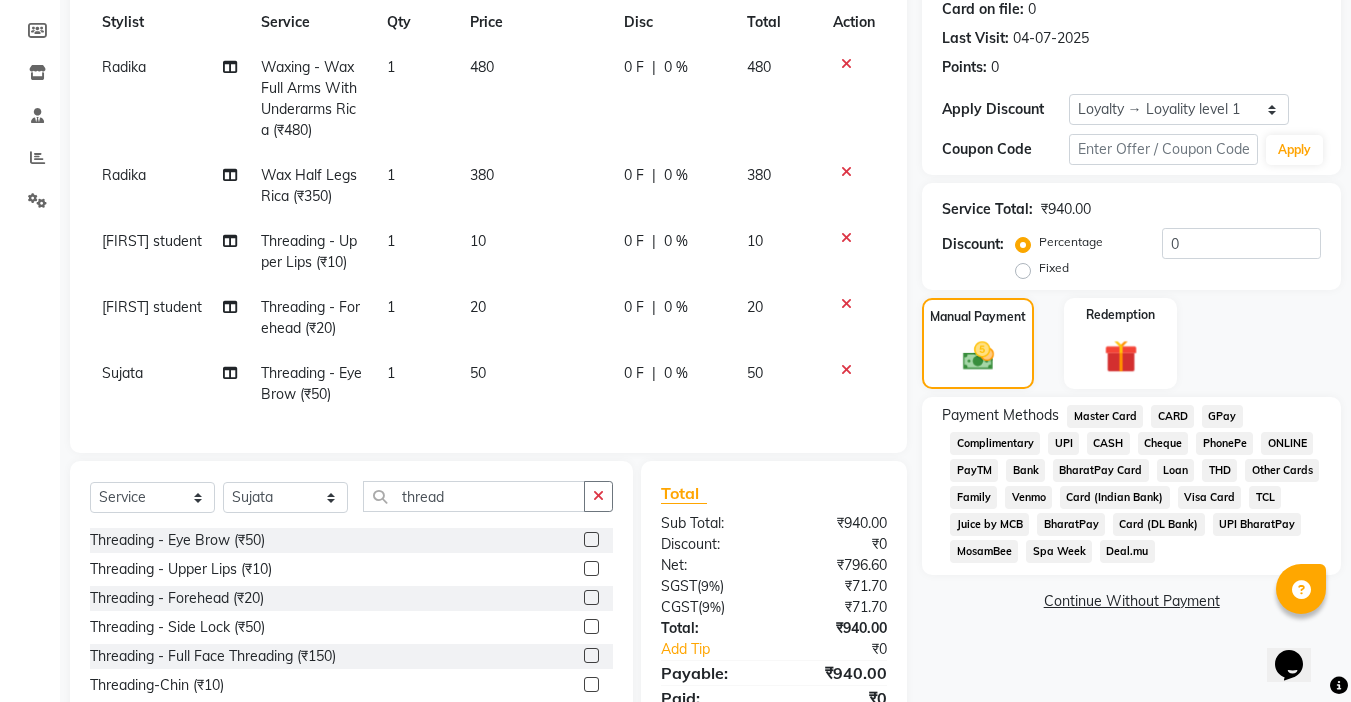 click on "UPI BharatPay" 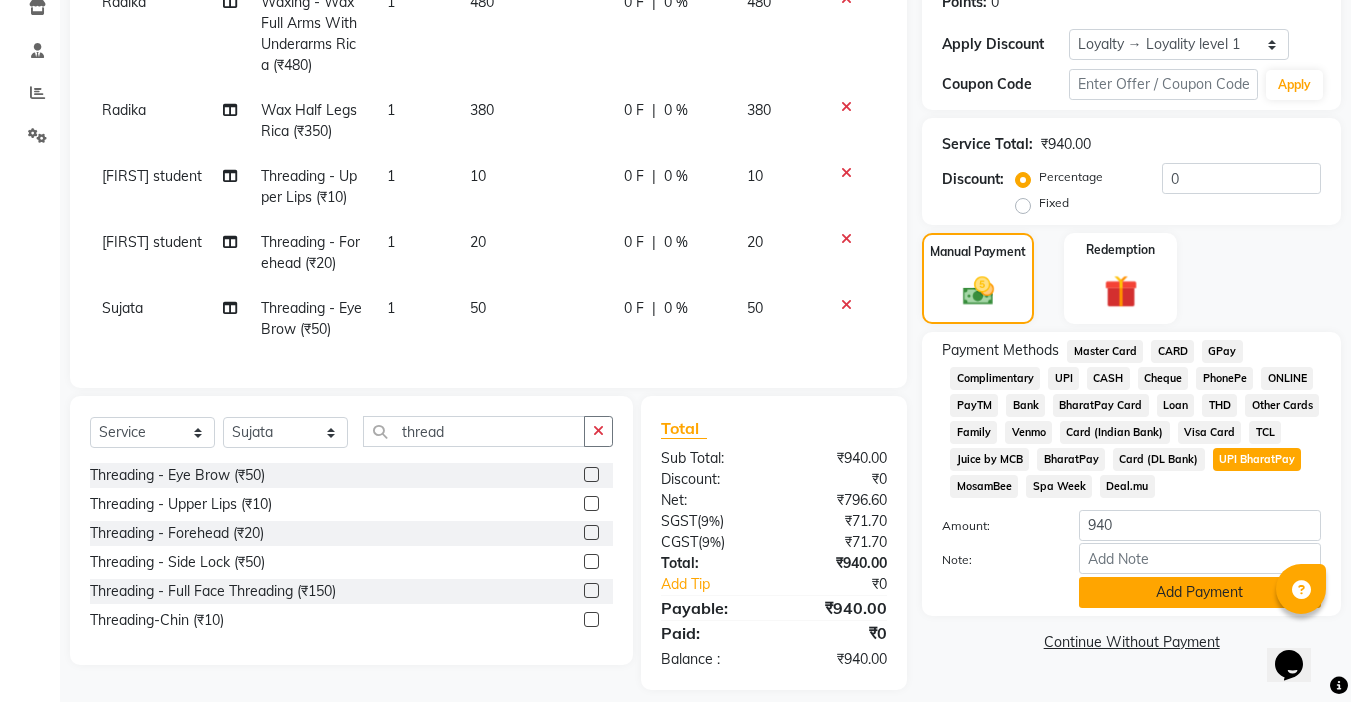 scroll, scrollTop: 383, scrollLeft: 0, axis: vertical 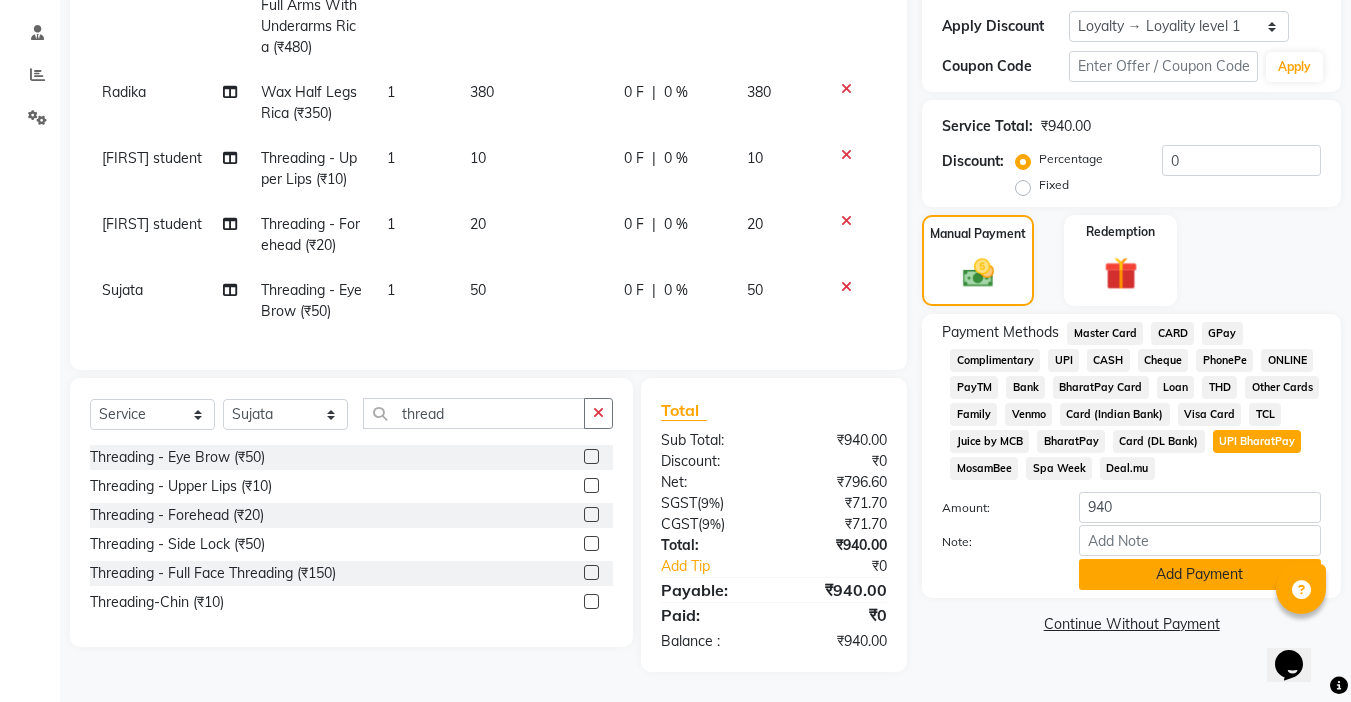 click on "Add Payment" 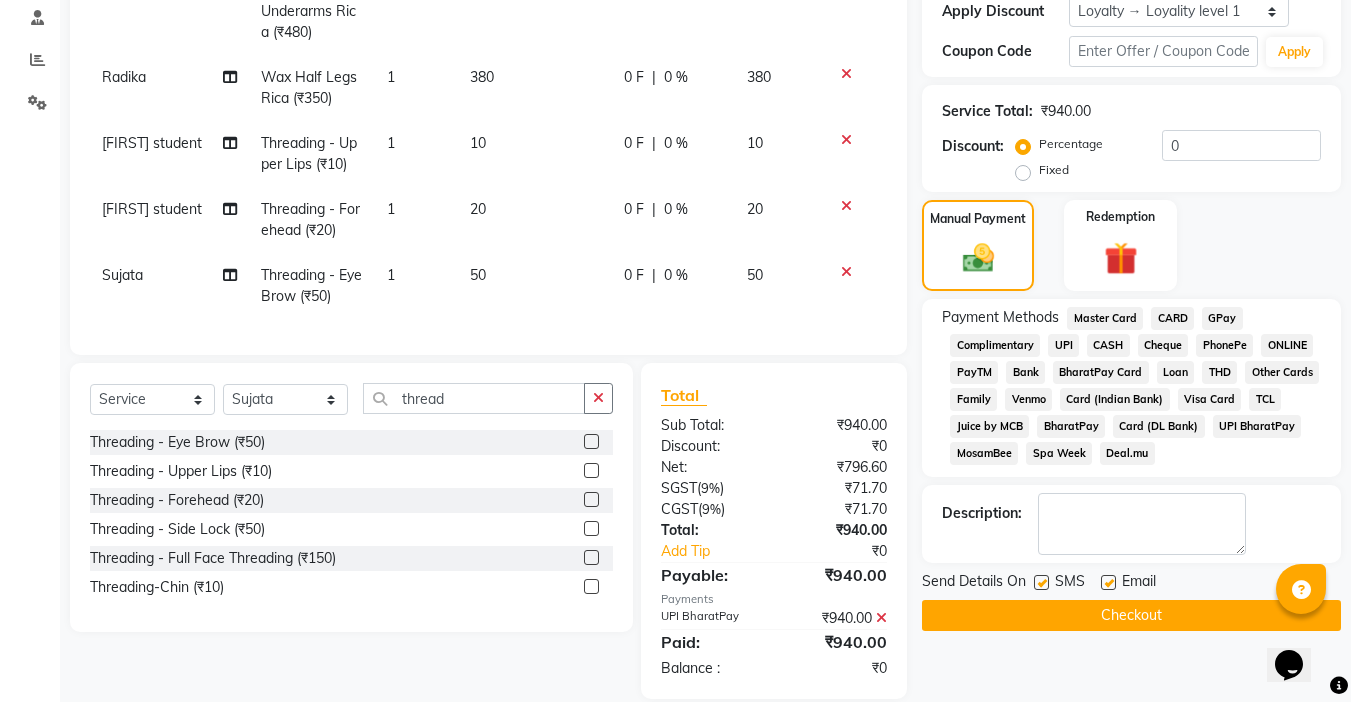 click 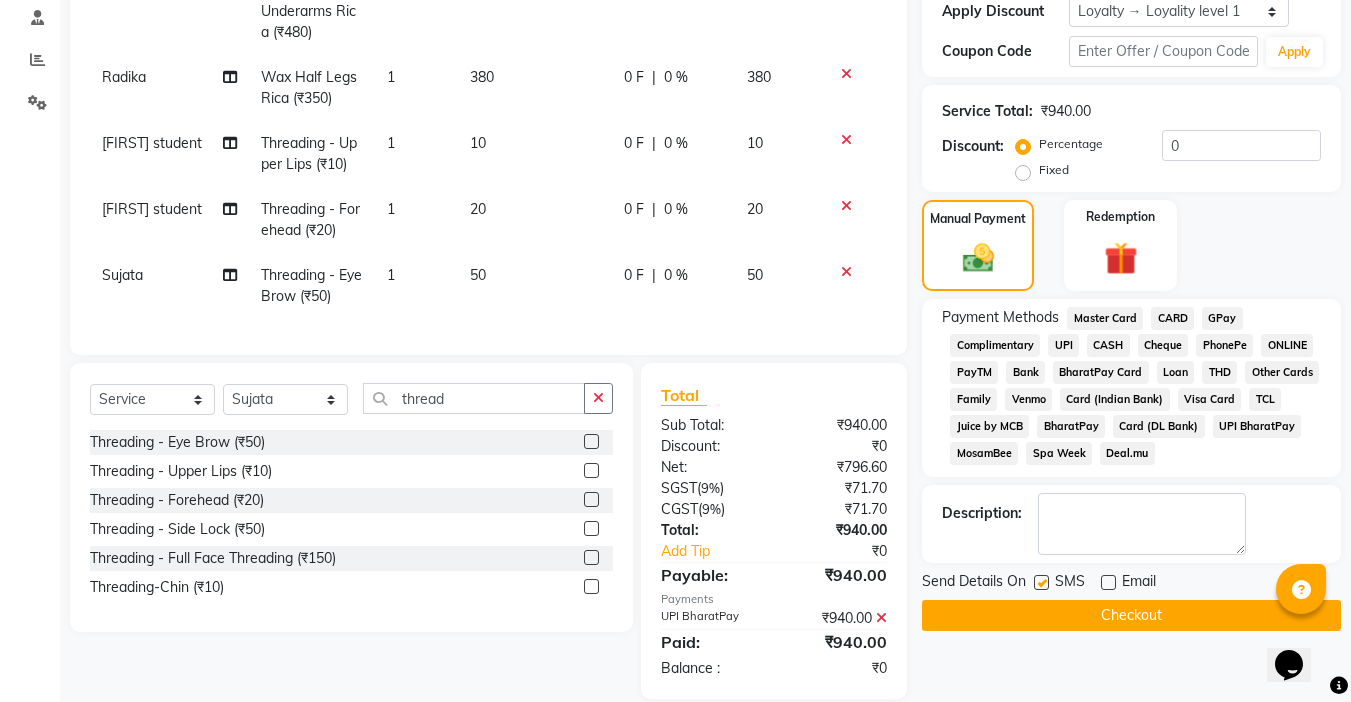 click 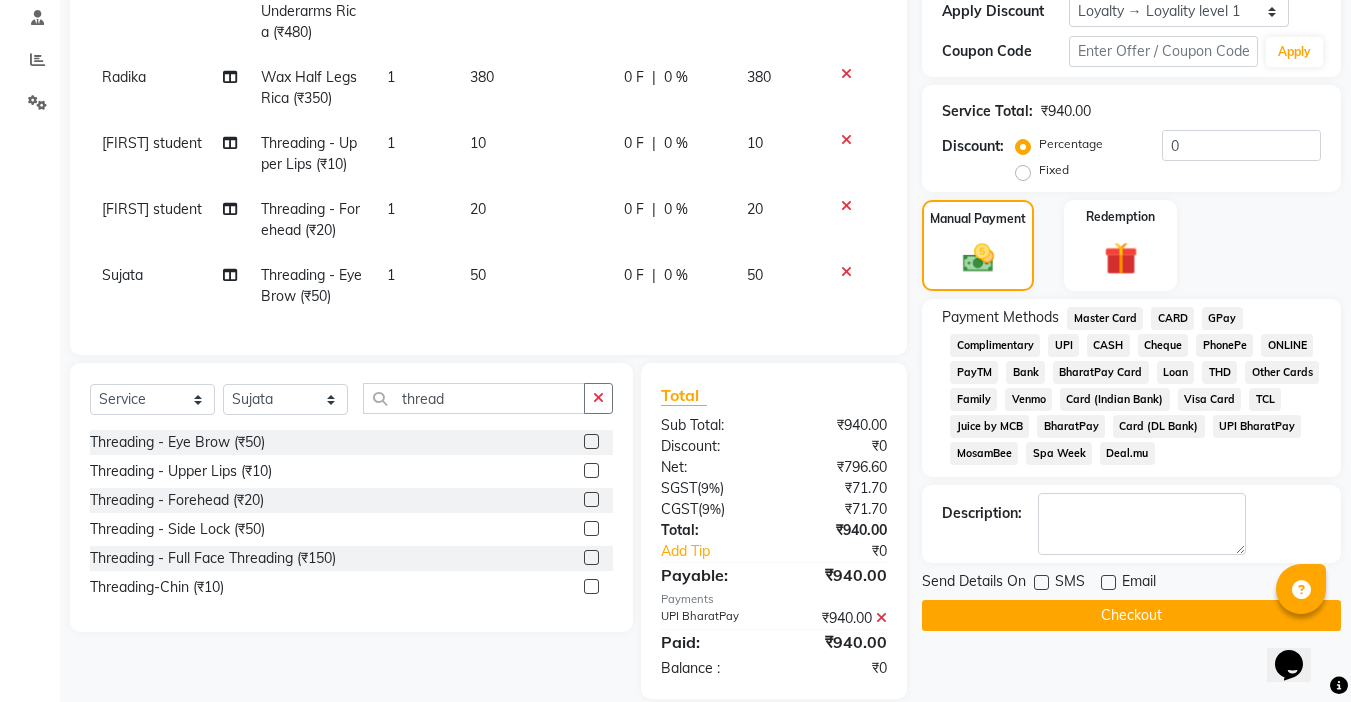 click on "Checkout" 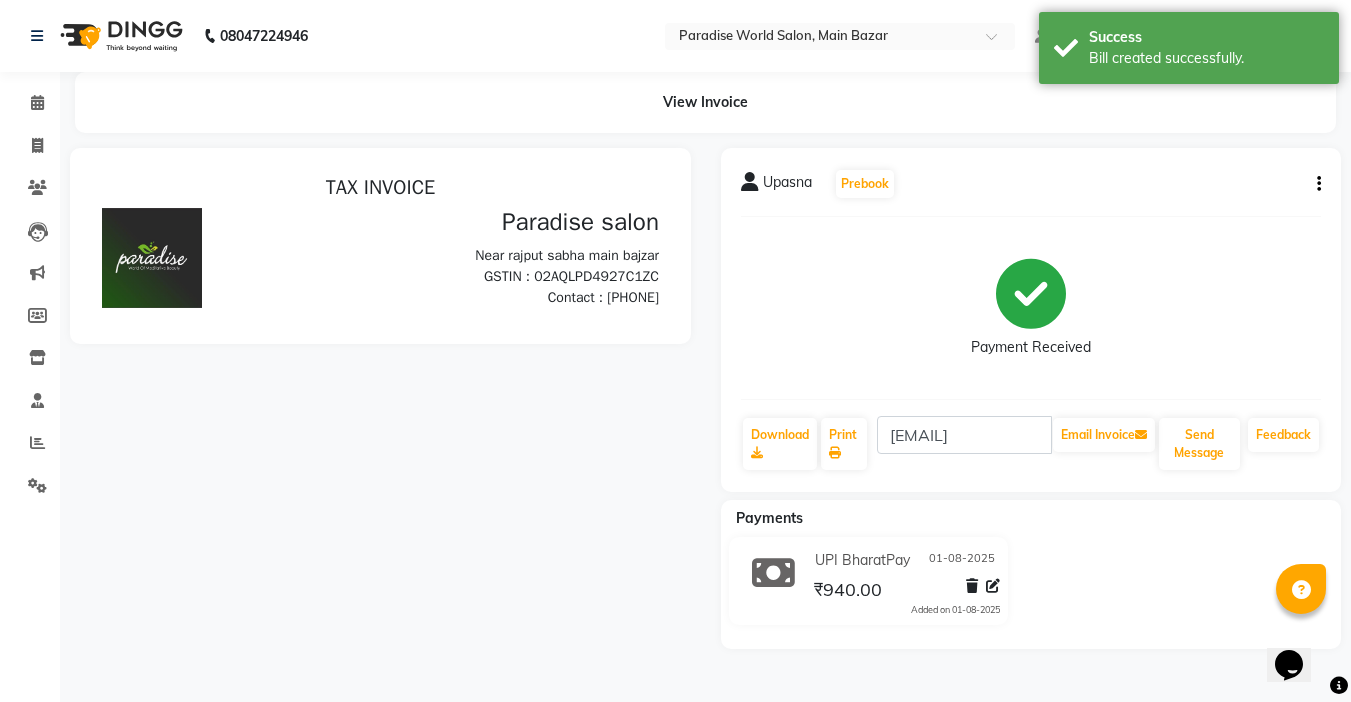 scroll, scrollTop: 0, scrollLeft: 0, axis: both 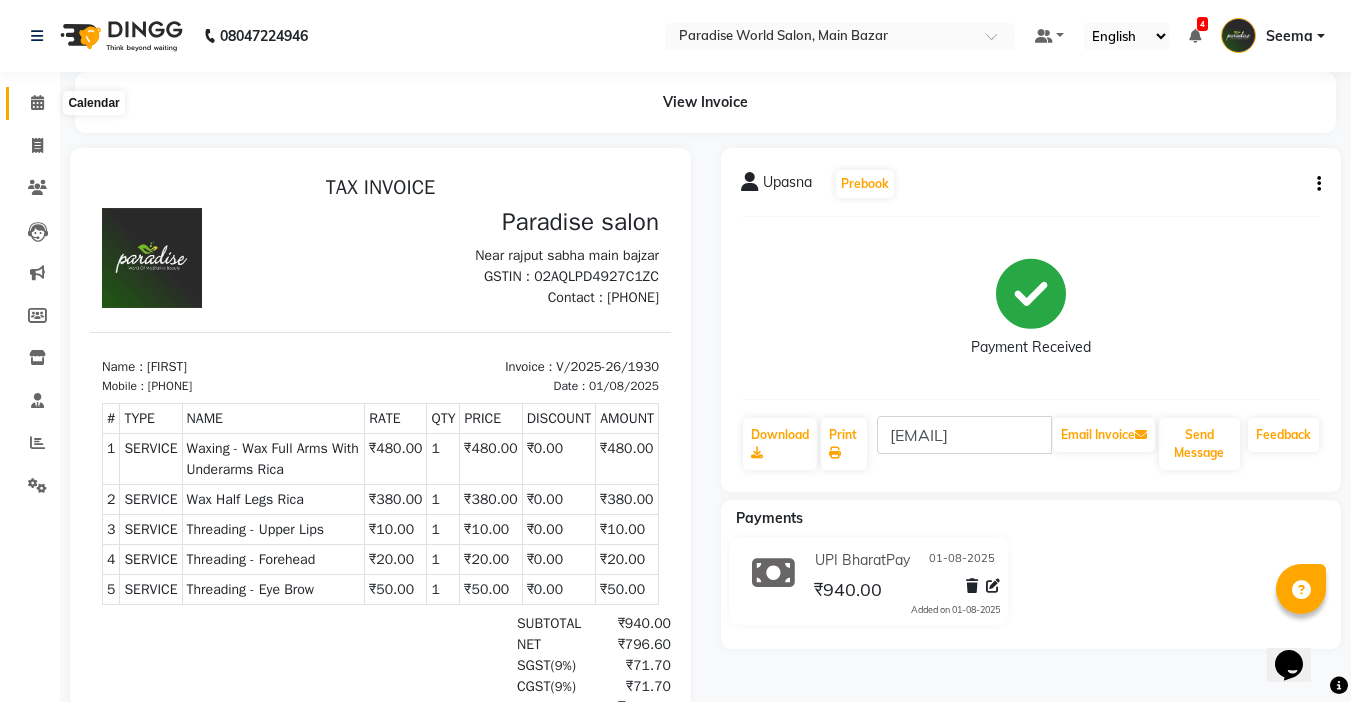 click 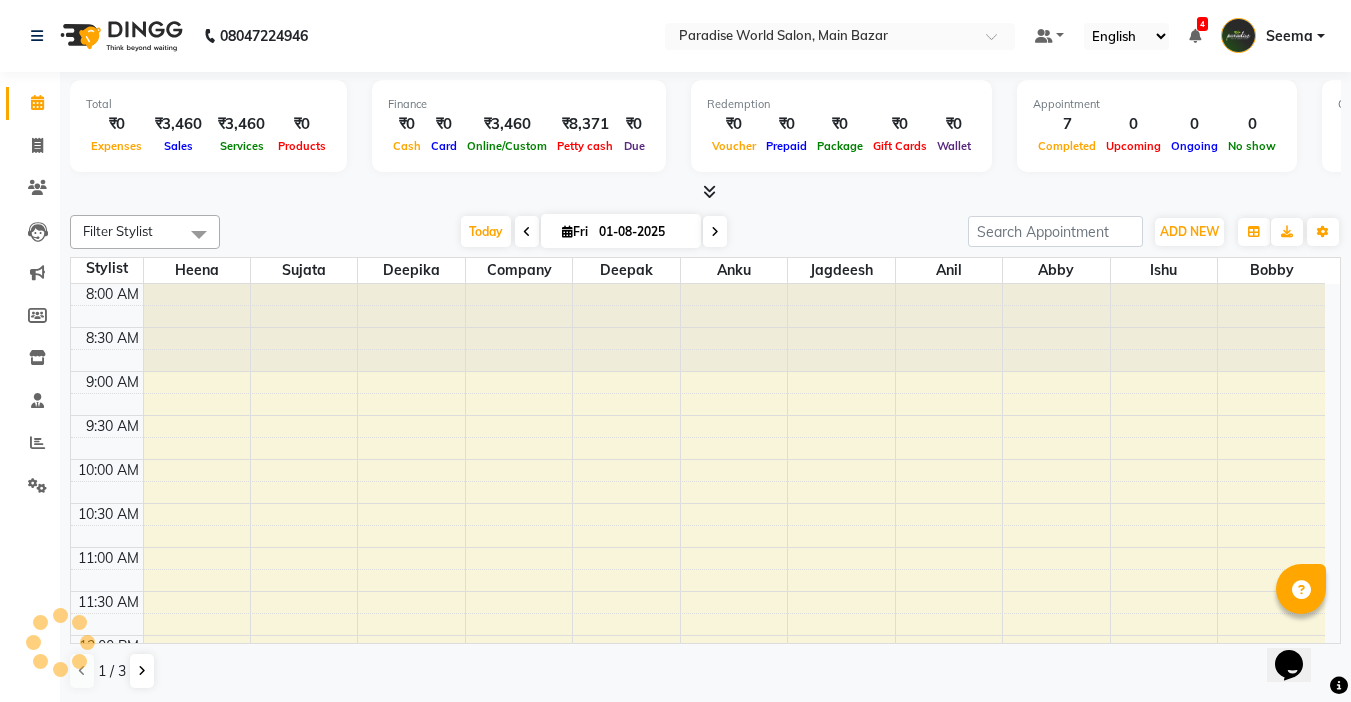 scroll, scrollTop: 0, scrollLeft: 0, axis: both 